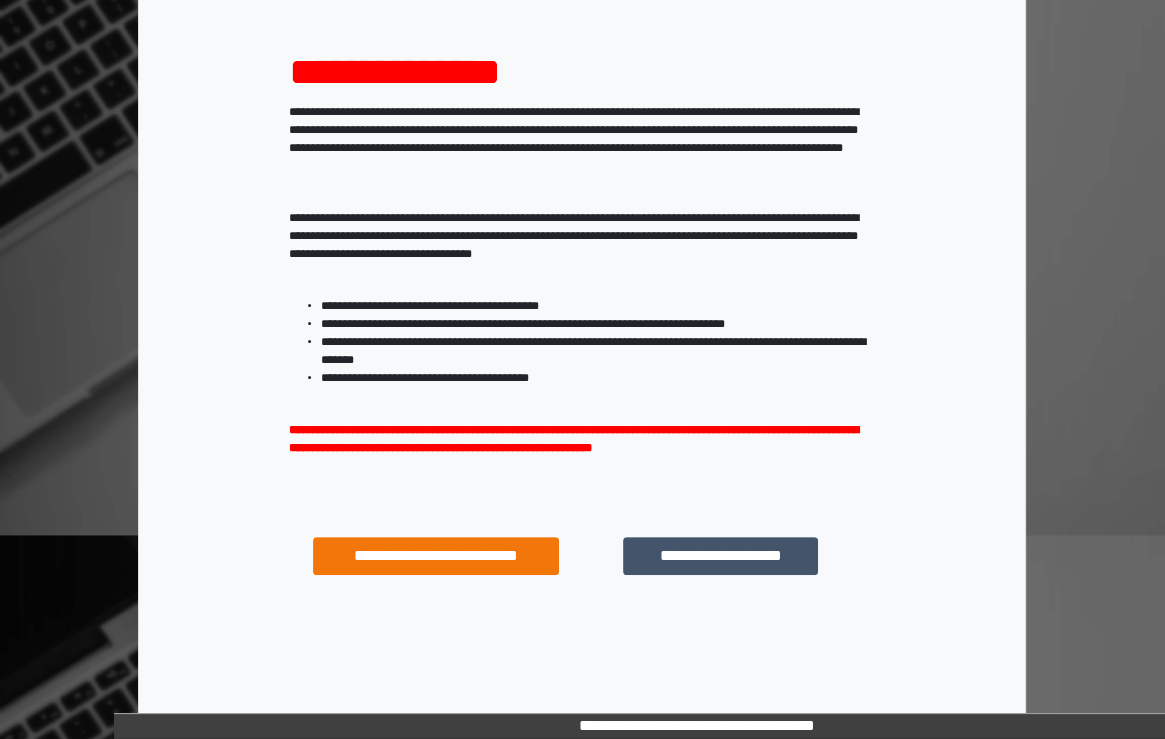 scroll, scrollTop: 240, scrollLeft: 0, axis: vertical 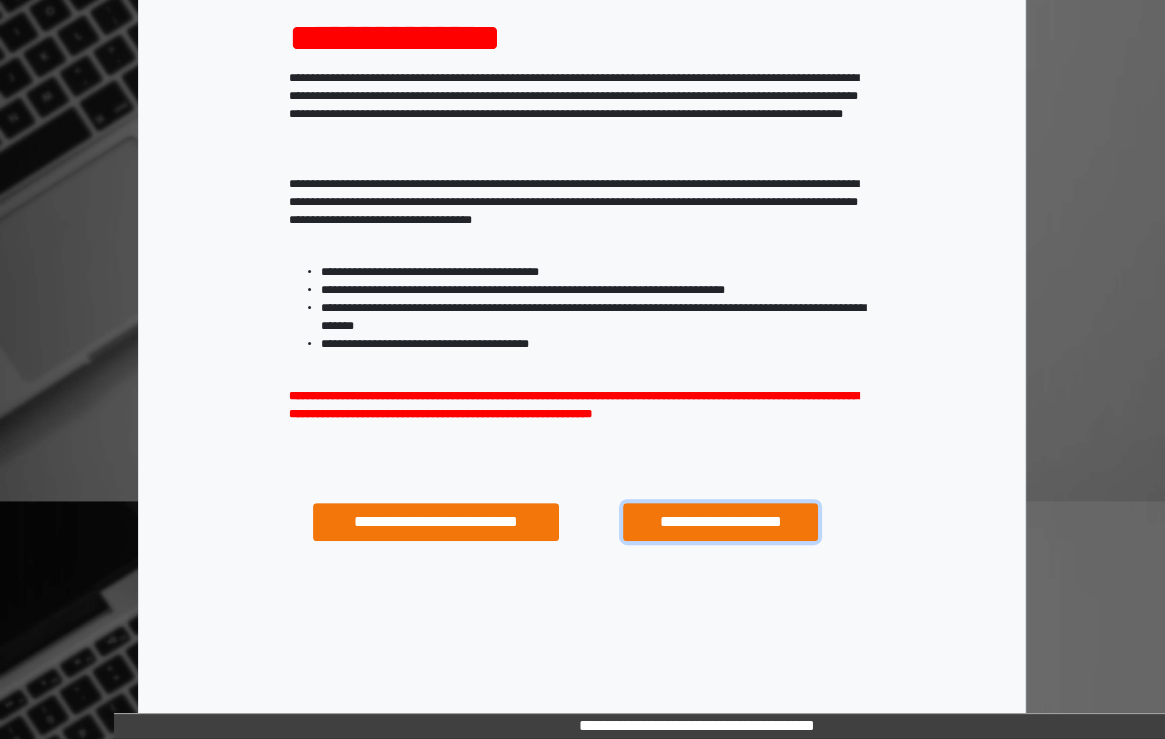 click on "**********" at bounding box center [720, 522] 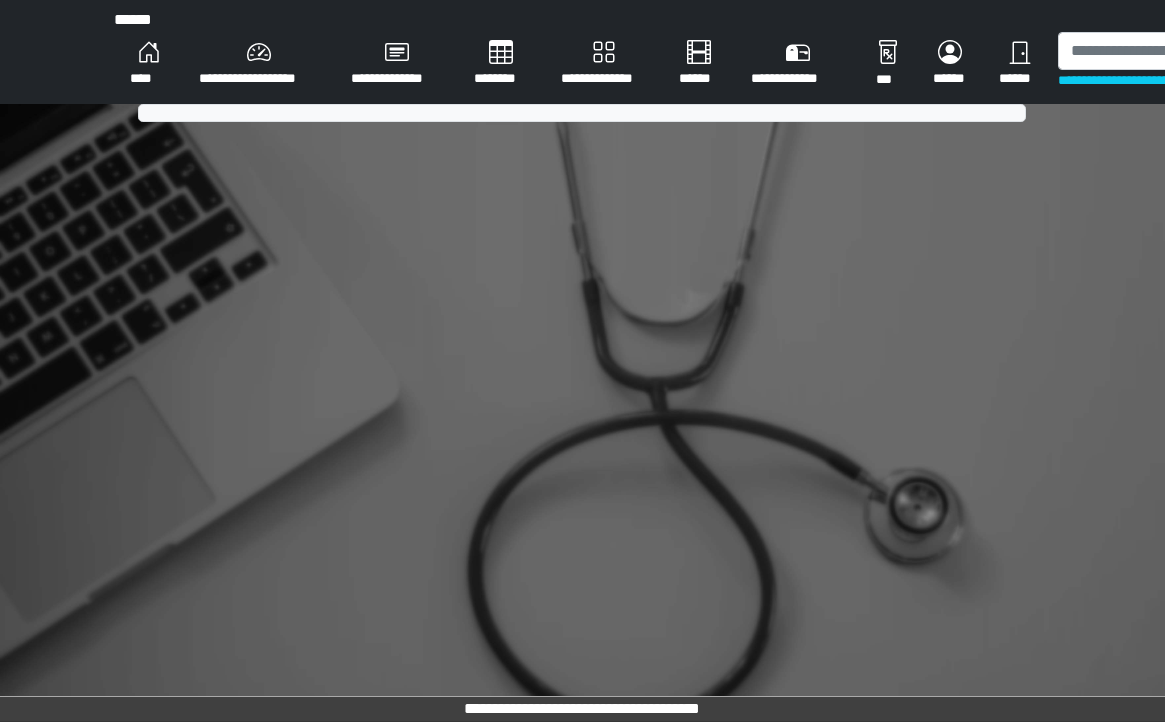 scroll, scrollTop: 0, scrollLeft: 0, axis: both 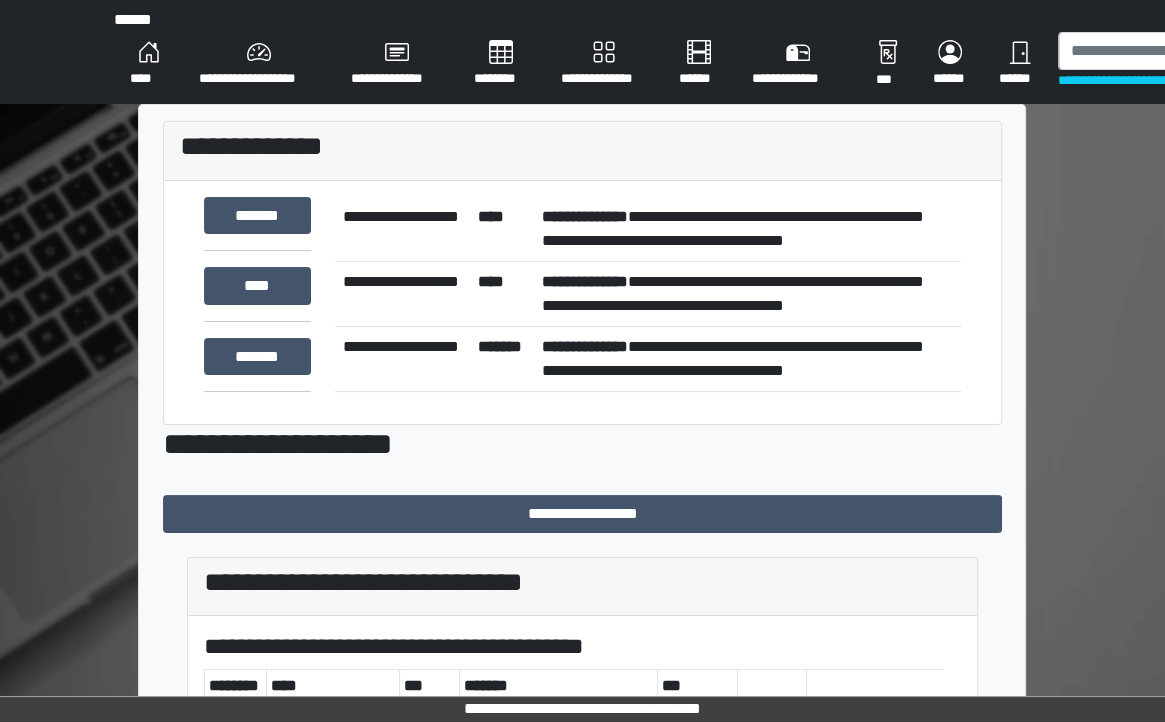 click on "**********" at bounding box center [402, 293] 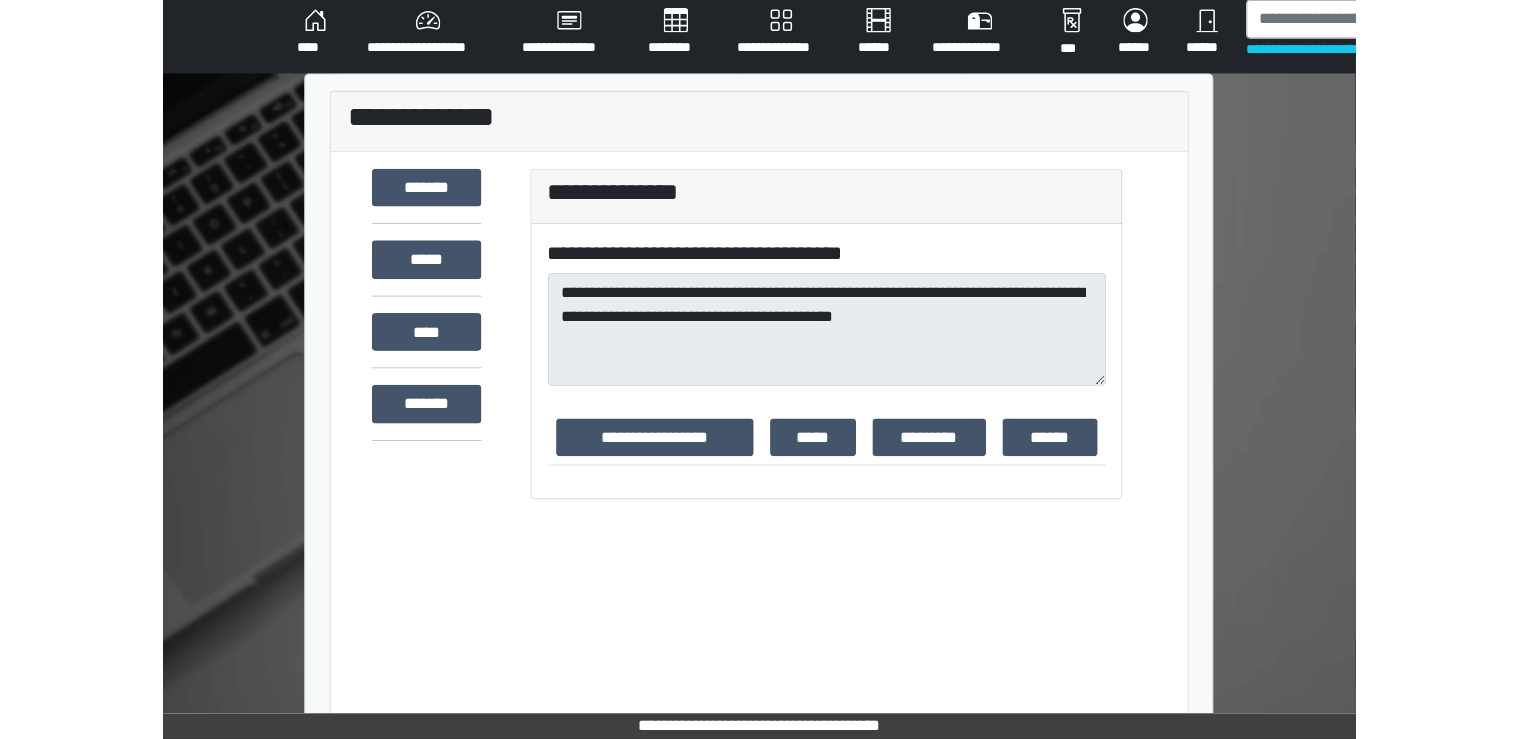 scroll, scrollTop: 0, scrollLeft: 0, axis: both 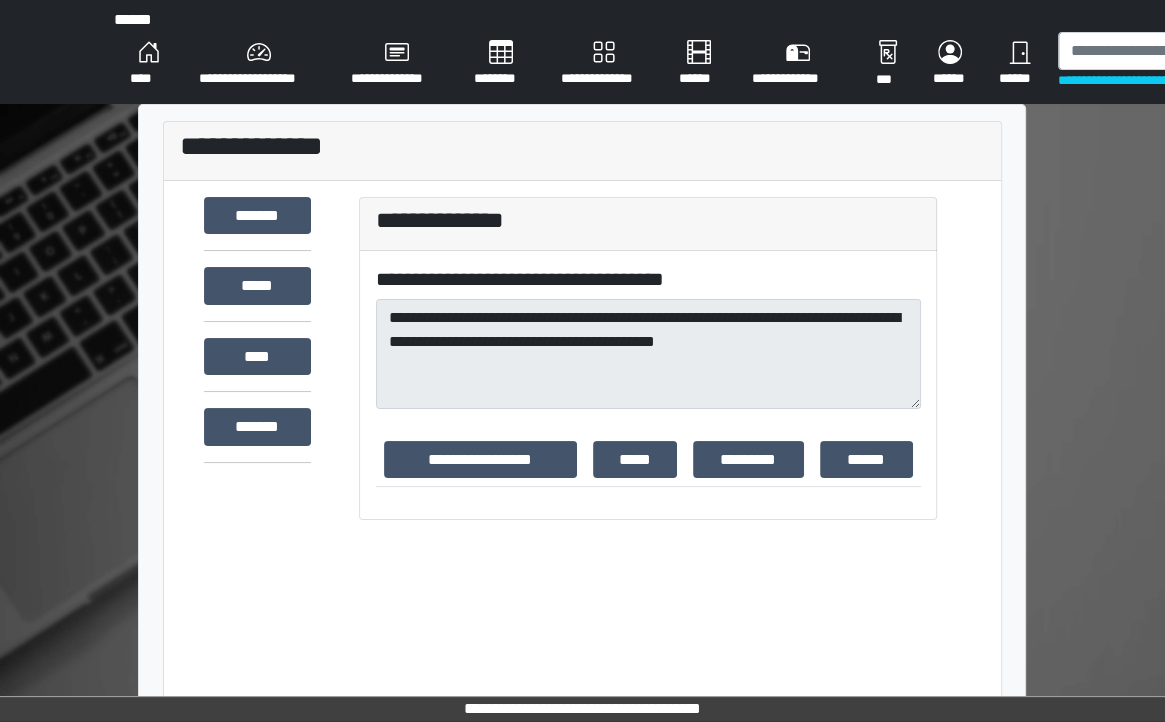 click on "****" at bounding box center (148, 64) 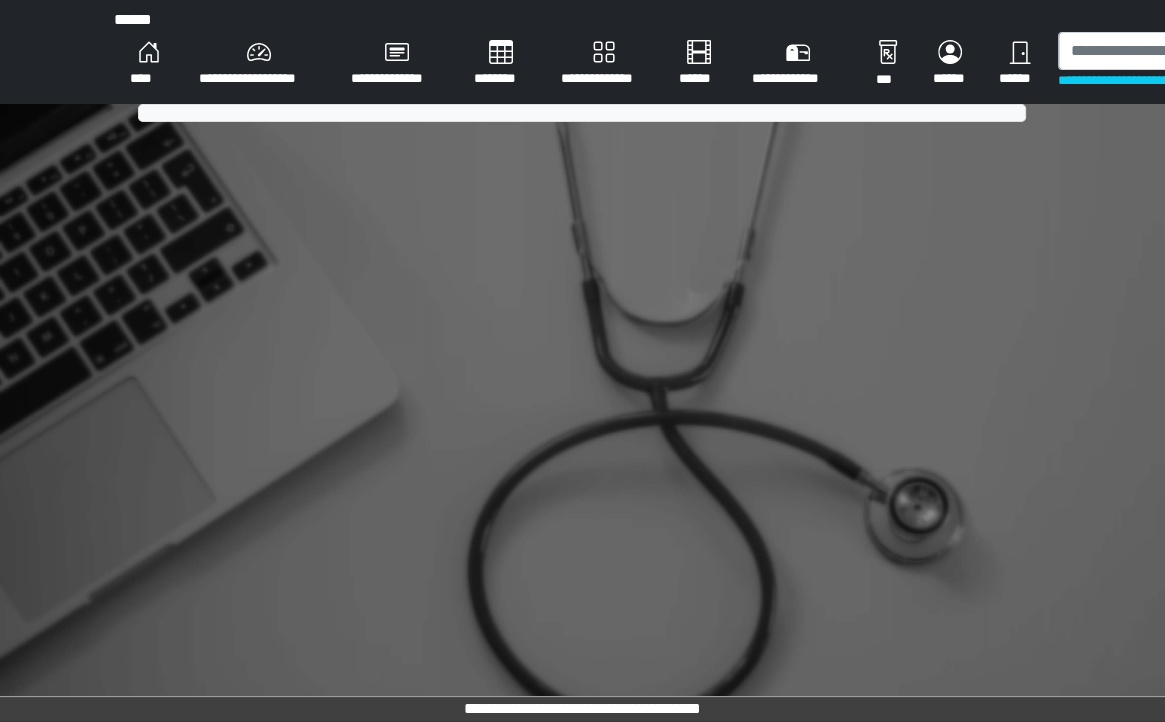 click on "****" at bounding box center [148, 64] 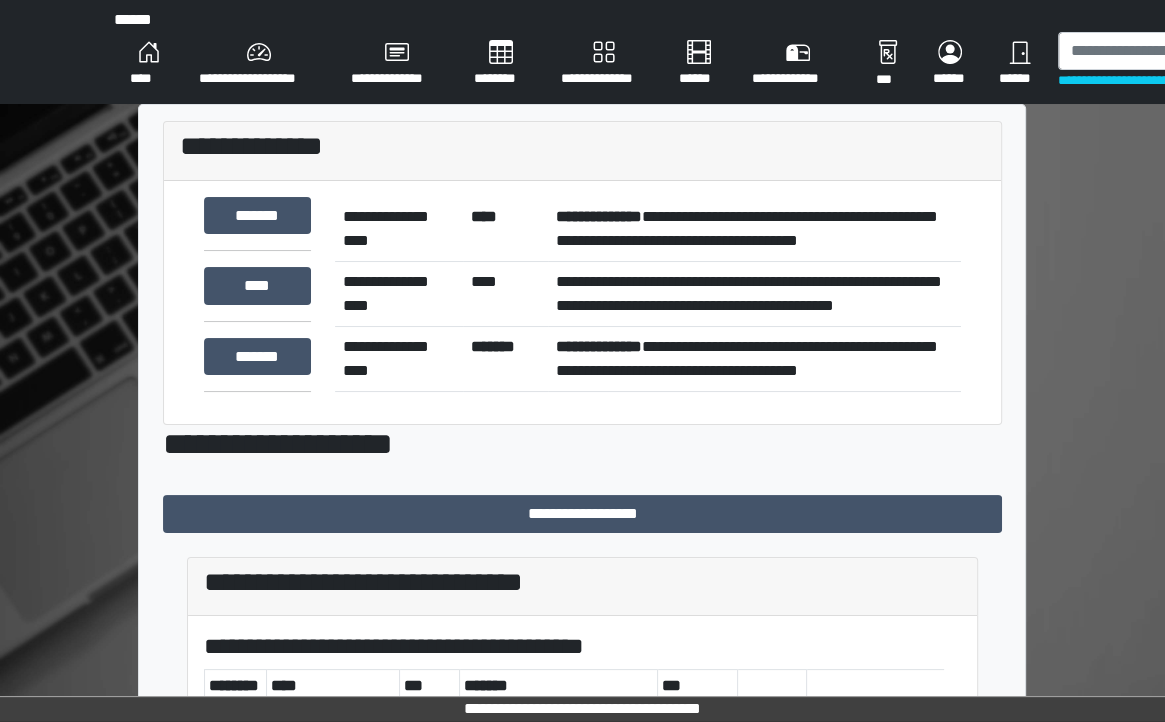 click on "****" at bounding box center [148, 64] 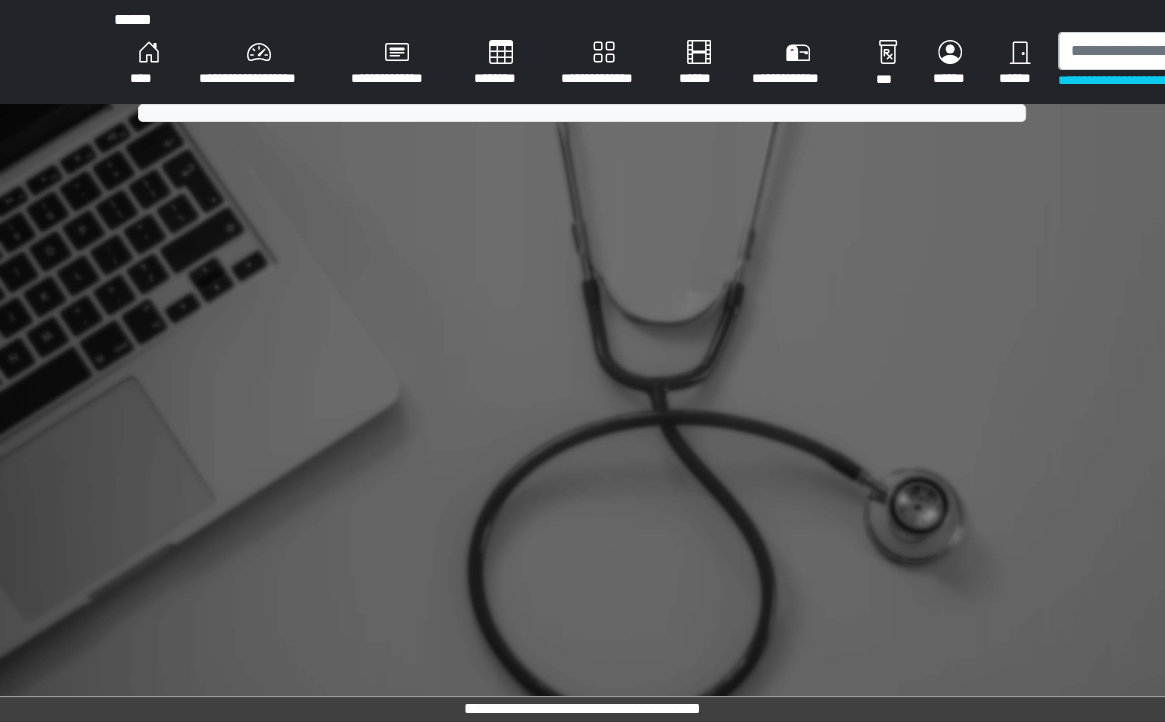 click on "****" at bounding box center [148, 64] 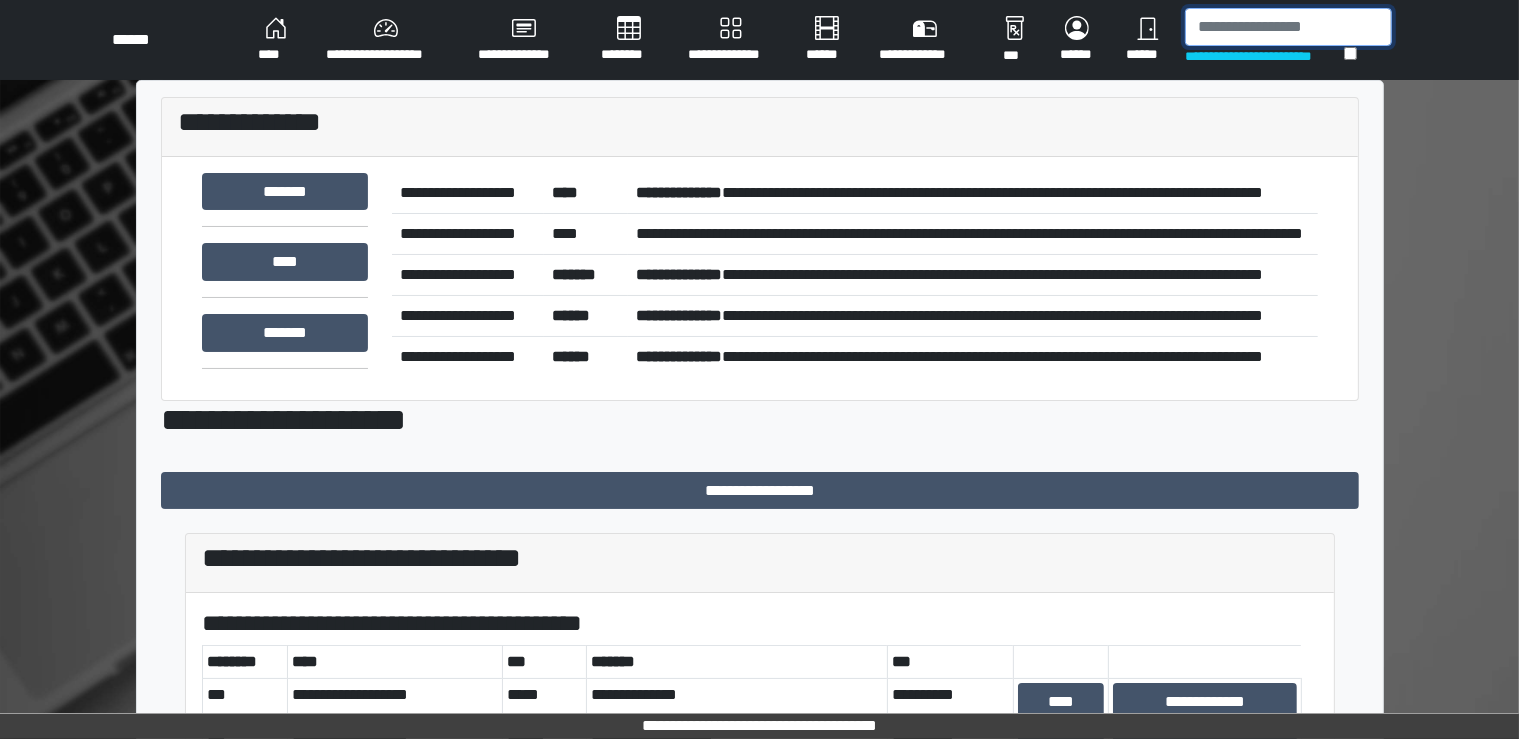 click at bounding box center (1288, 27) 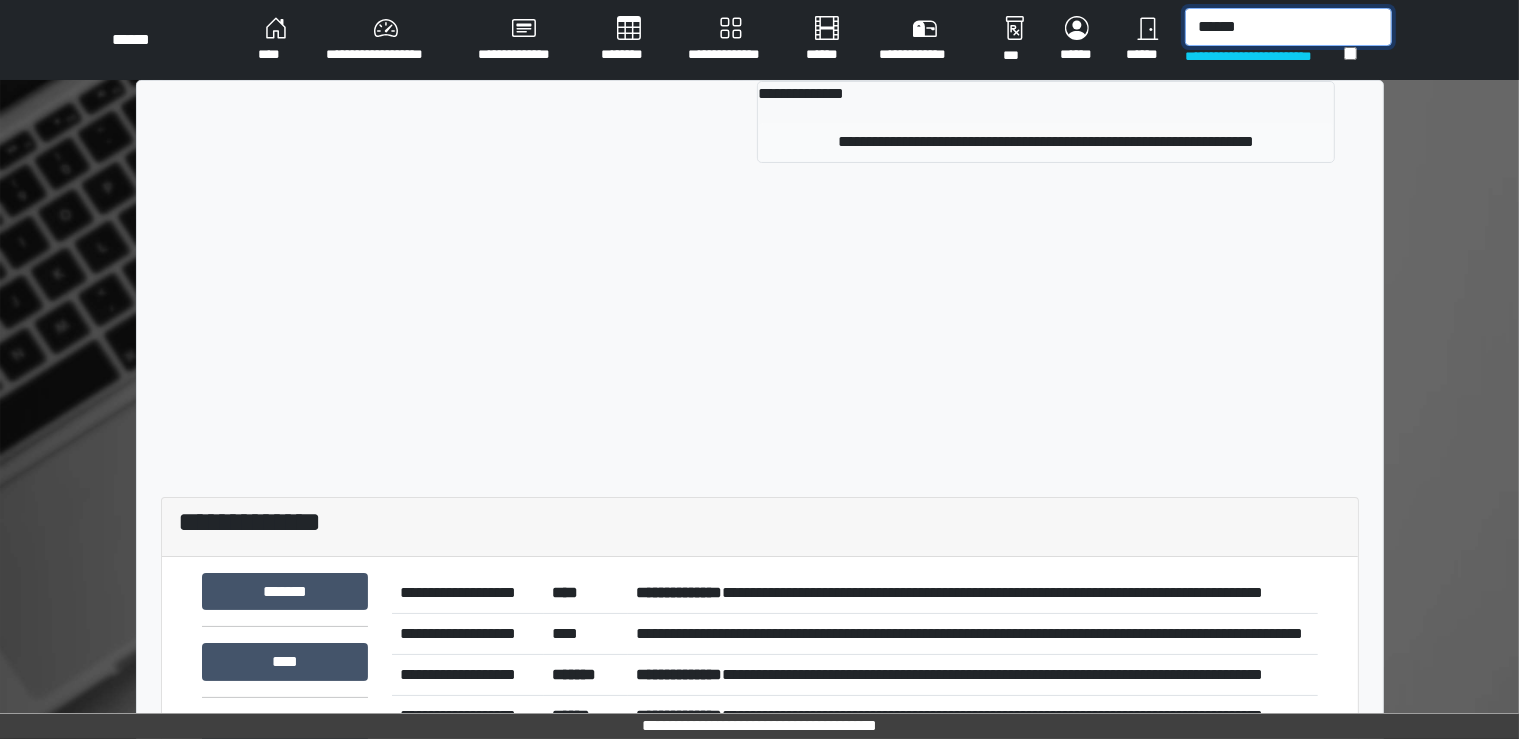 type on "******" 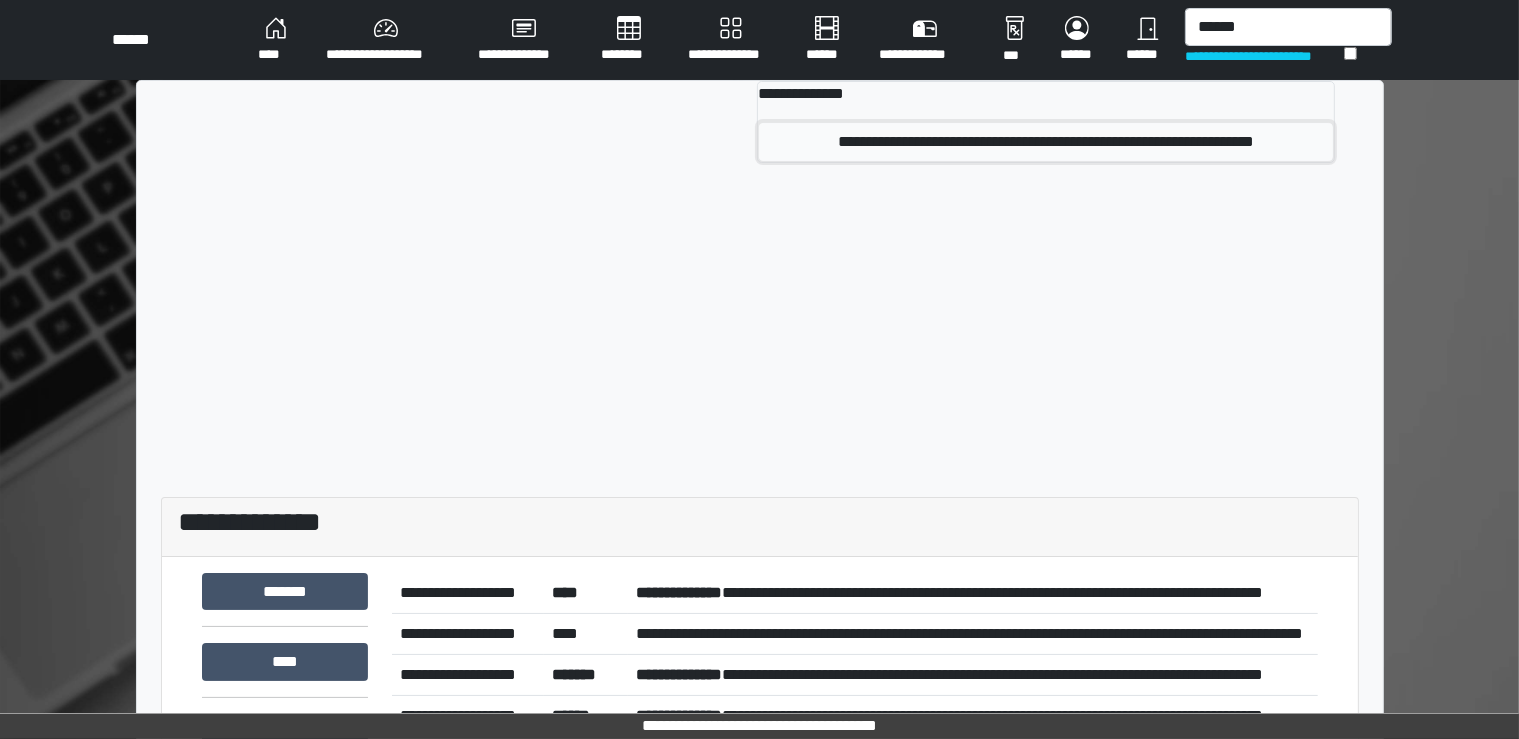 click on "**********" at bounding box center (1046, 142) 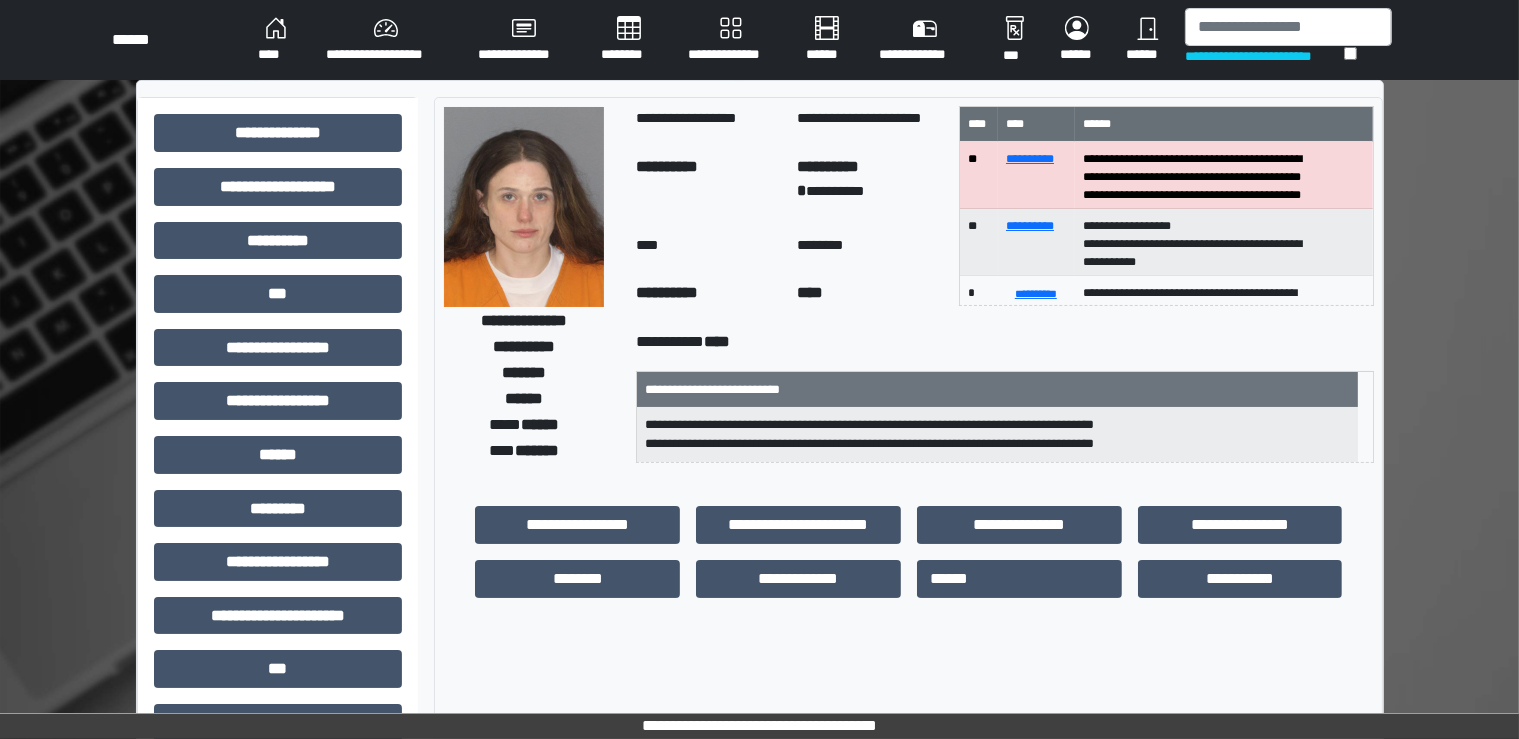 click on "**********" at bounding box center (871, 122) 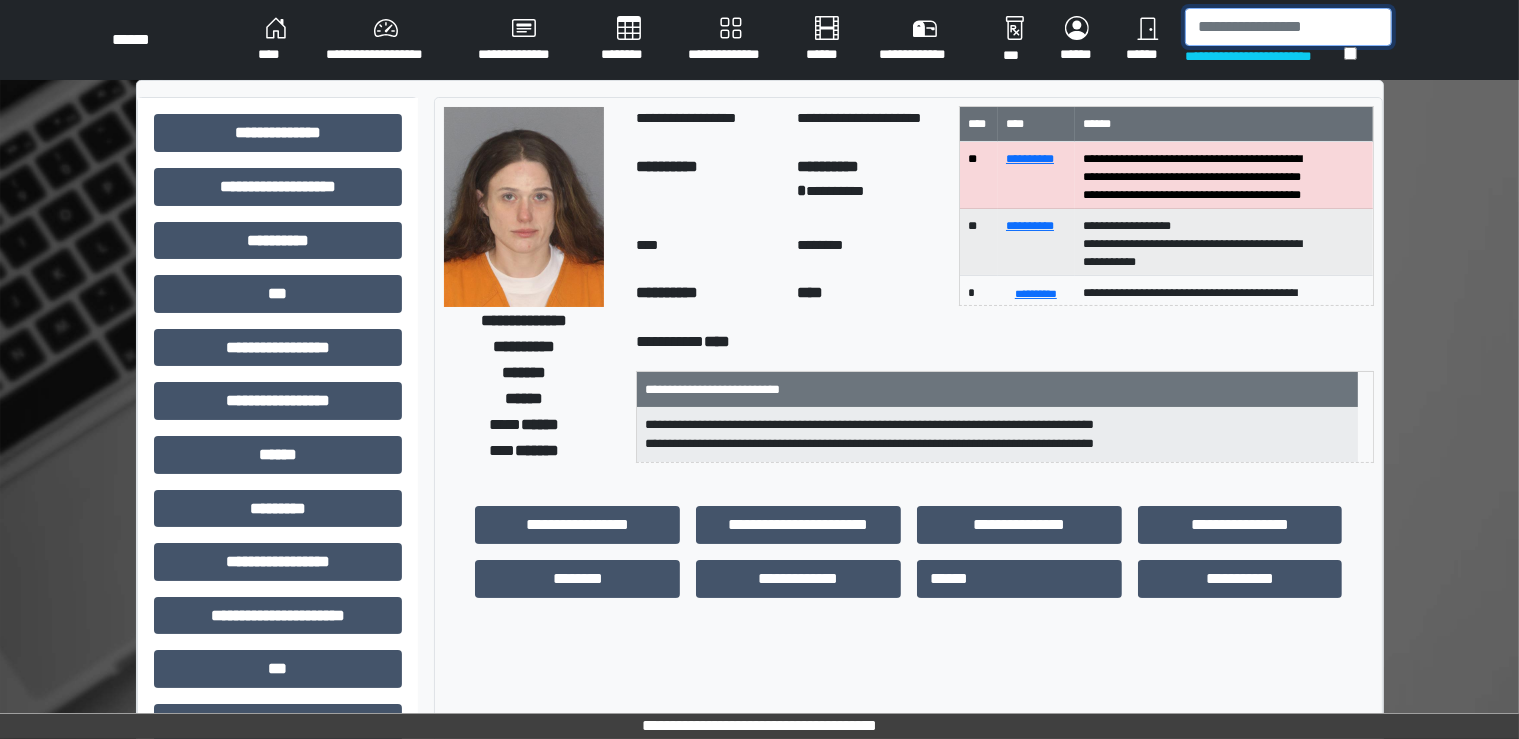 click at bounding box center (1288, 27) 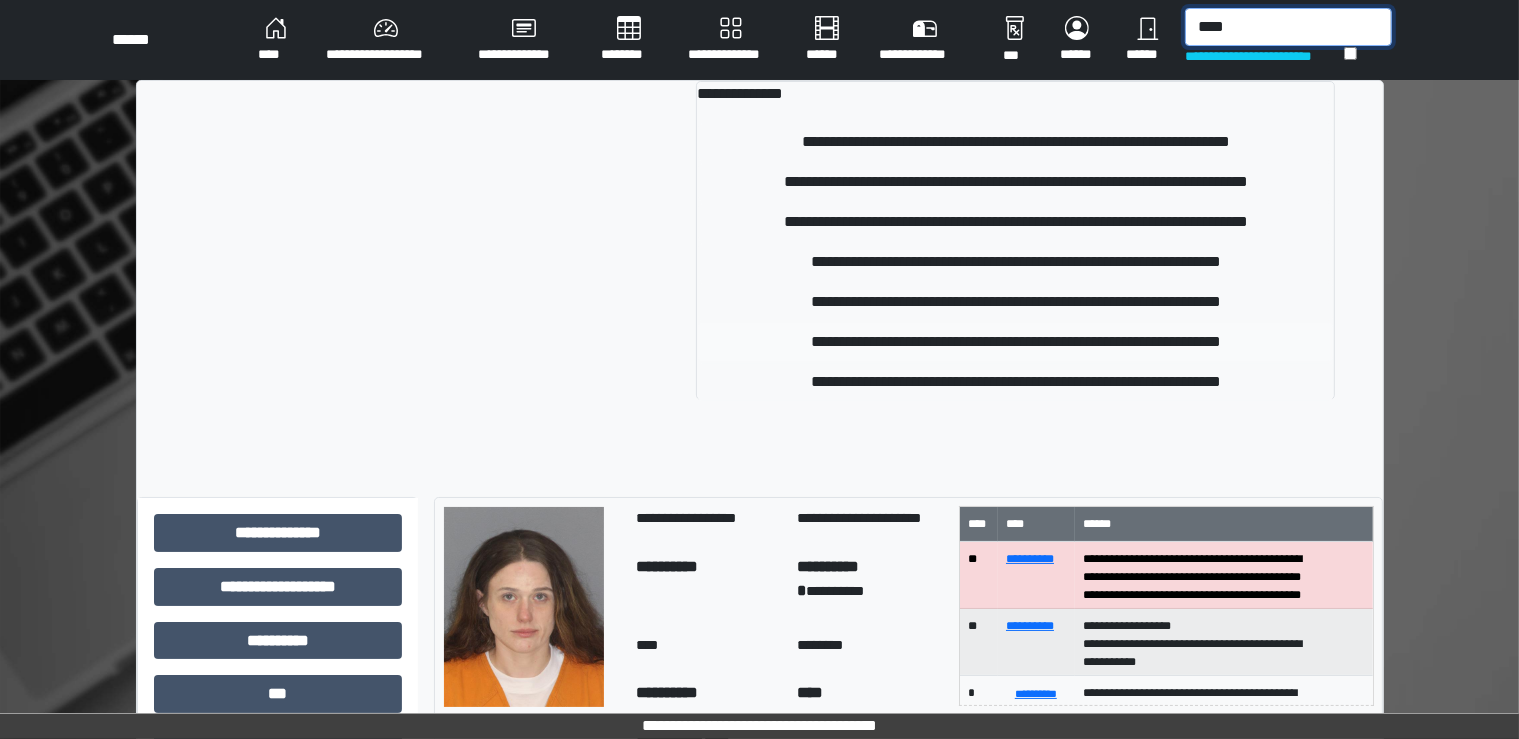 type on "****" 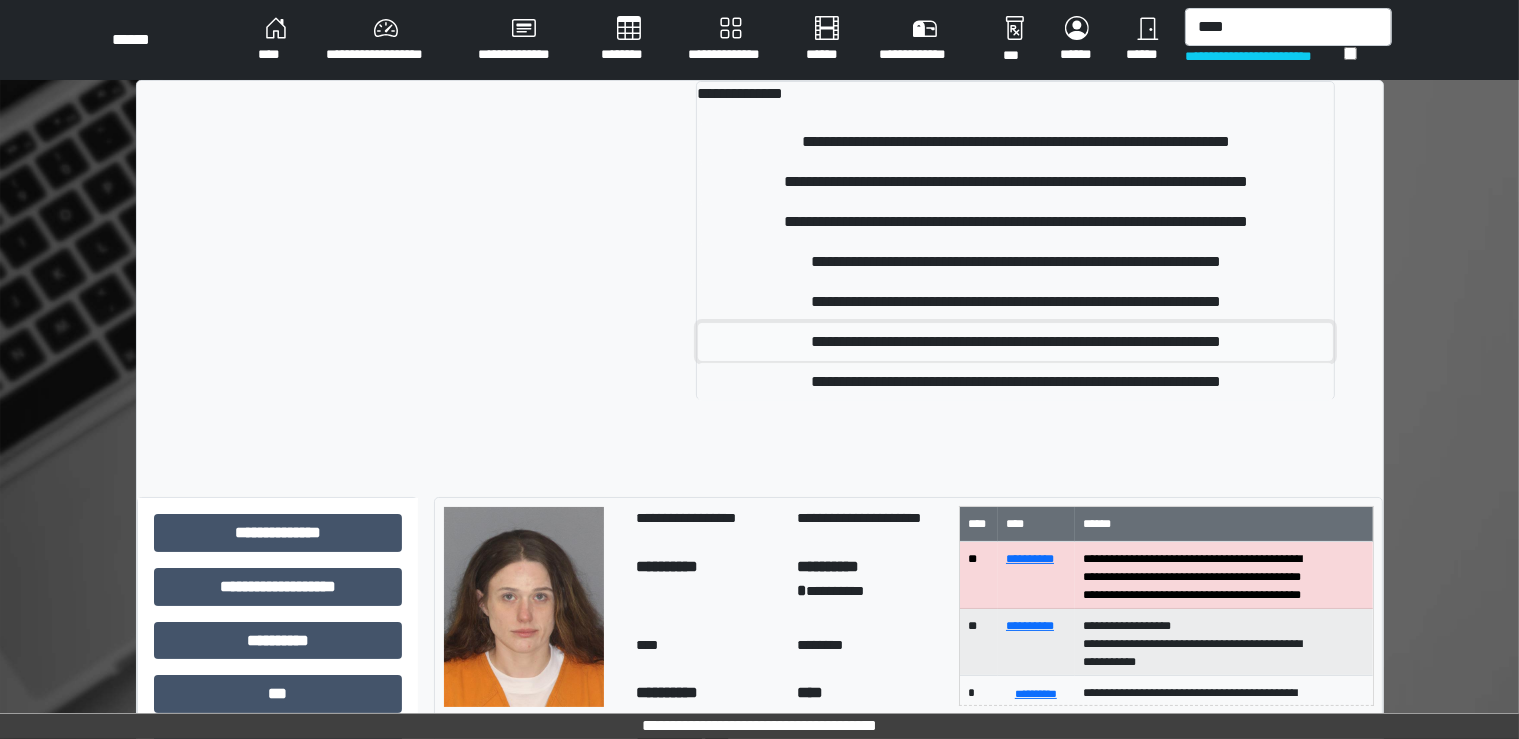 click on "**********" at bounding box center (1015, 342) 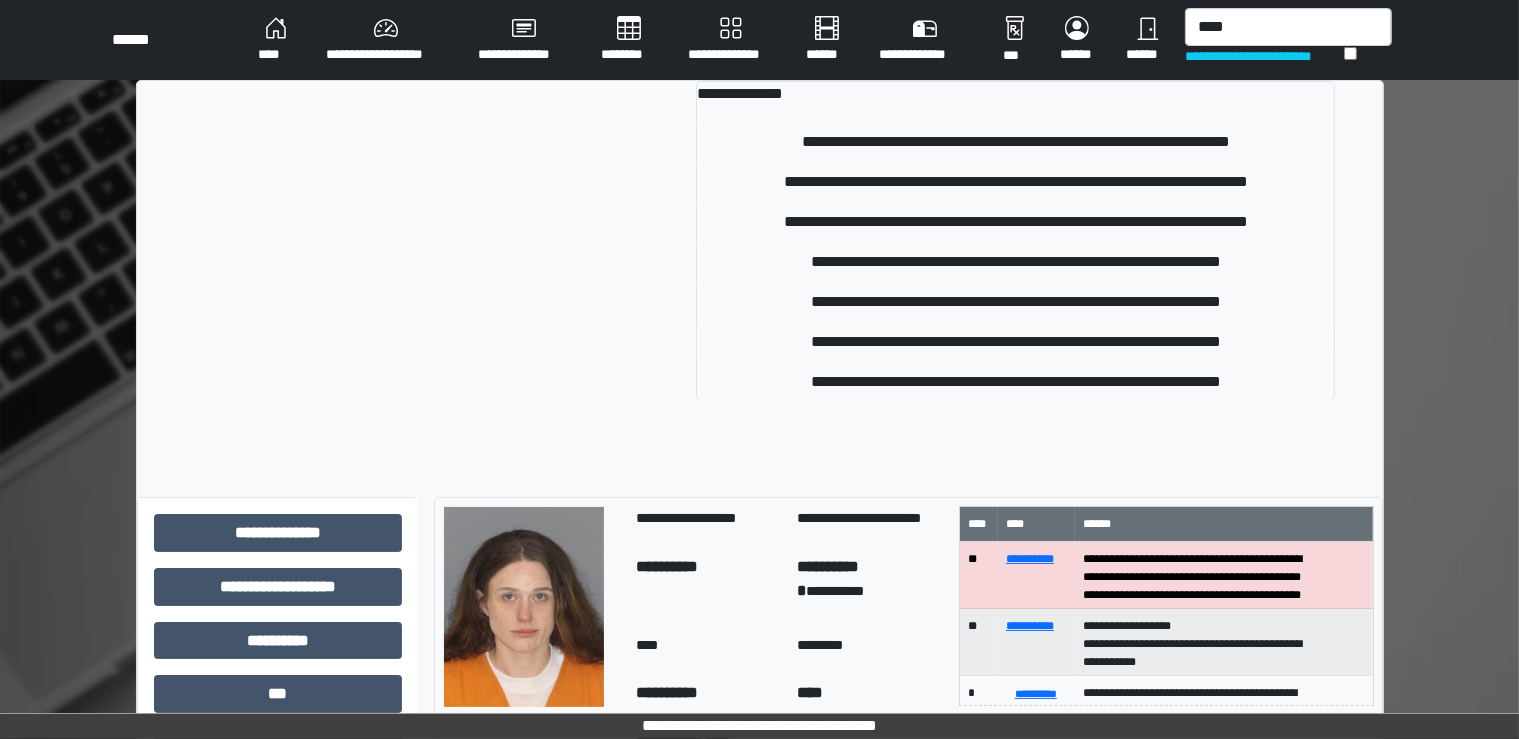 type 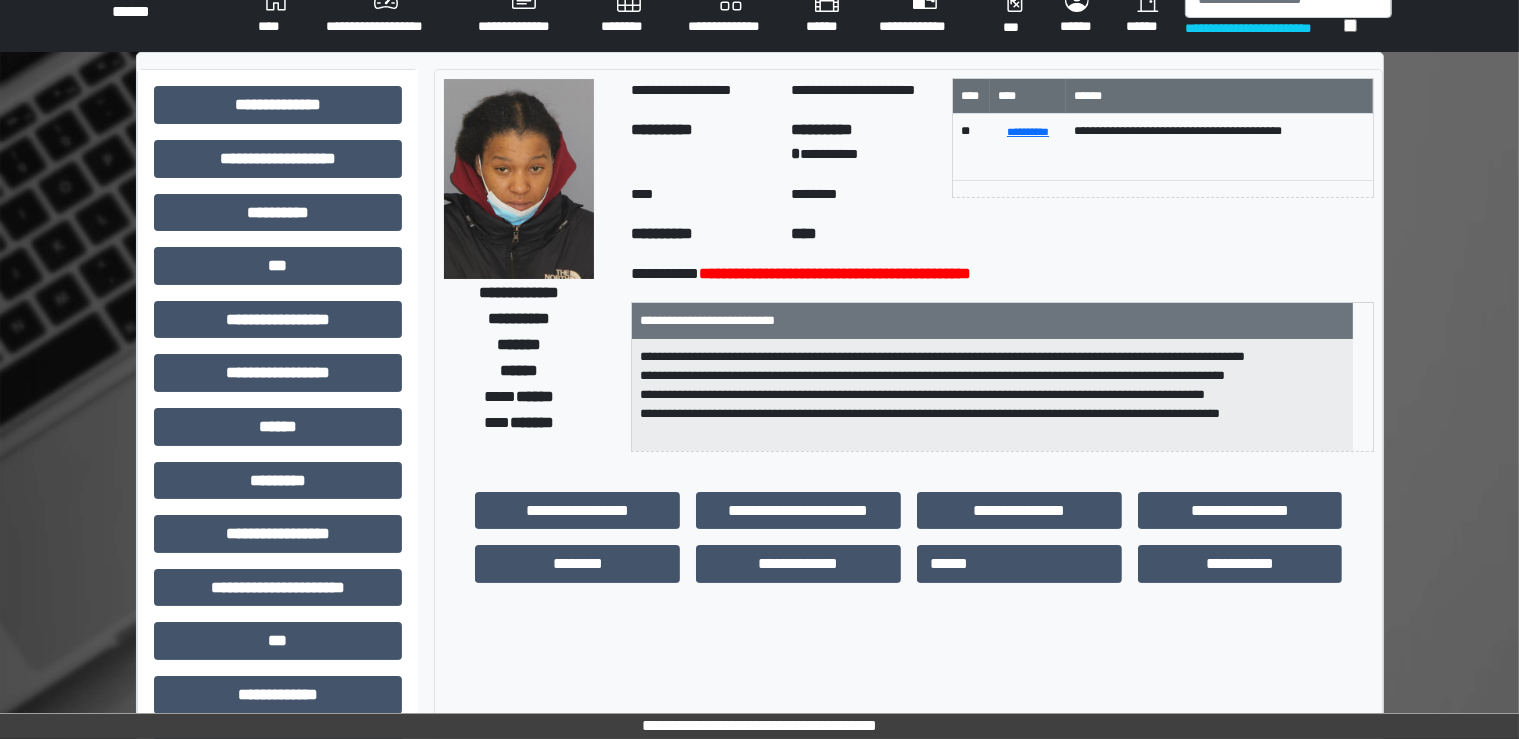 scroll, scrollTop: 27, scrollLeft: 0, axis: vertical 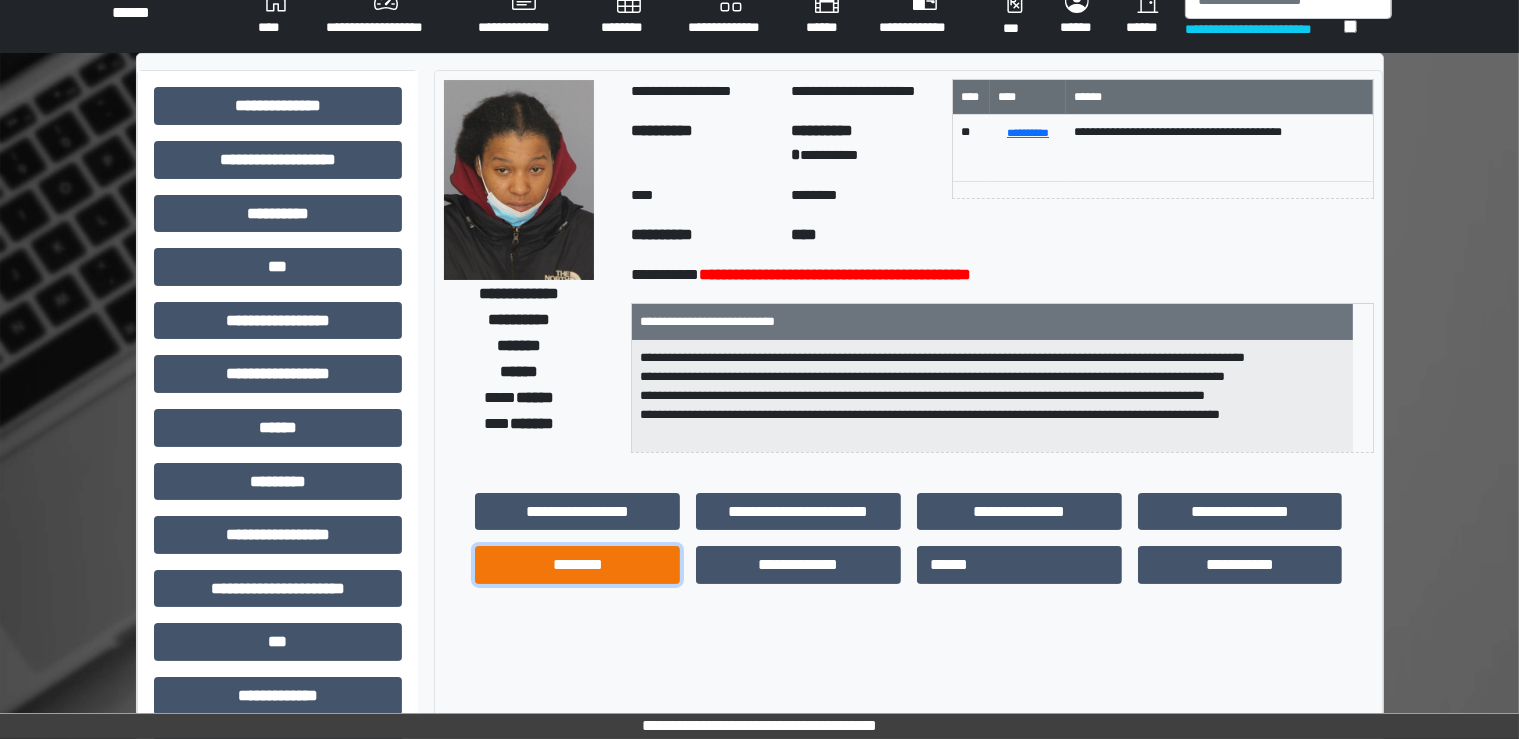 click on "********" at bounding box center [577, 565] 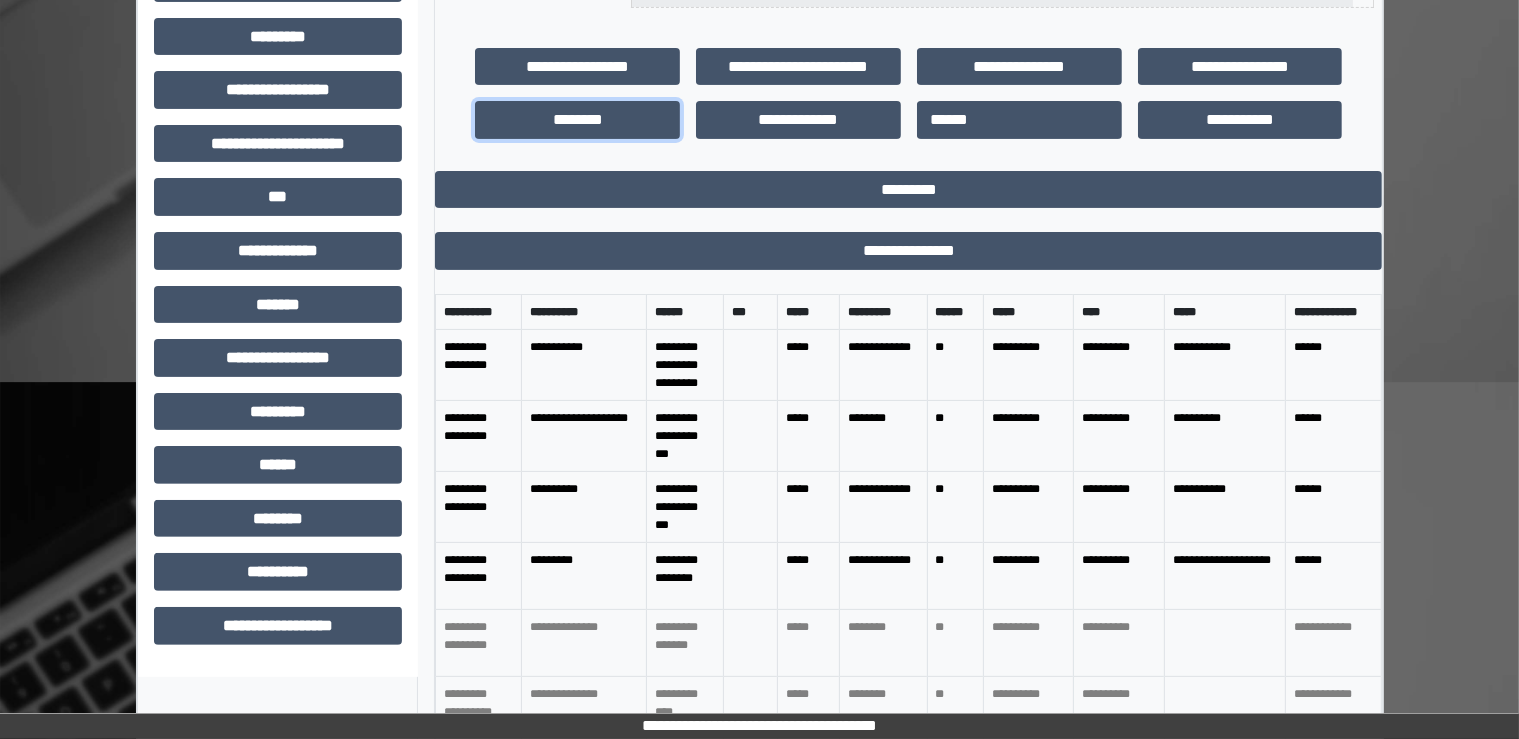 scroll, scrollTop: 483, scrollLeft: 0, axis: vertical 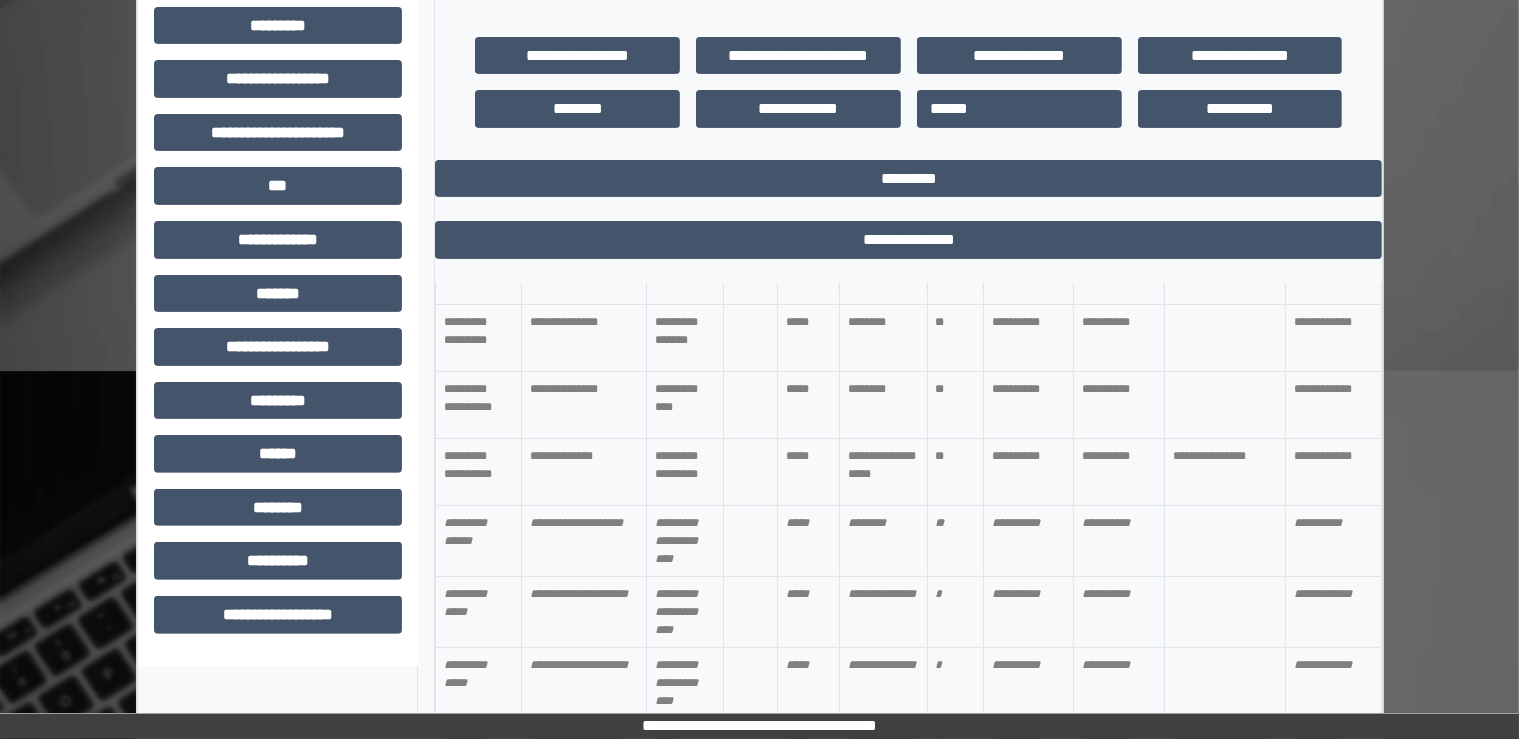 click on "**" at bounding box center (955, 270) 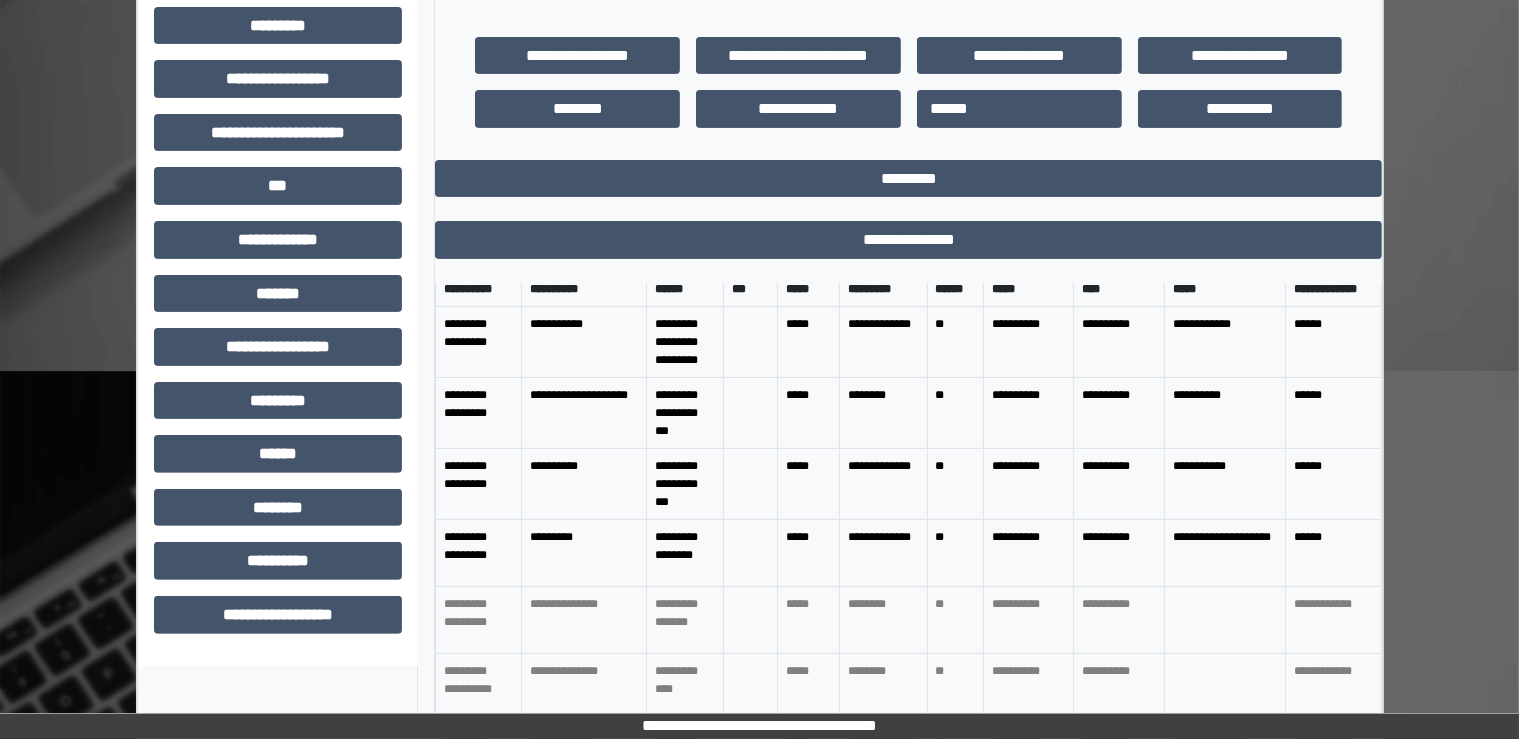scroll, scrollTop: 0, scrollLeft: 0, axis: both 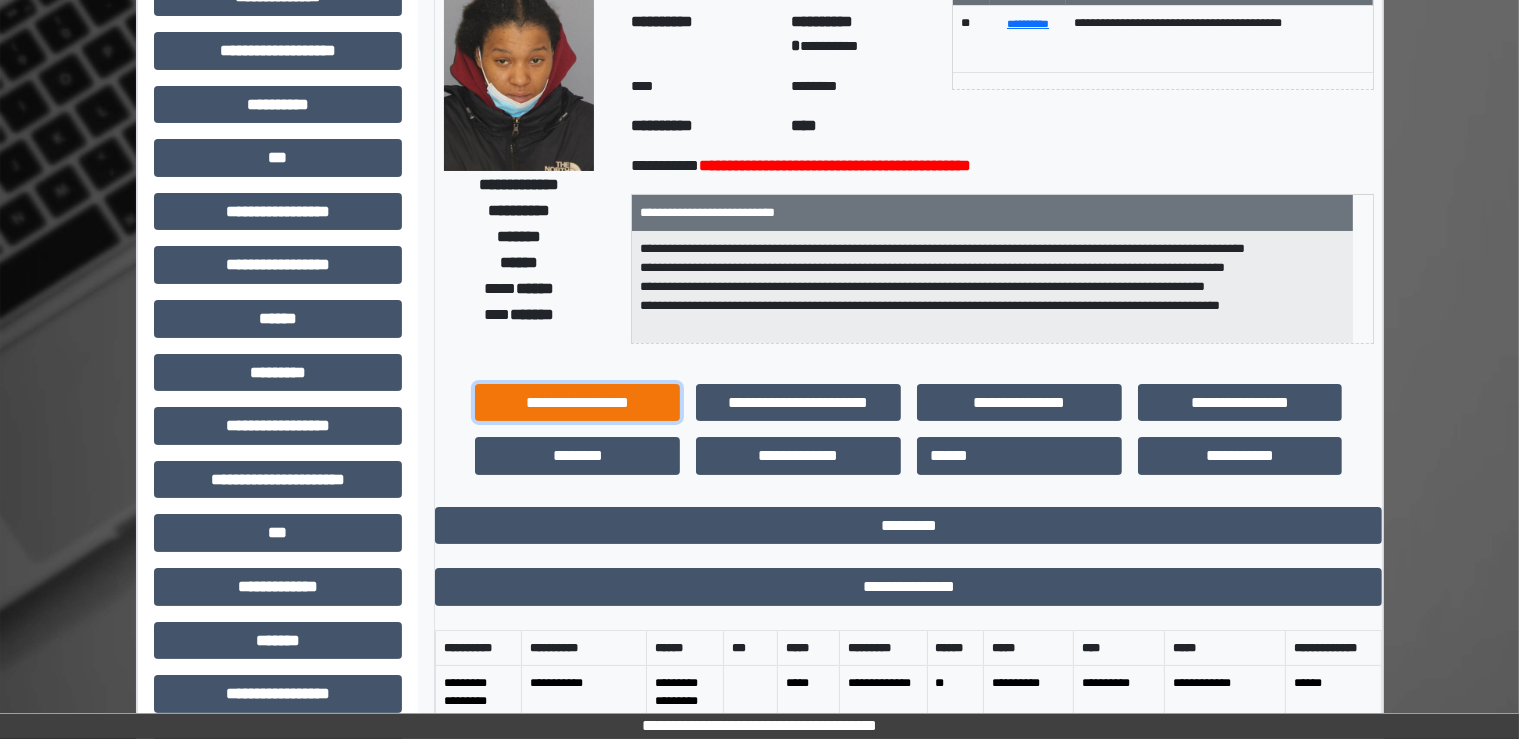 click on "**********" at bounding box center [577, 403] 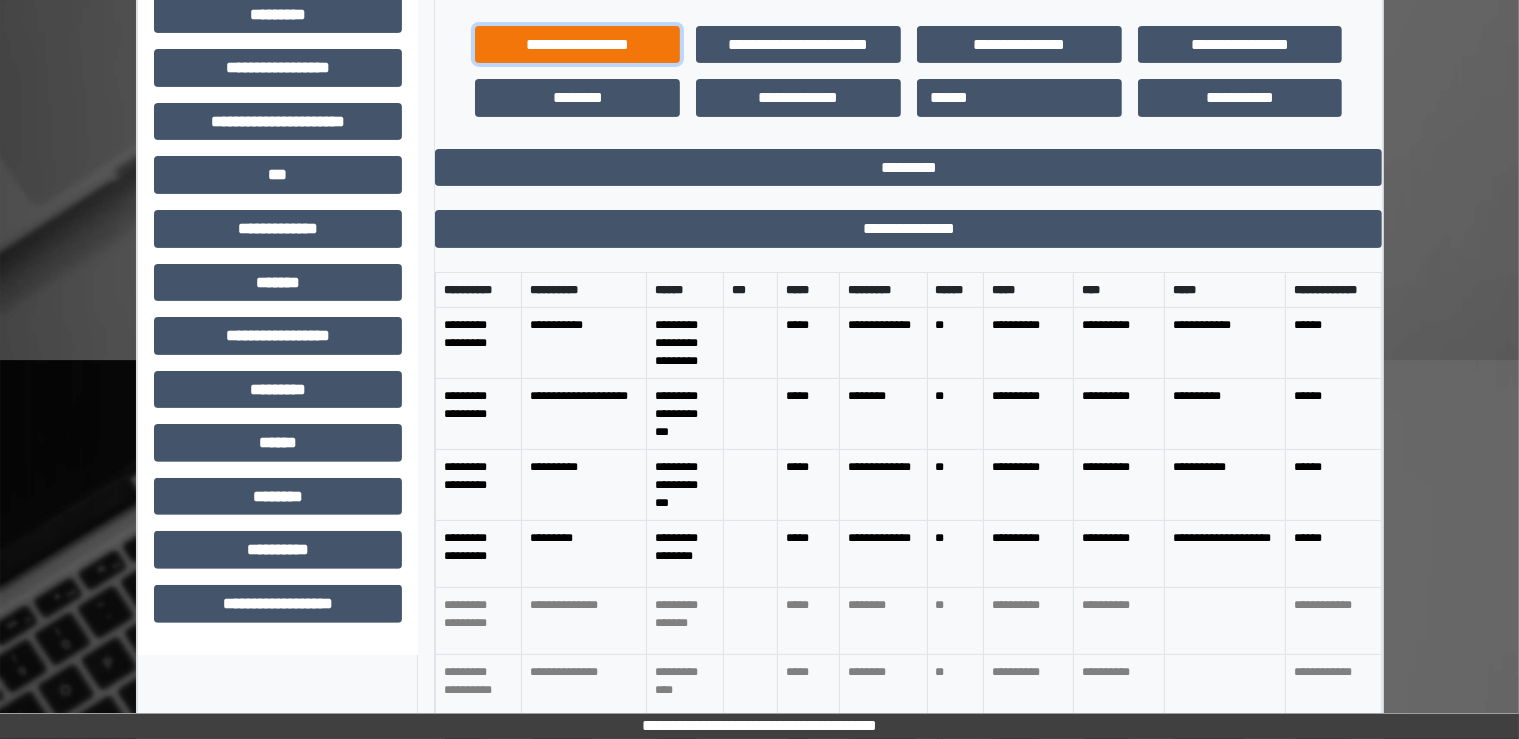 scroll, scrollTop: 508, scrollLeft: 0, axis: vertical 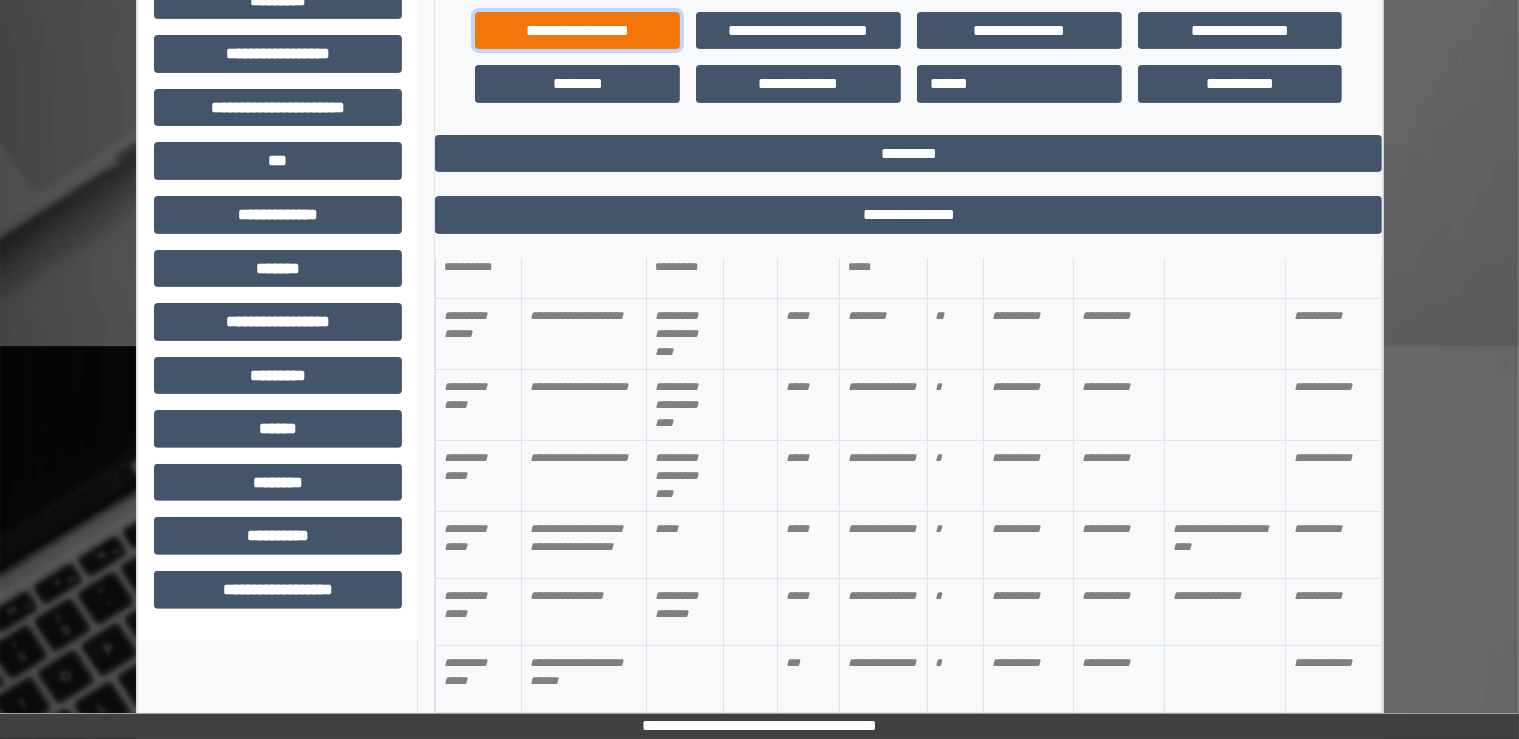 click on "**********" at bounding box center [577, 31] 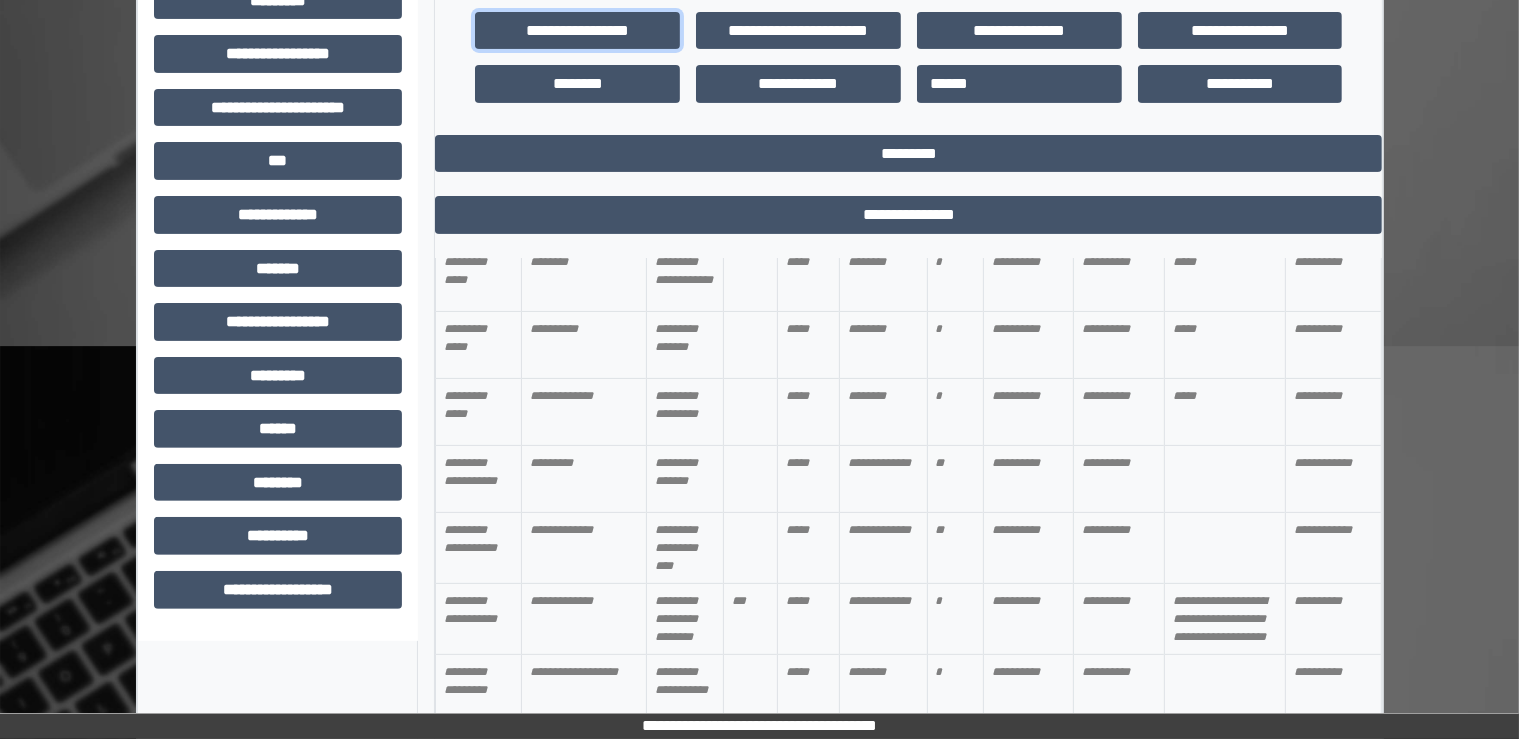 scroll, scrollTop: 1091, scrollLeft: 0, axis: vertical 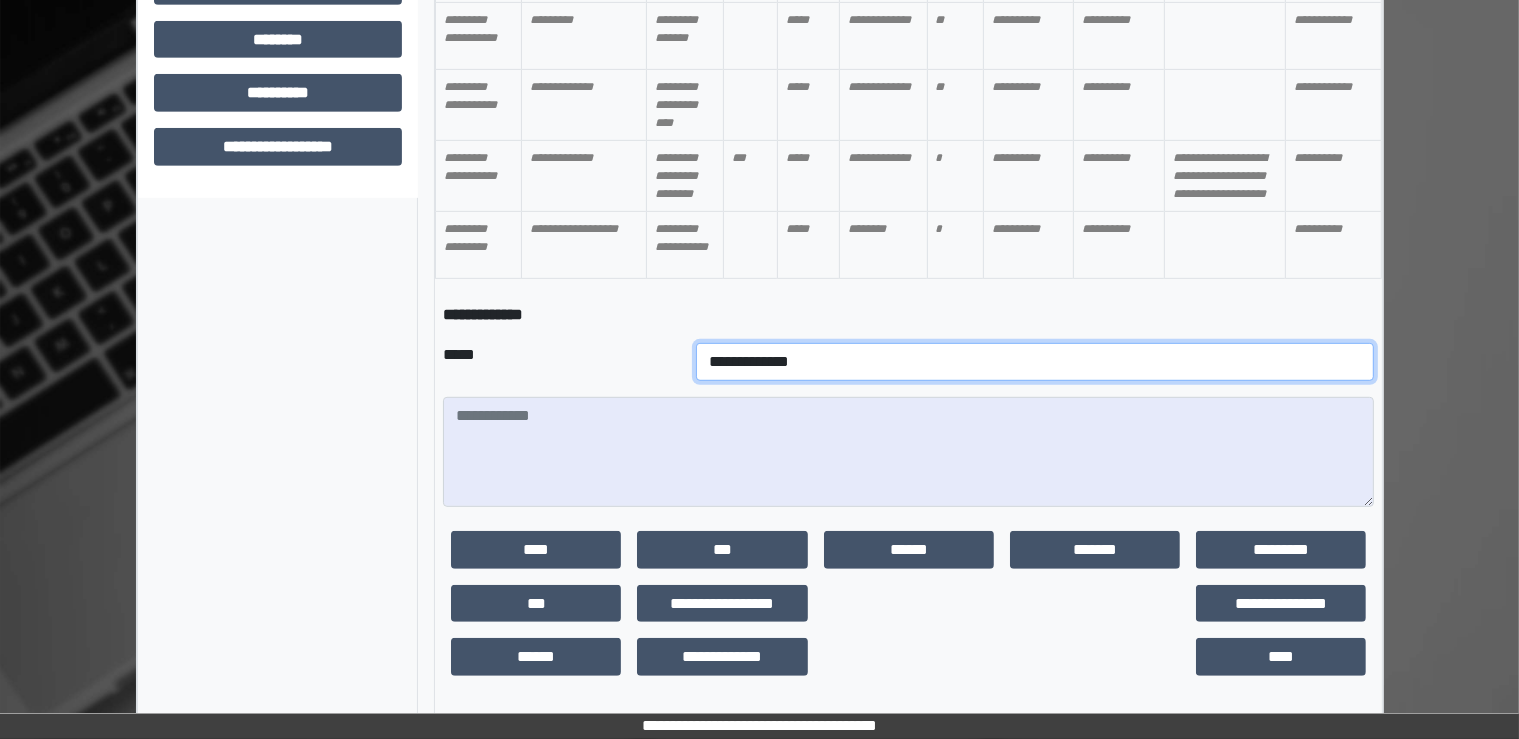click on "**********" at bounding box center [1035, 362] 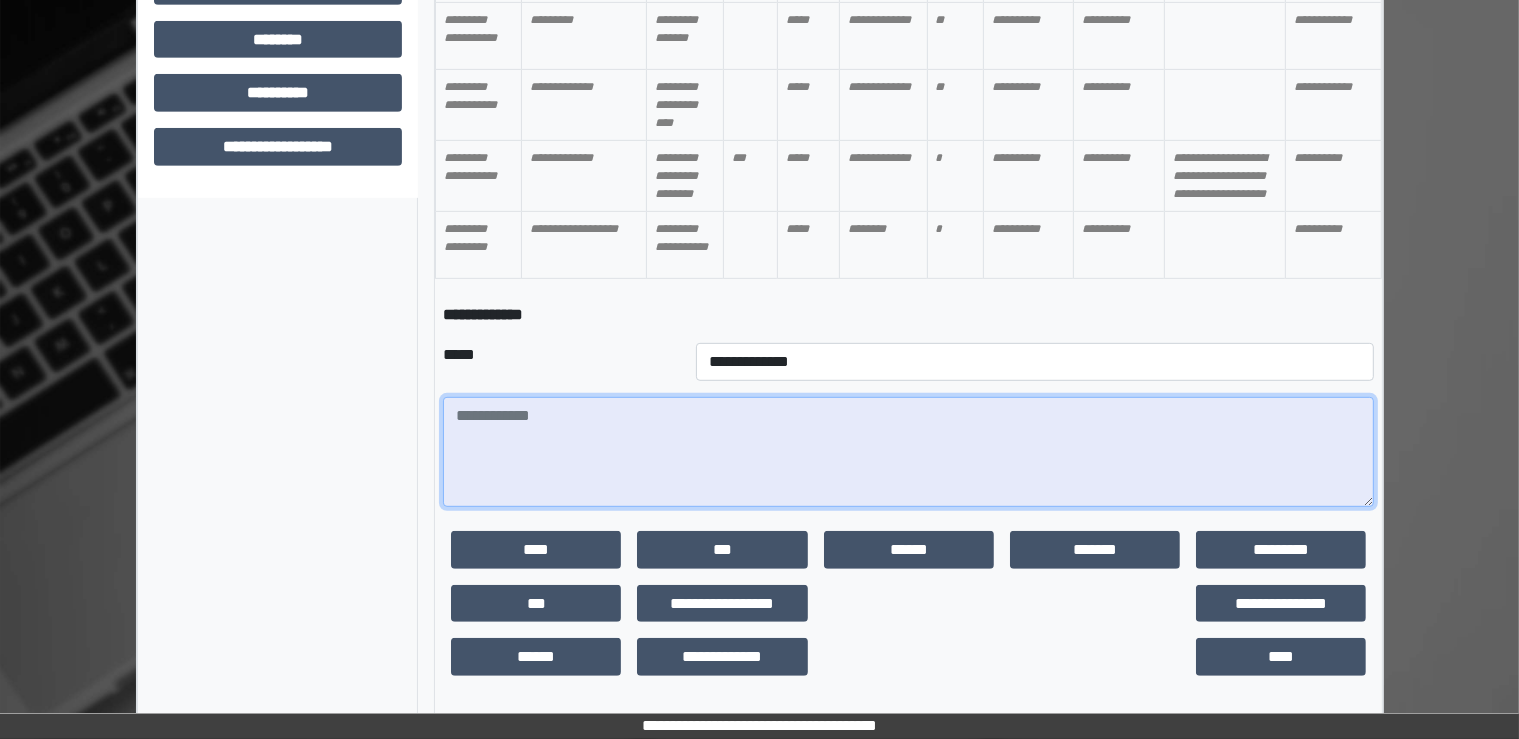 click at bounding box center [908, 452] 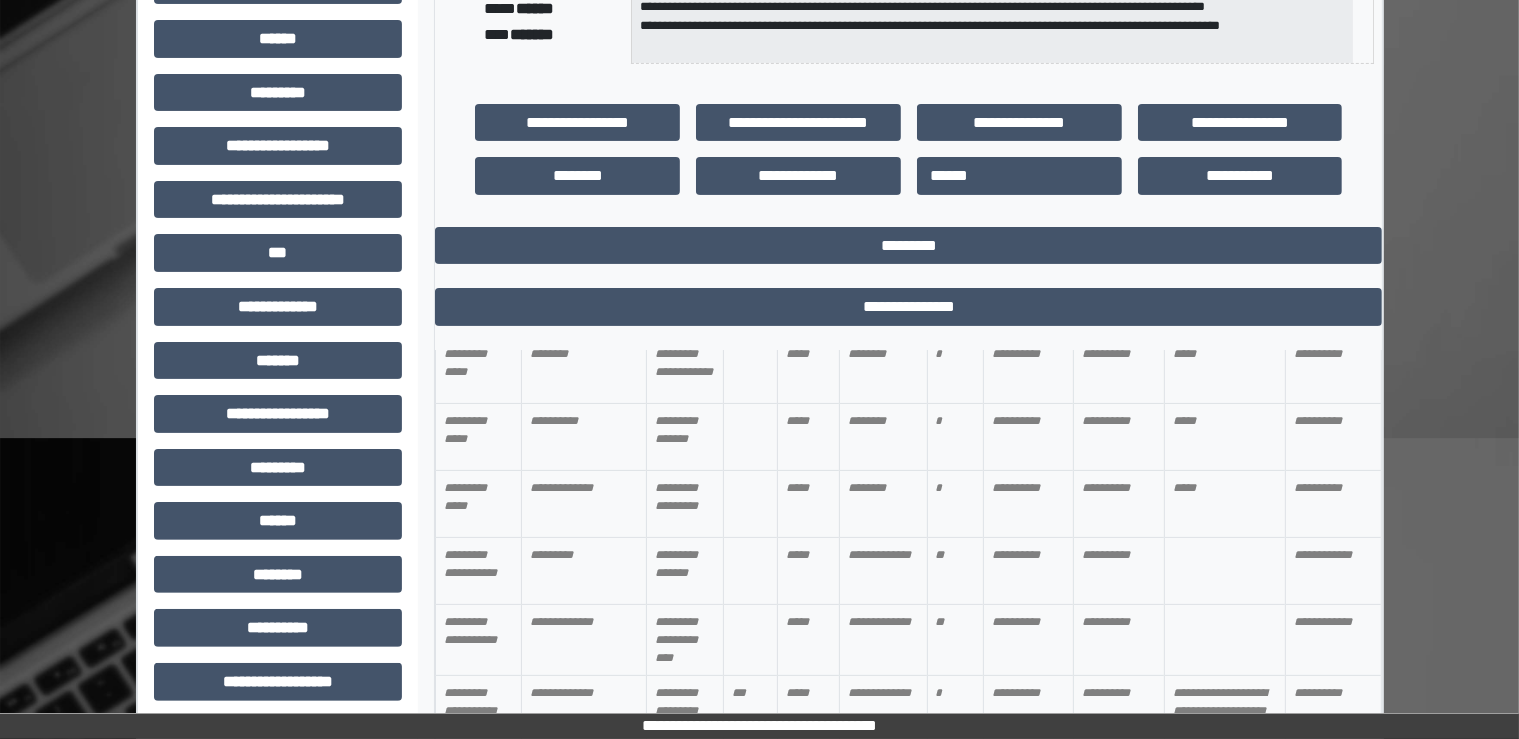 scroll, scrollTop: 406, scrollLeft: 0, axis: vertical 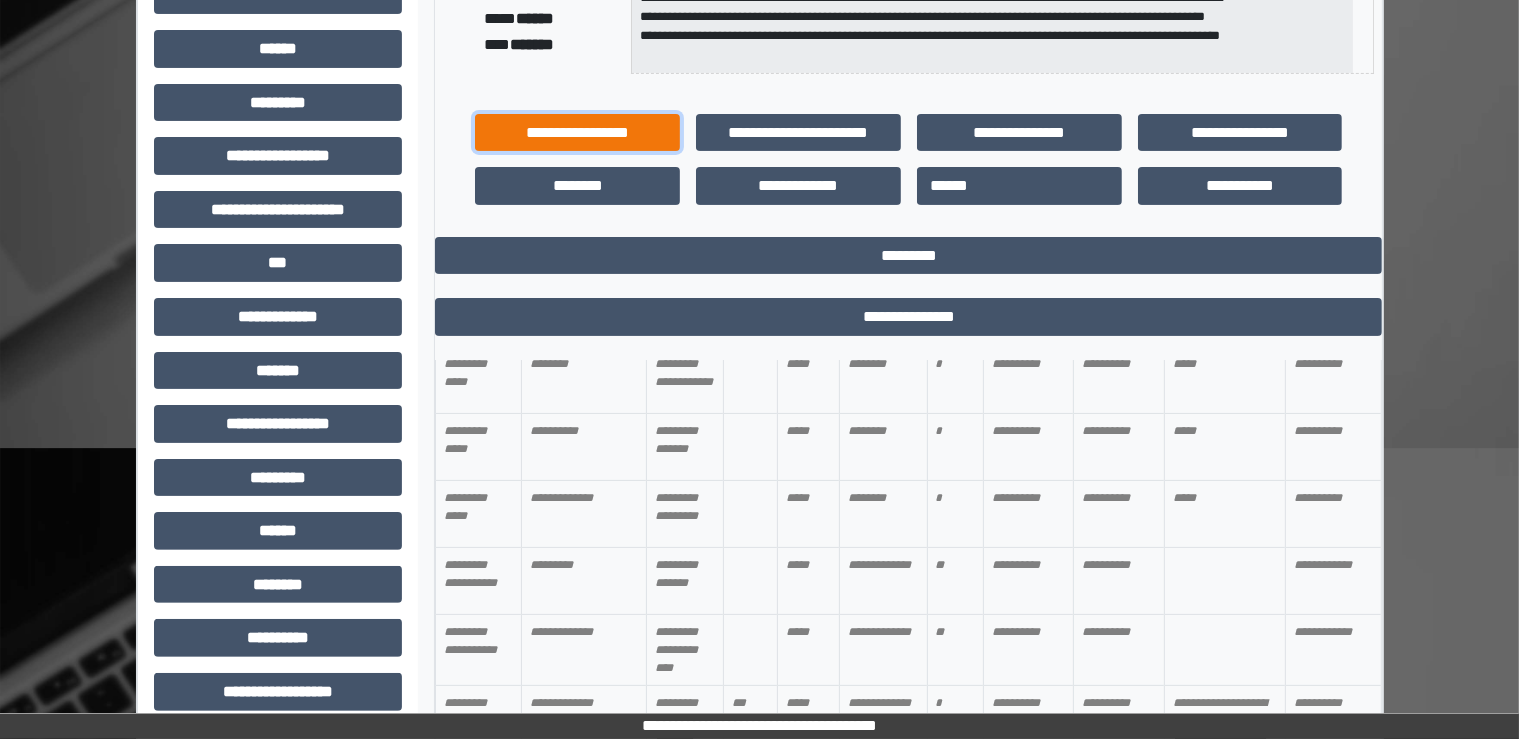 click on "**********" at bounding box center (577, 133) 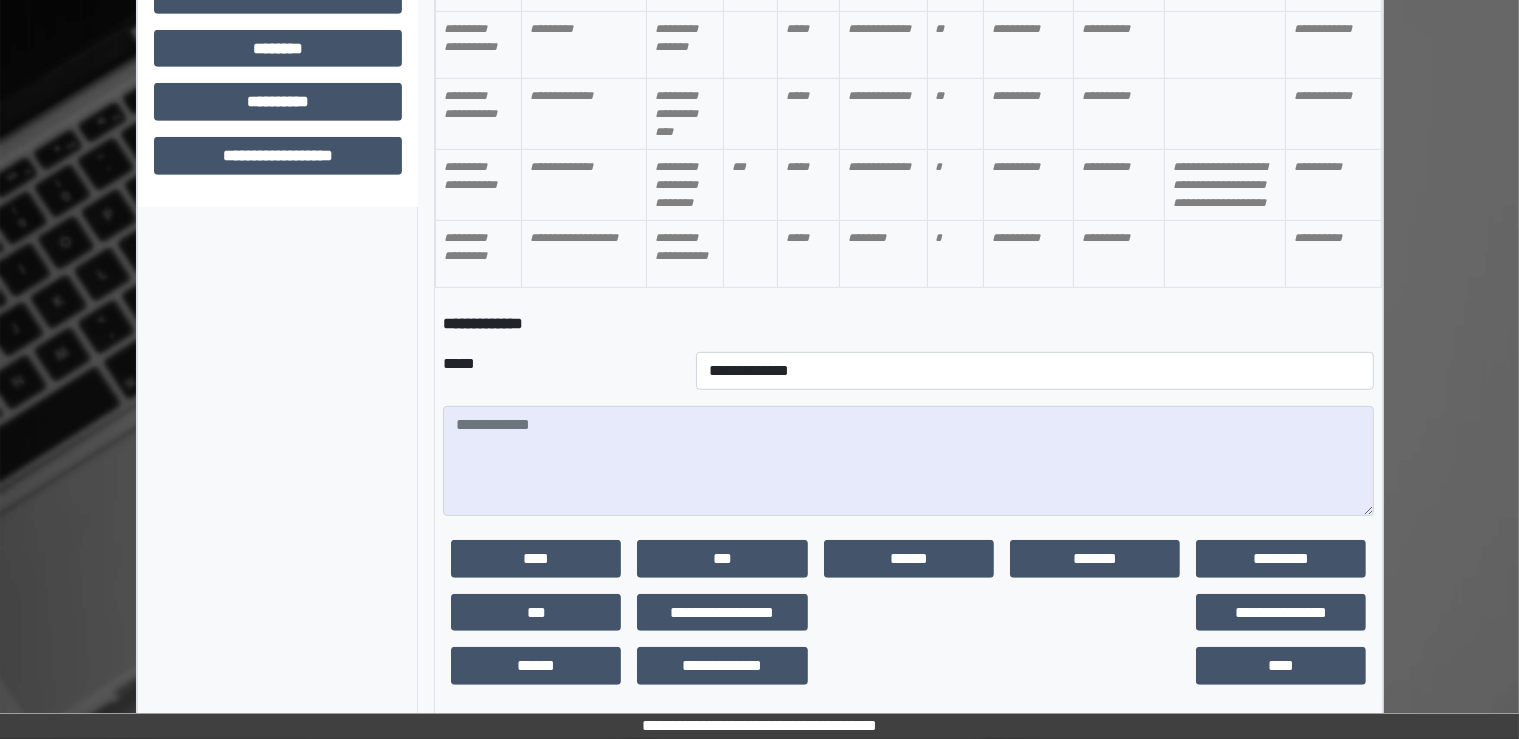 scroll, scrollTop: 944, scrollLeft: 0, axis: vertical 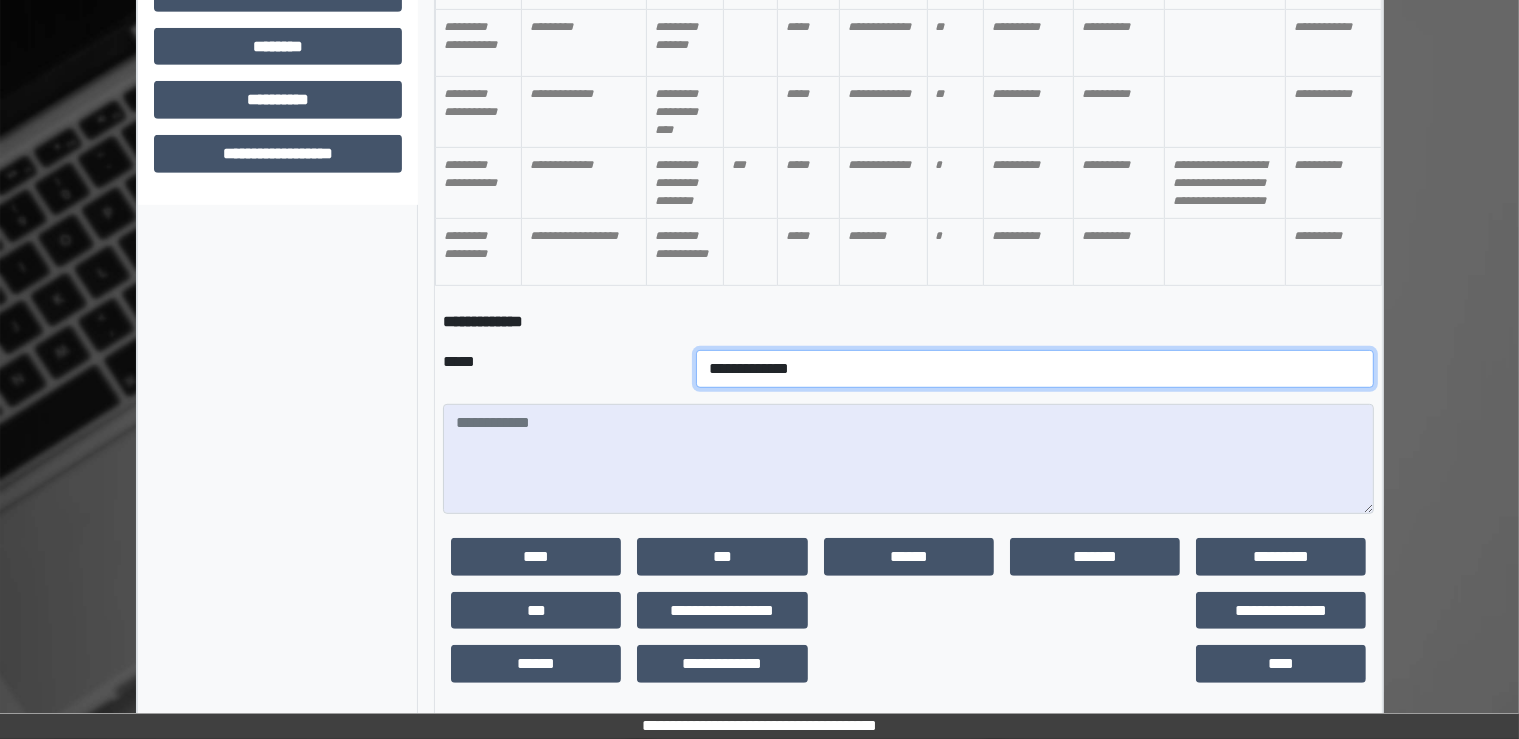 click on "**********" at bounding box center [1035, 369] 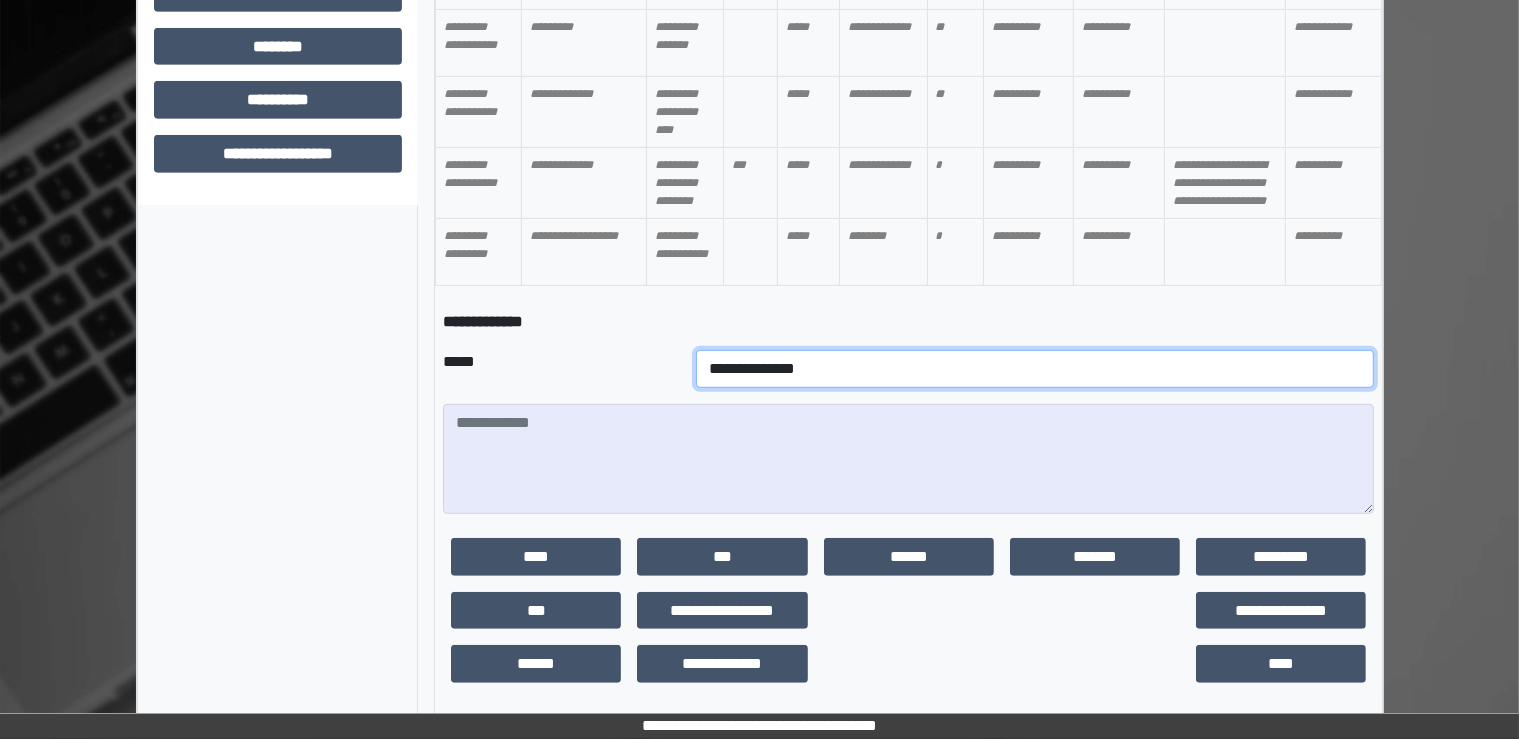 click on "**********" at bounding box center [1035, 369] 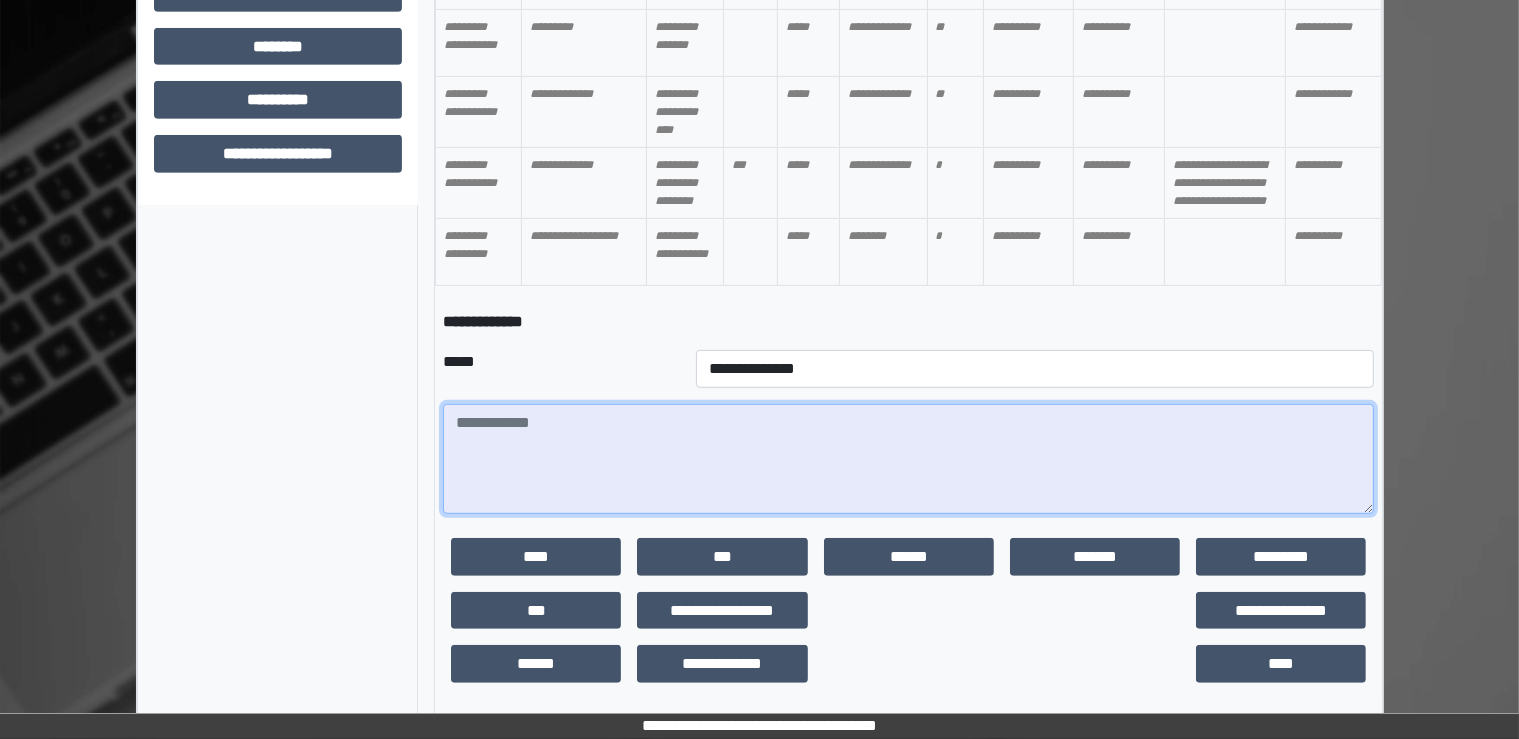 click at bounding box center (908, 459) 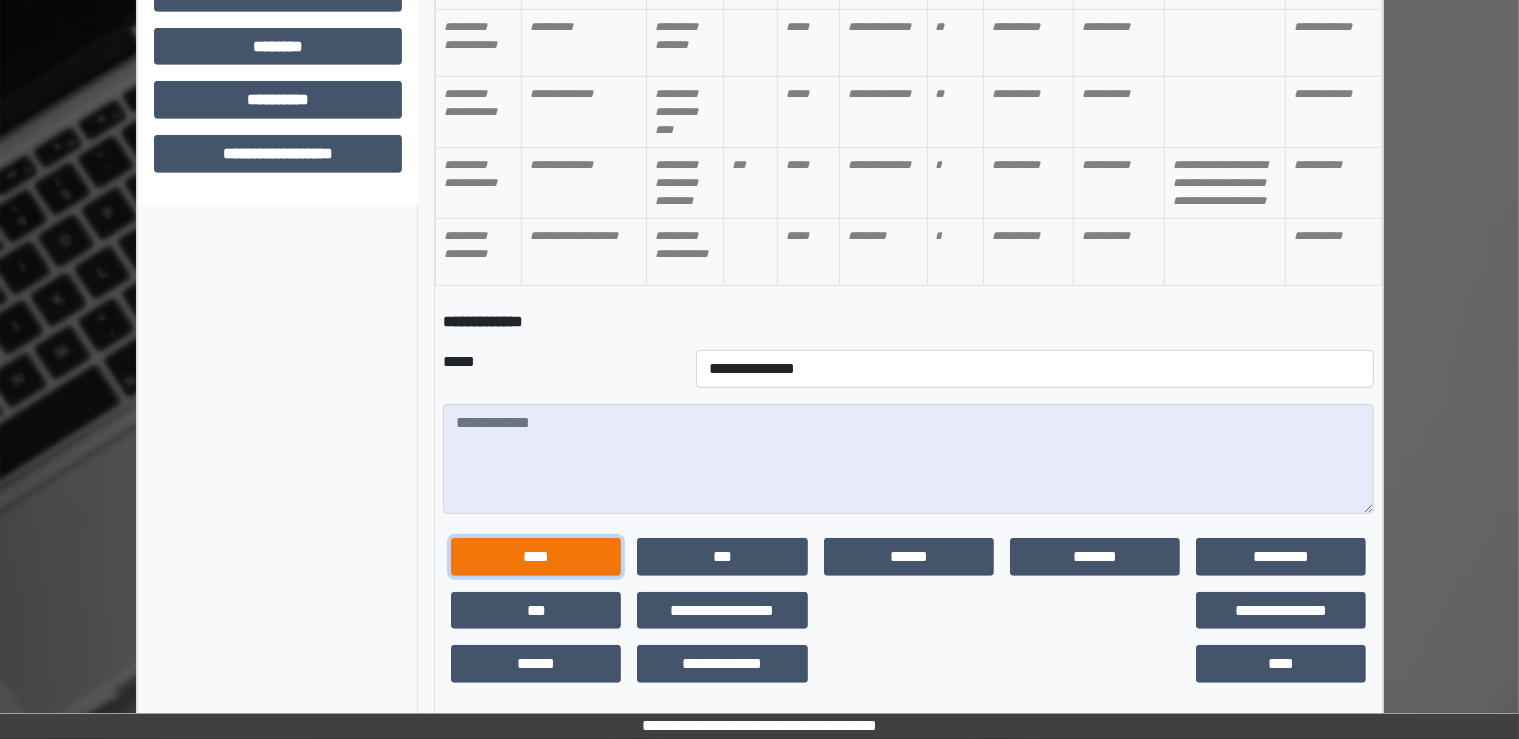 click on "****" at bounding box center [536, 557] 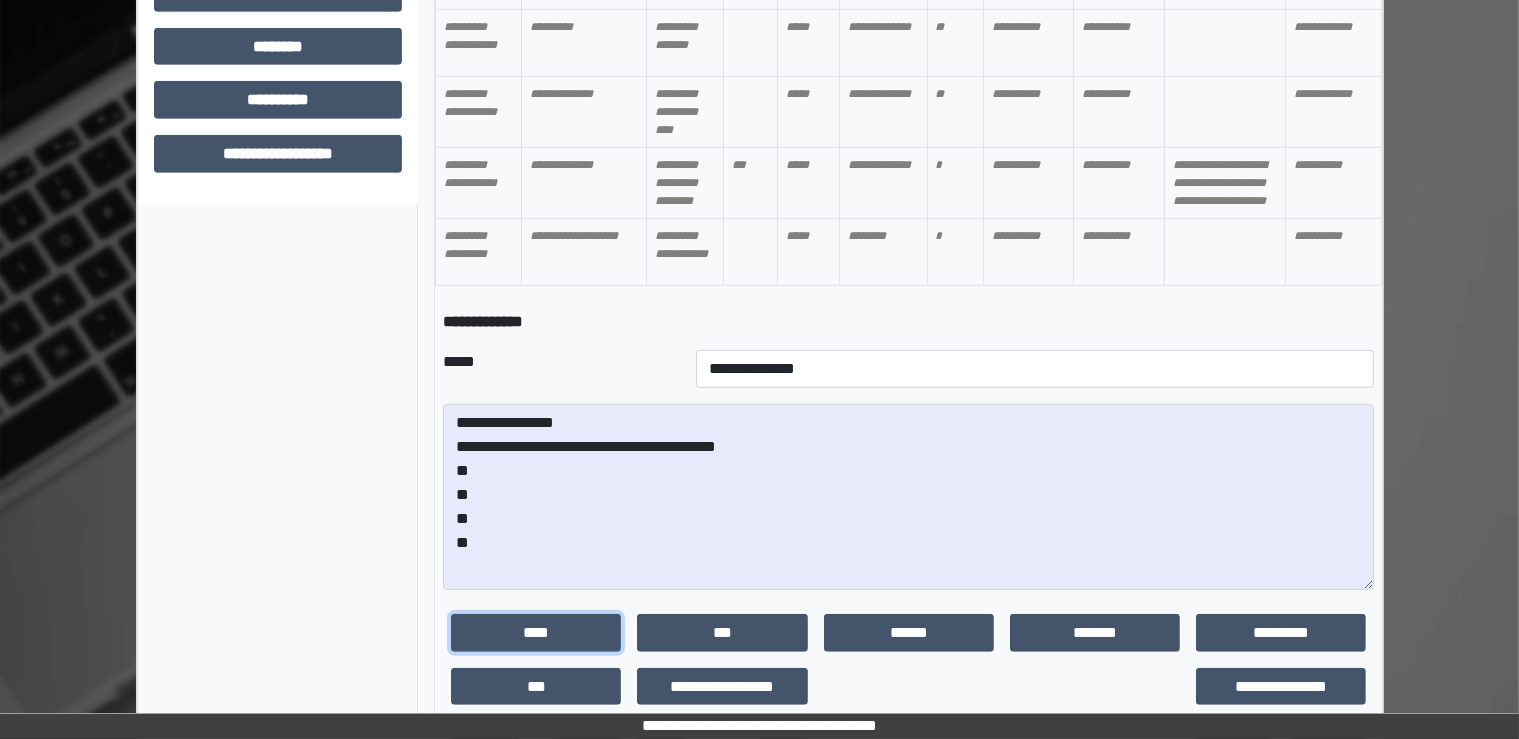 drag, startPoint x: 1371, startPoint y: 505, endPoint x: 1368, endPoint y: 591, distance: 86.05231 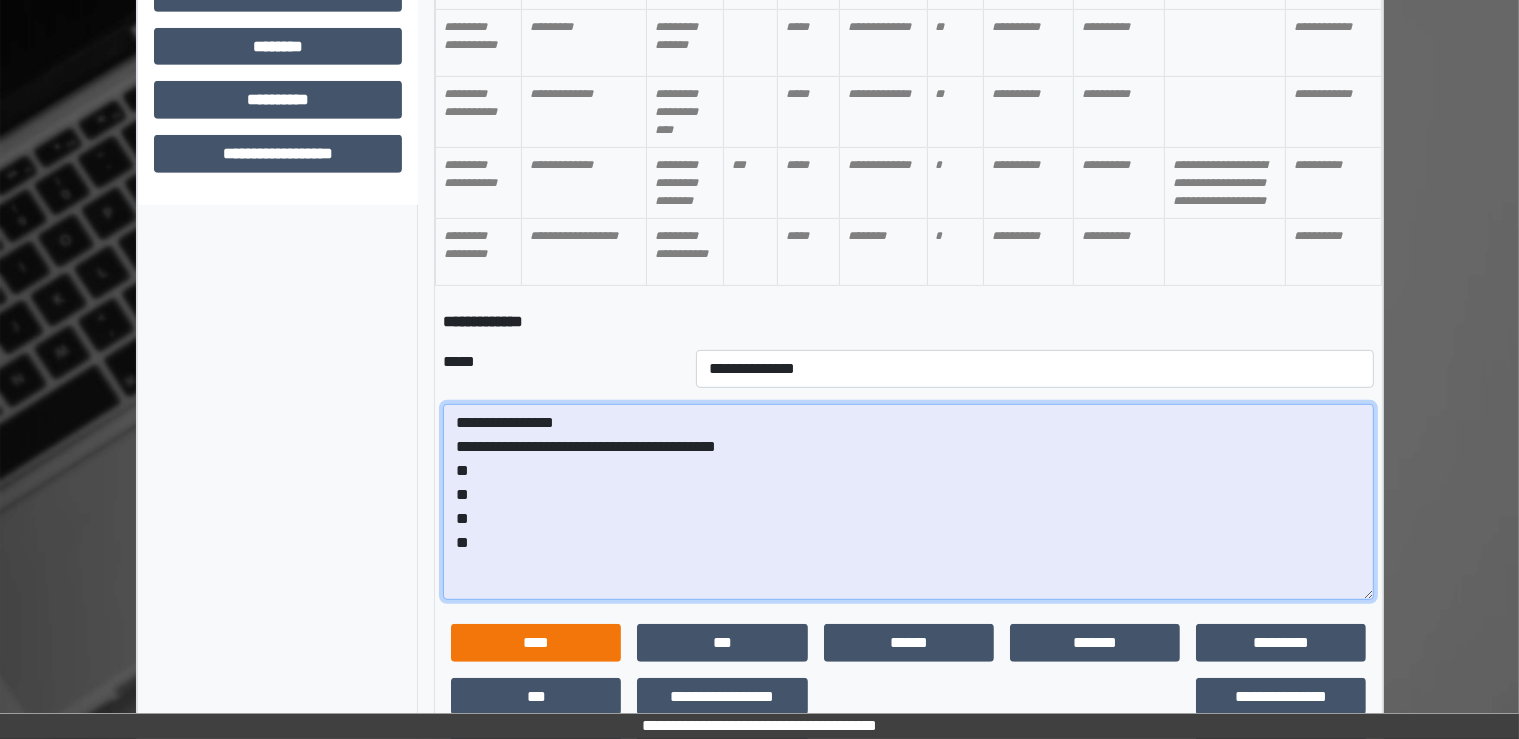 drag, startPoint x: 453, startPoint y: 463, endPoint x: 500, endPoint y: 624, distance: 167.72 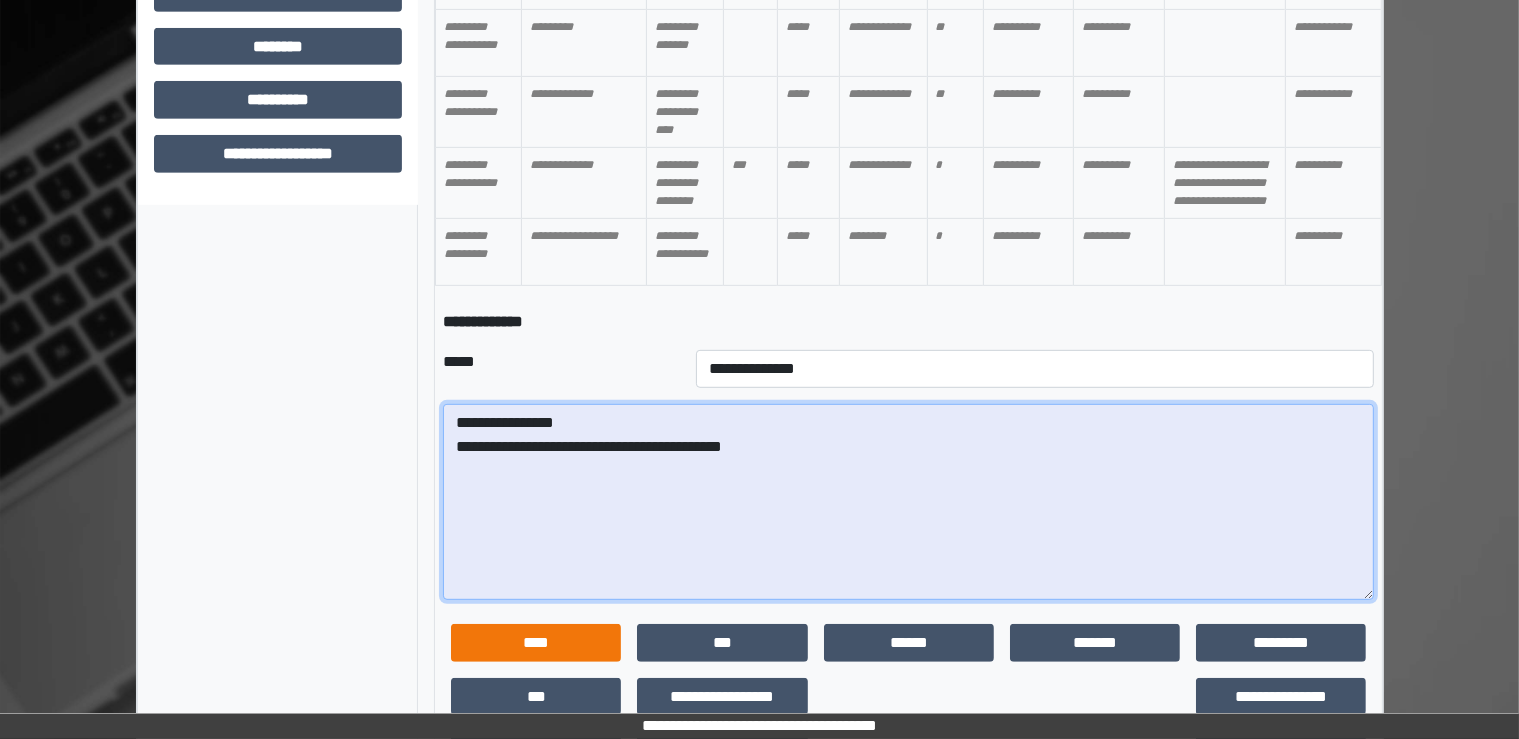 paste on "**********" 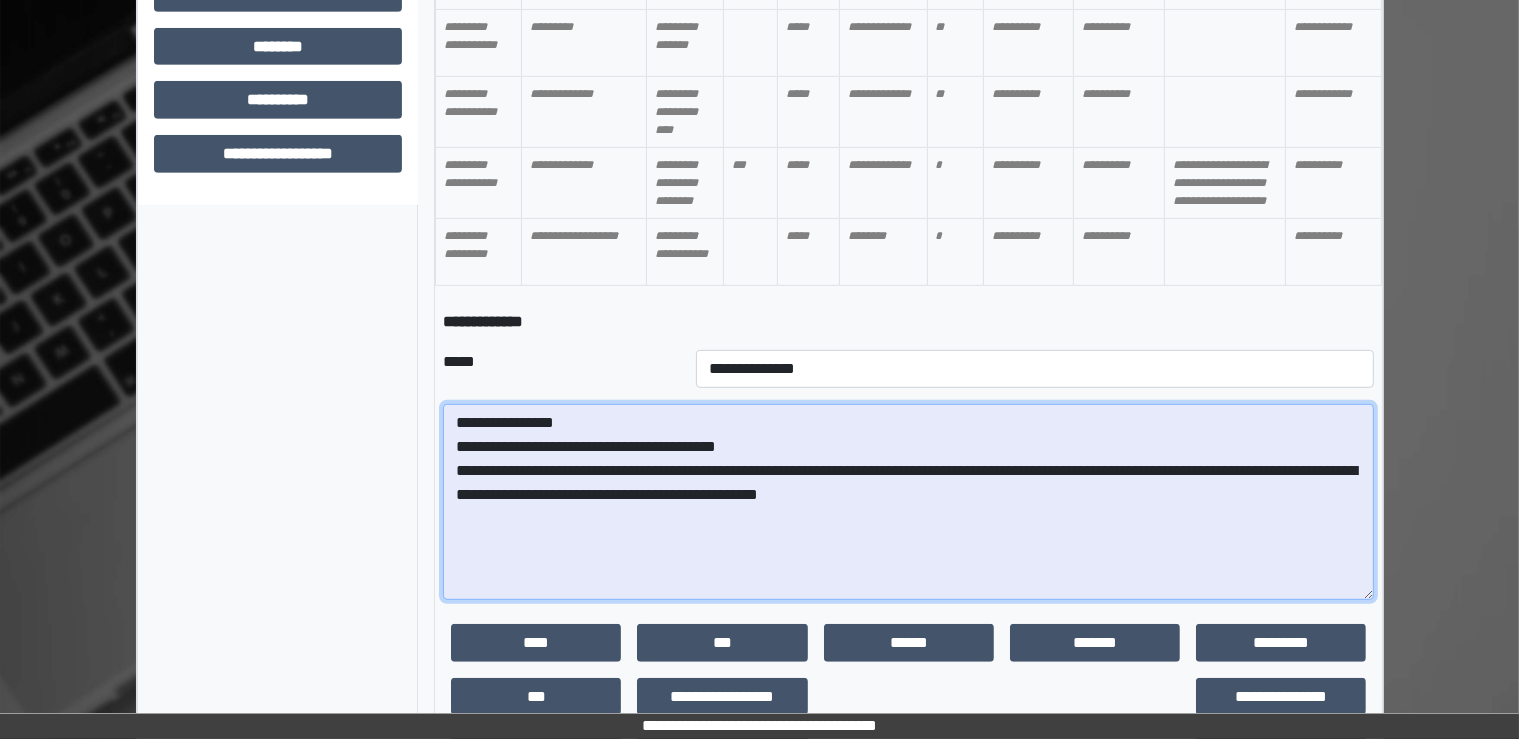 scroll, scrollTop: 1038, scrollLeft: 0, axis: vertical 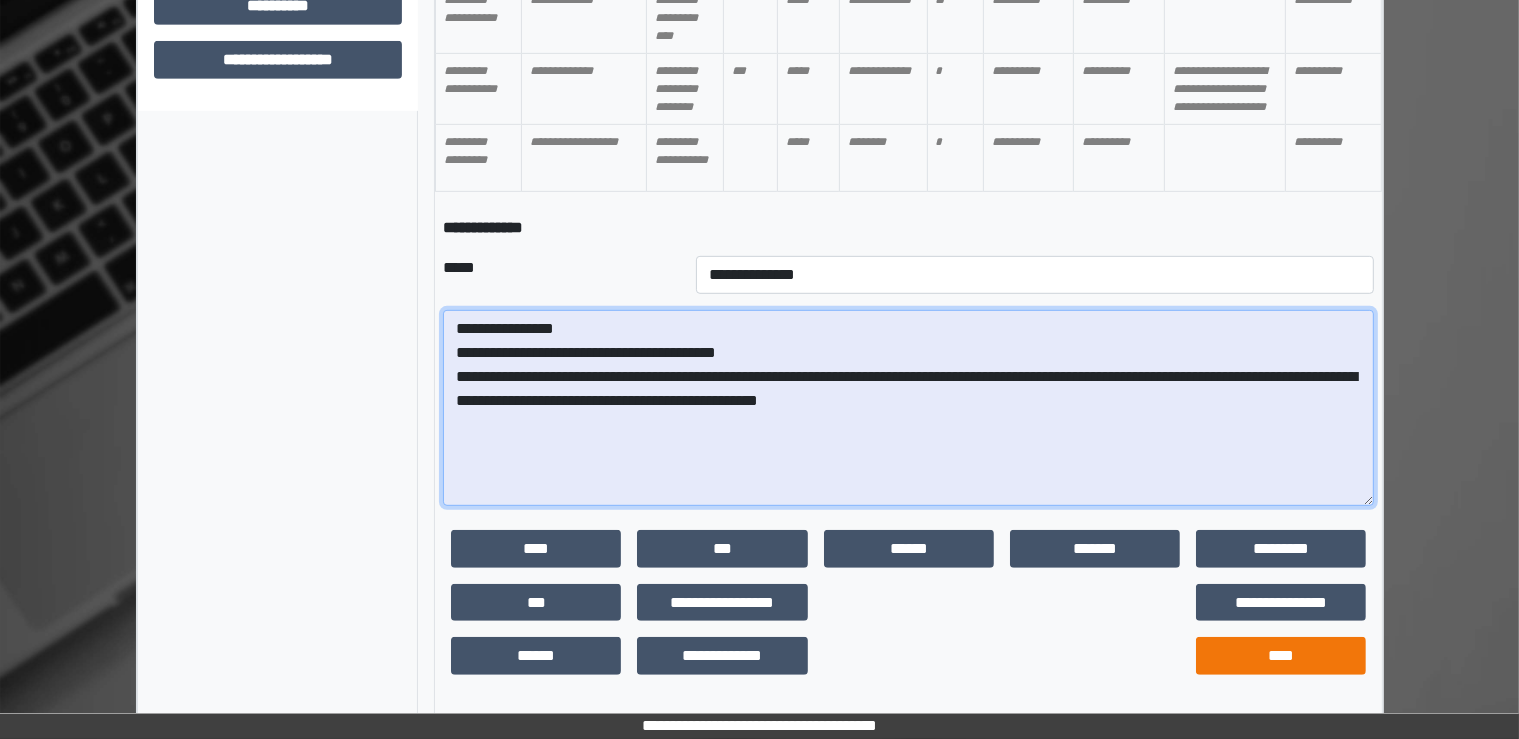 type on "**********" 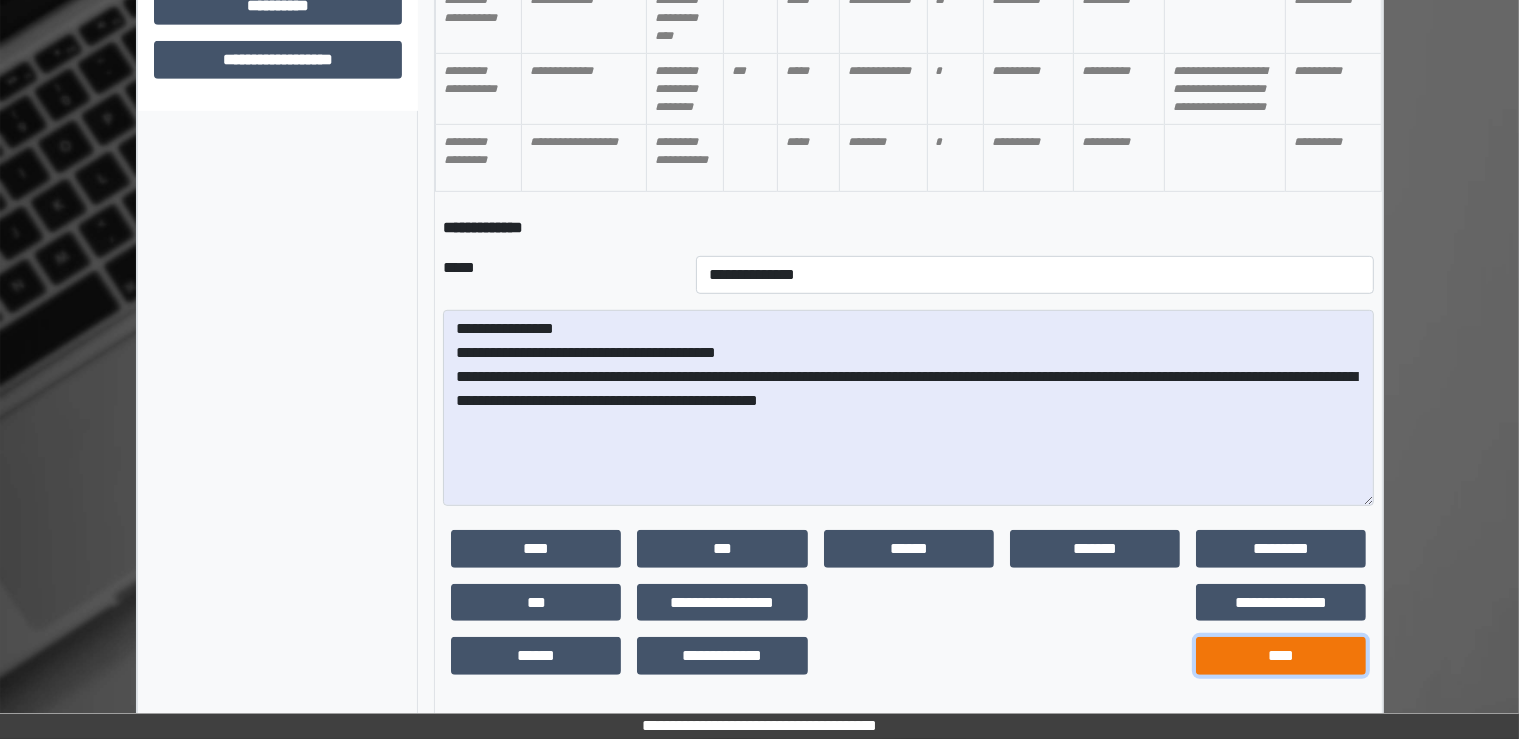 click on "****" at bounding box center [1281, 656] 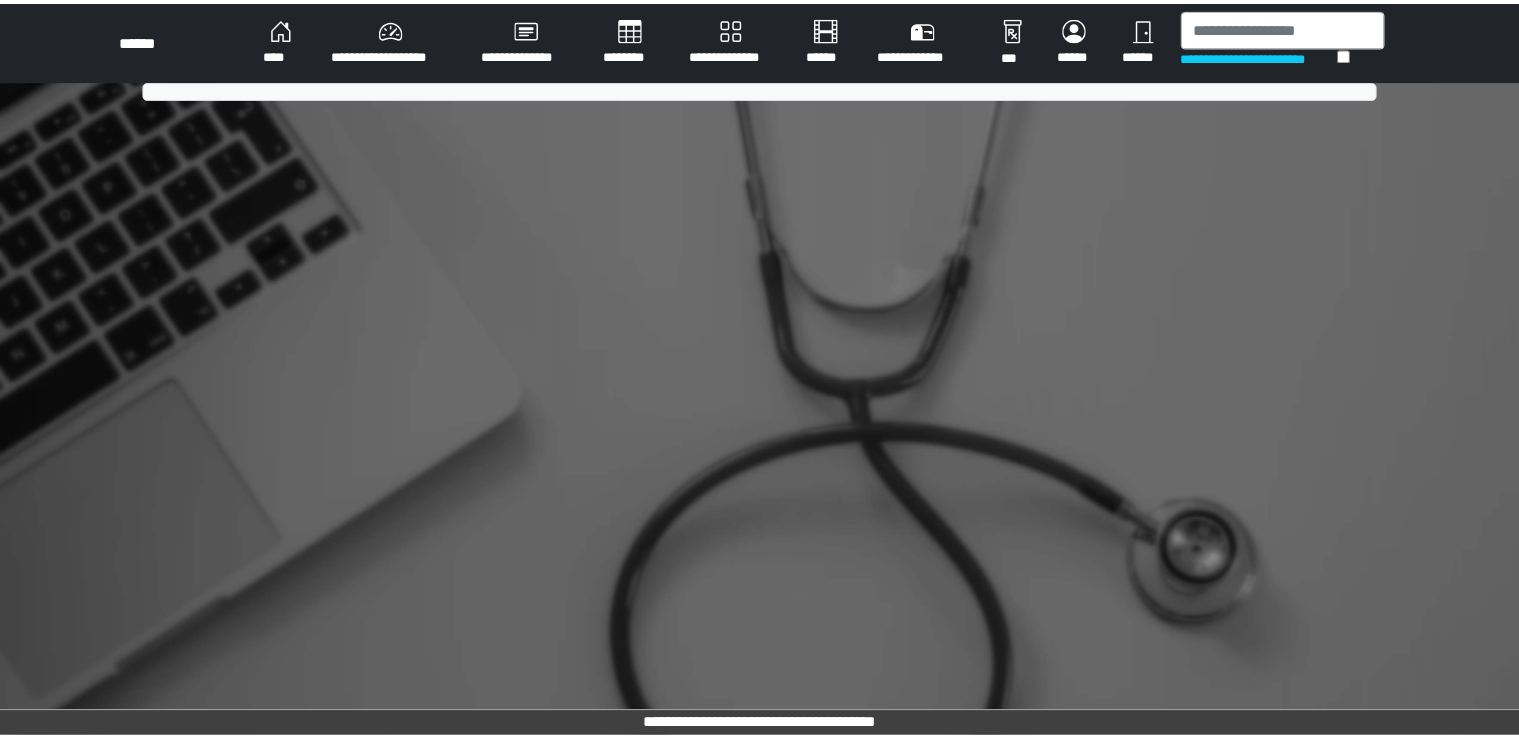 scroll, scrollTop: 0, scrollLeft: 0, axis: both 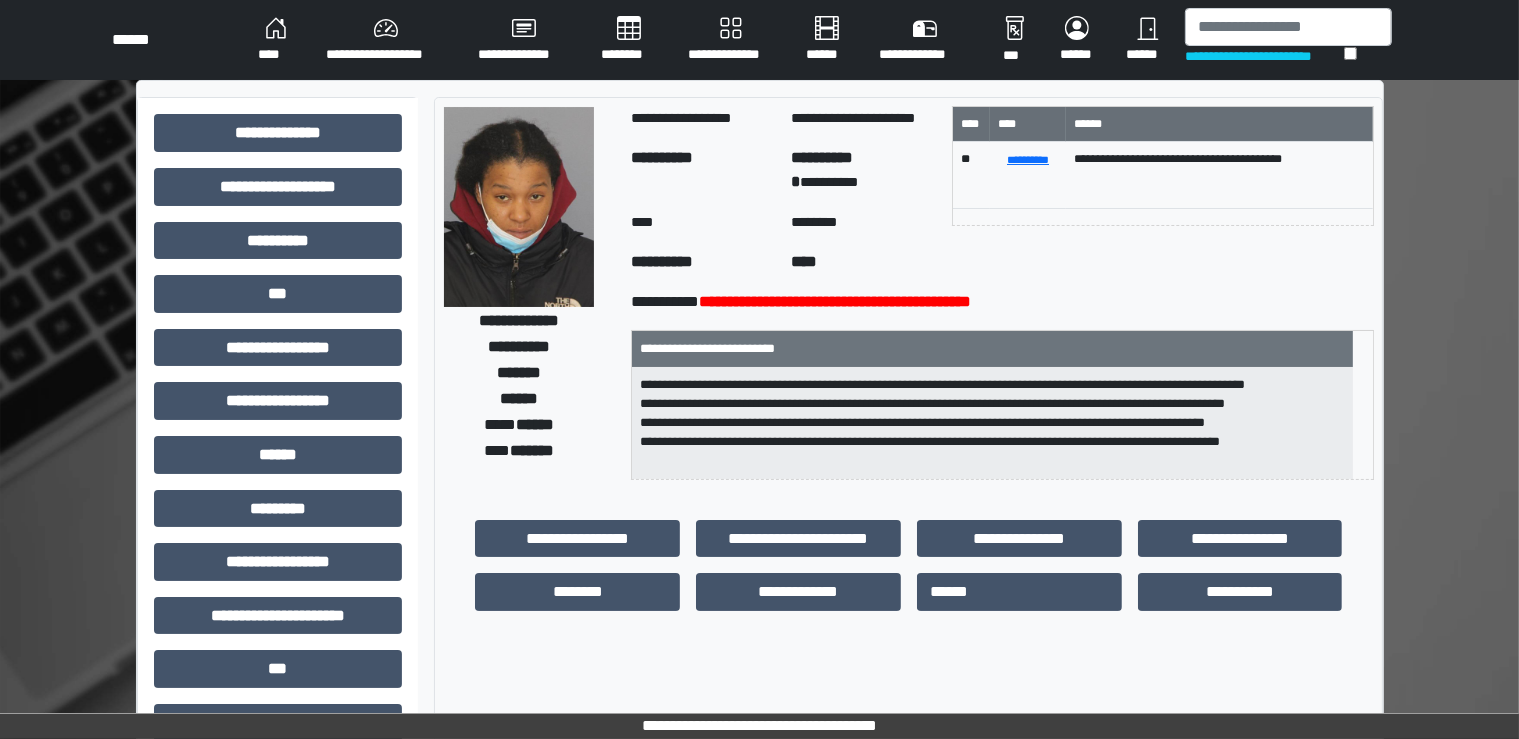 click on "**********" at bounding box center (908, 623) 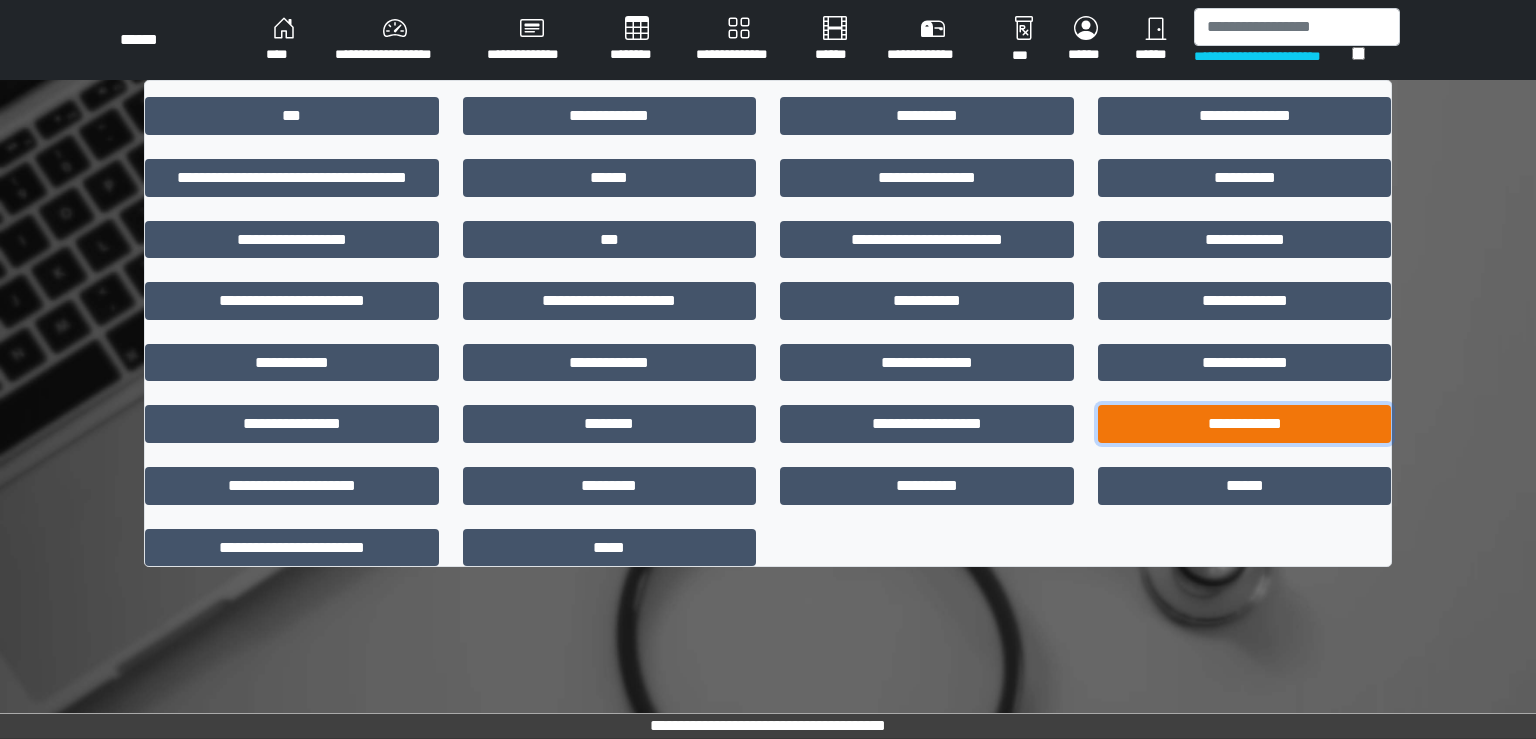 click on "**********" at bounding box center (1245, 424) 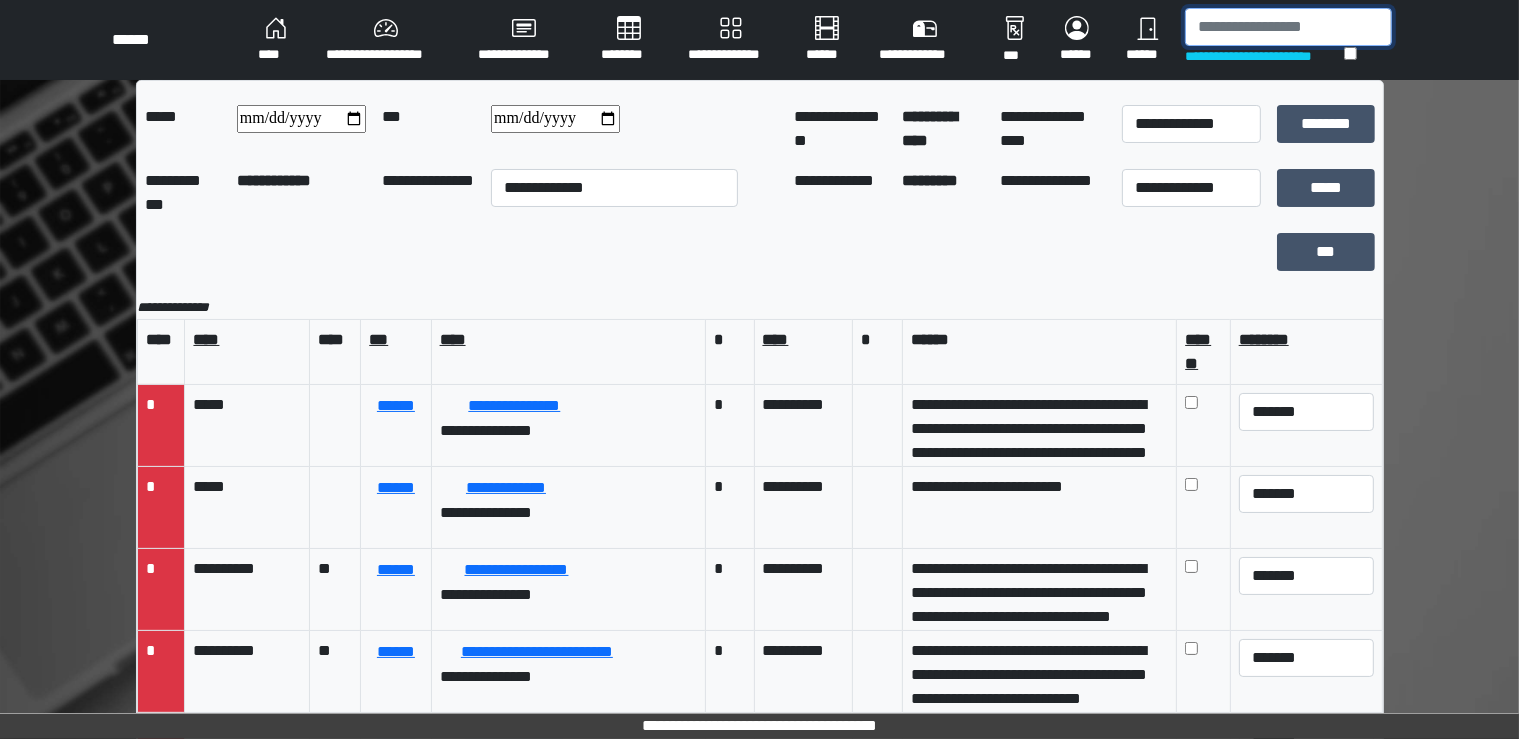 click at bounding box center (1288, 27) 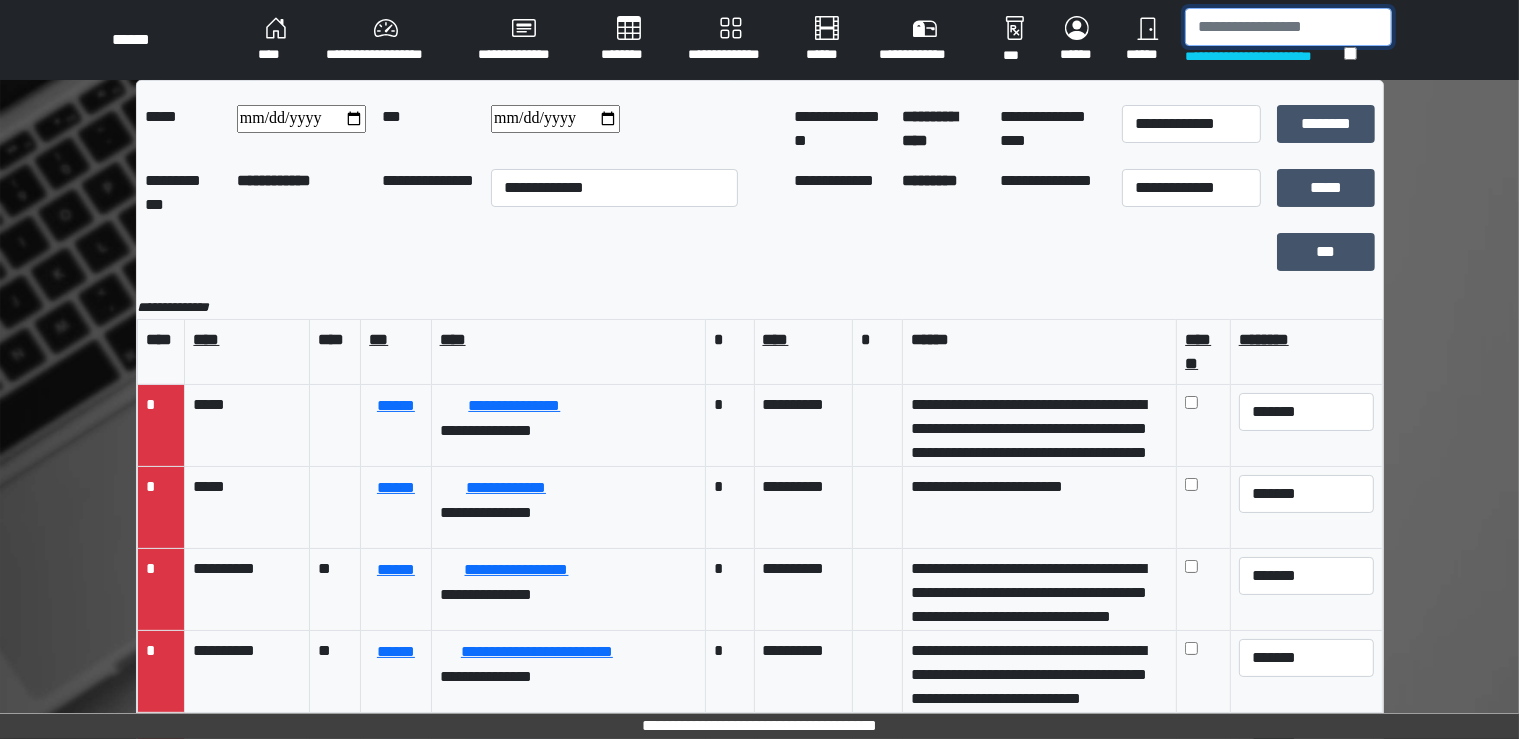 scroll, scrollTop: 172, scrollLeft: 0, axis: vertical 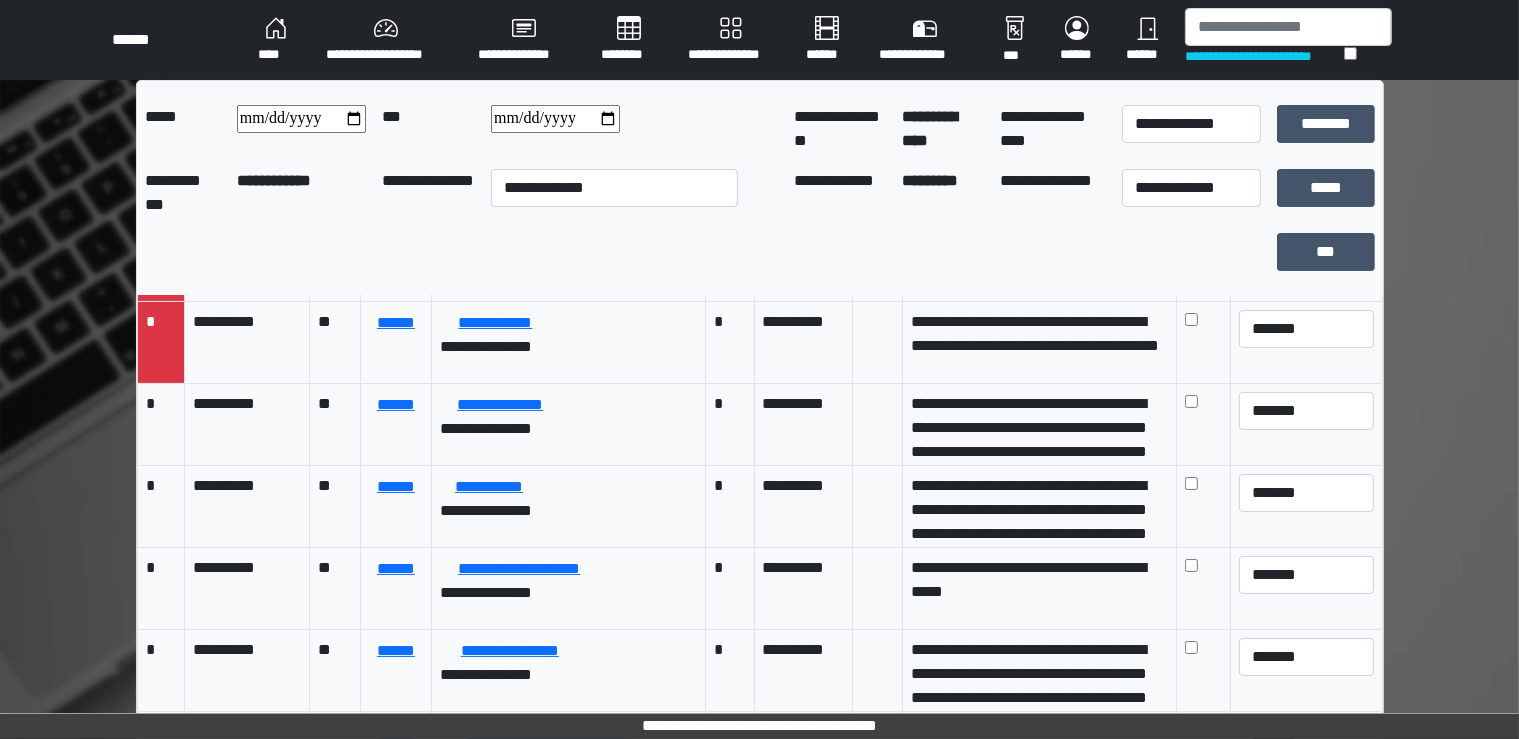 click on "****" at bounding box center (276, 40) 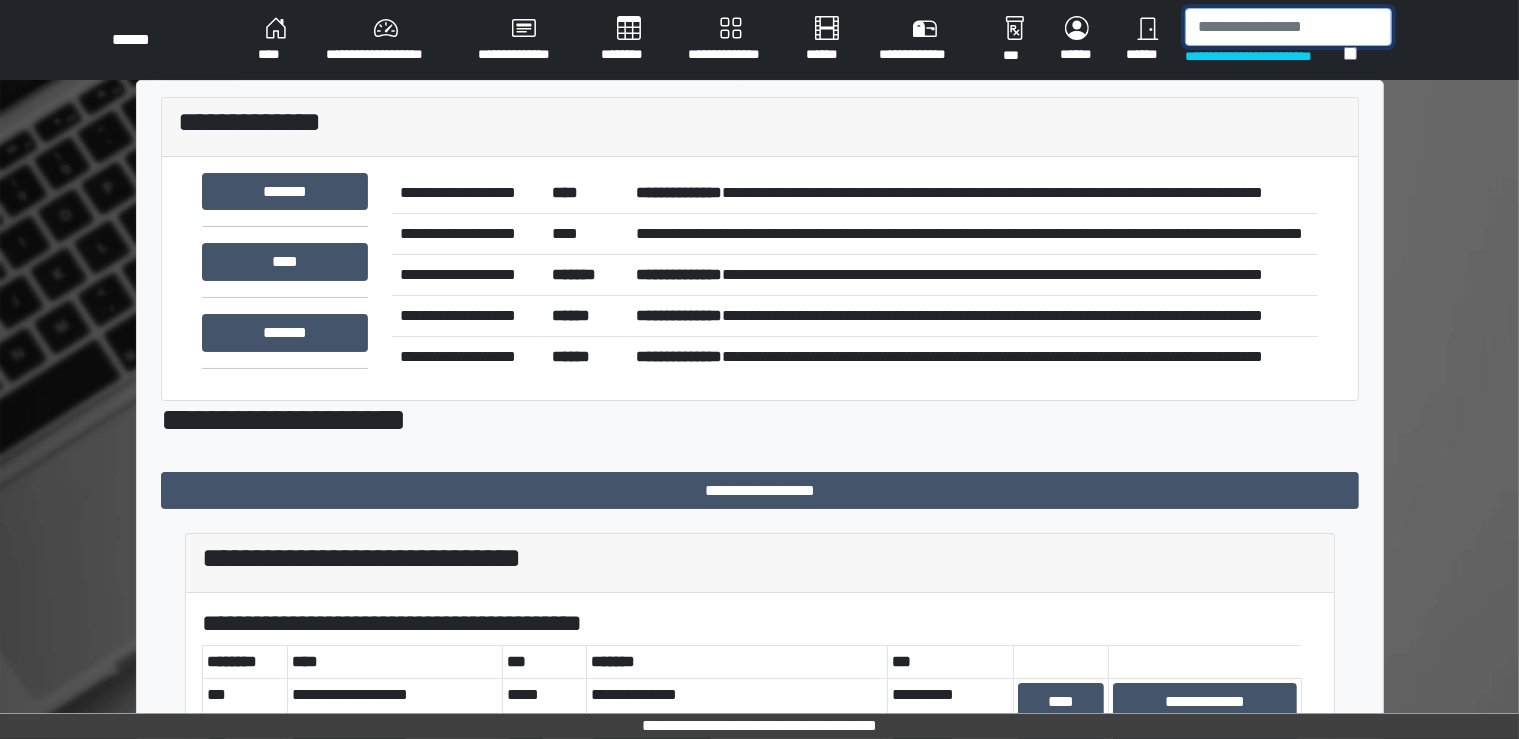 click at bounding box center [1288, 27] 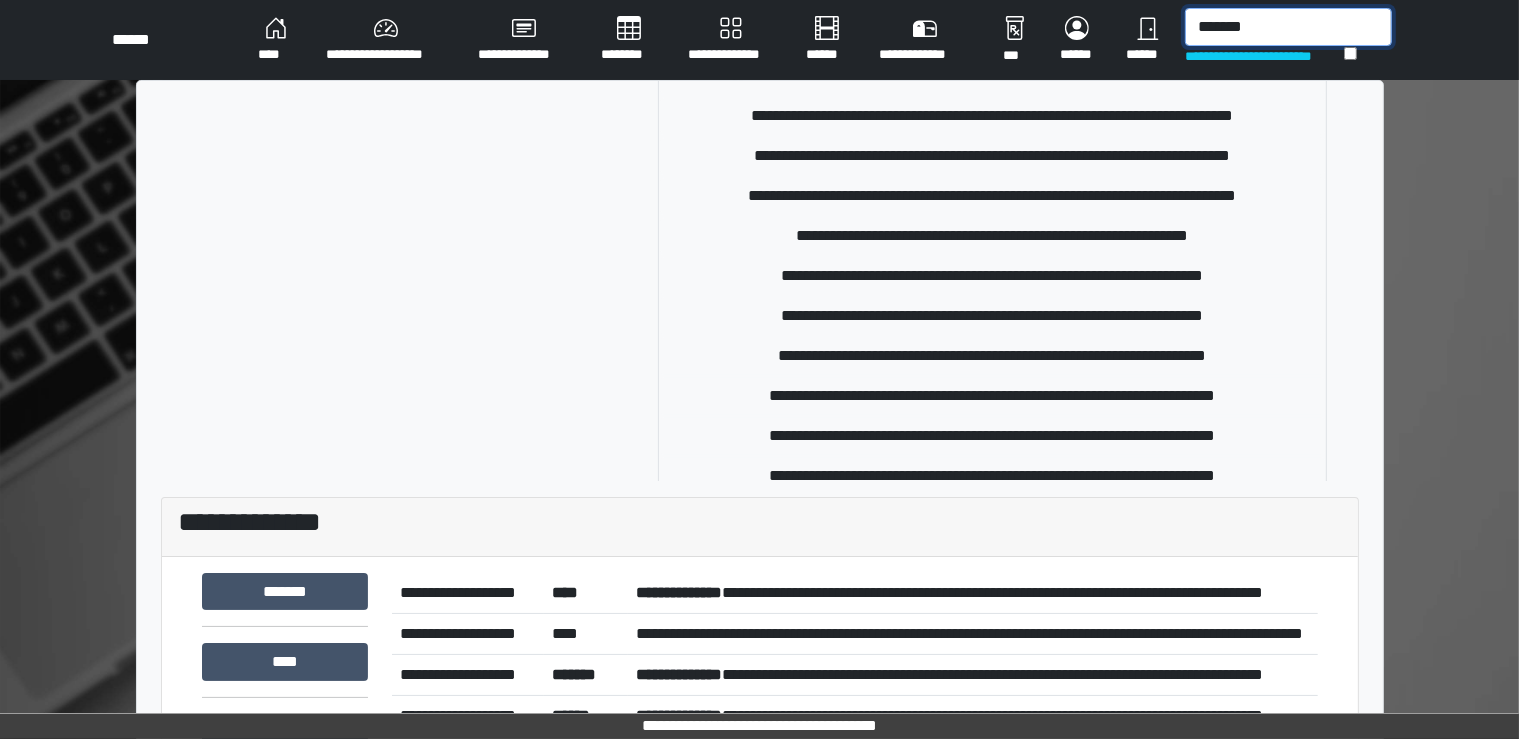 scroll, scrollTop: 1000, scrollLeft: 0, axis: vertical 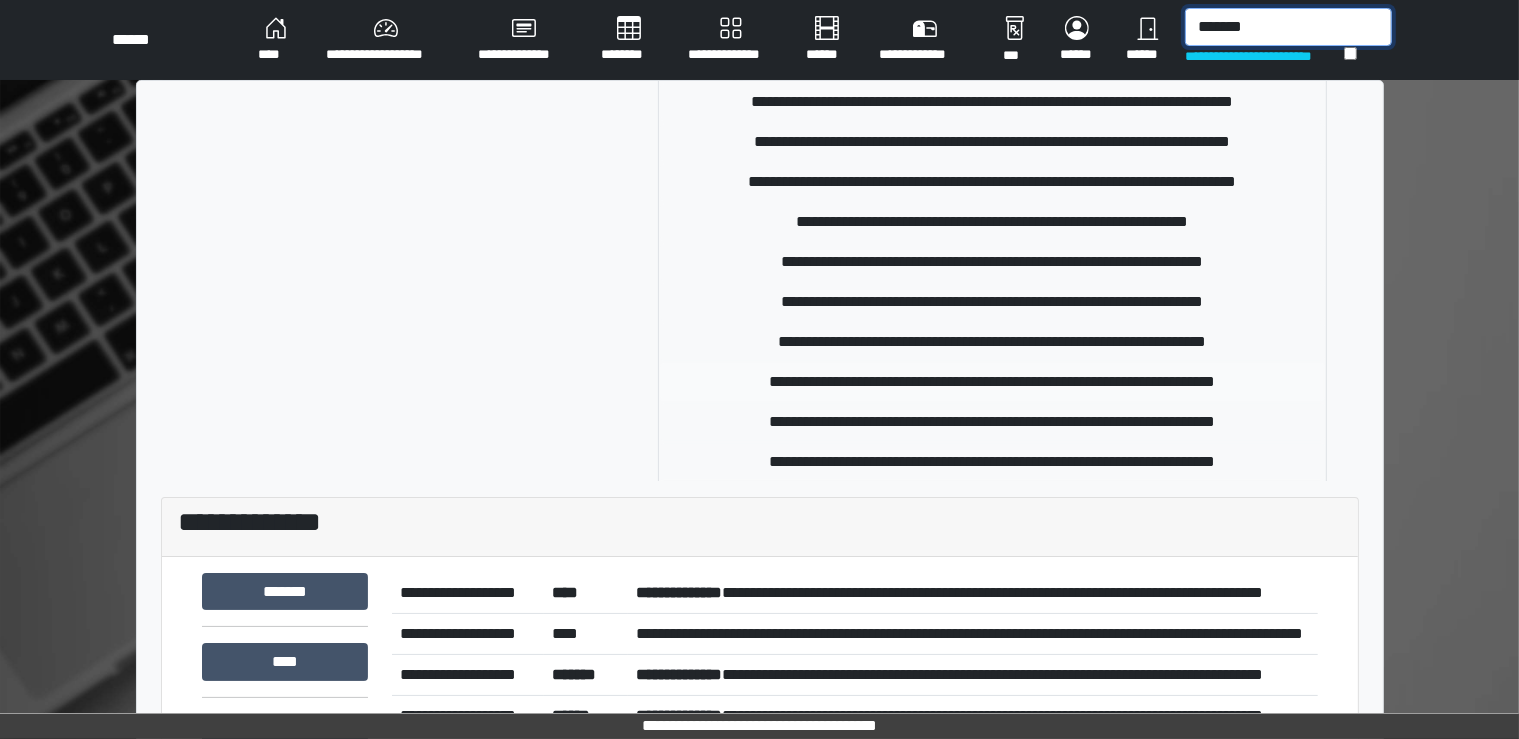 type on "*******" 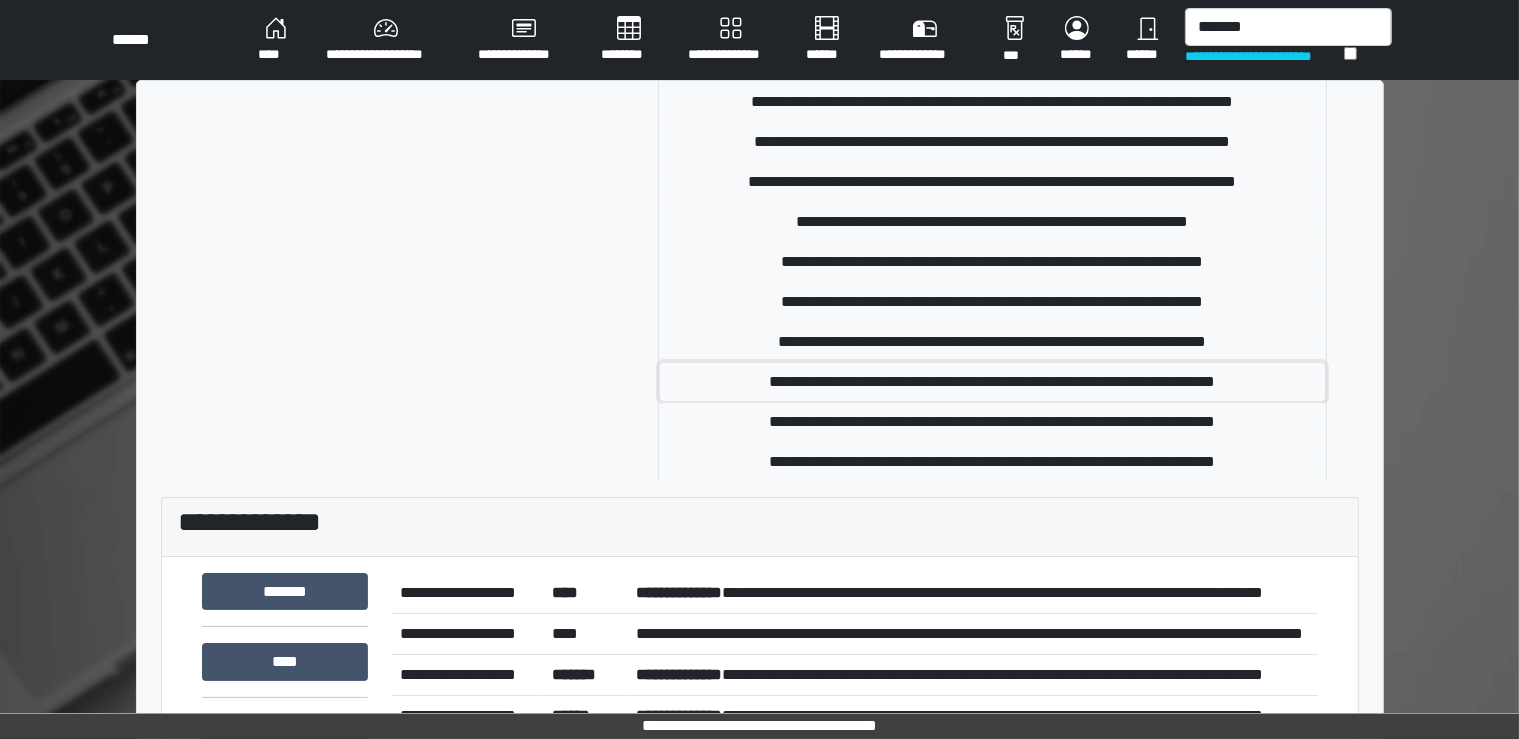 click on "**********" at bounding box center [992, 382] 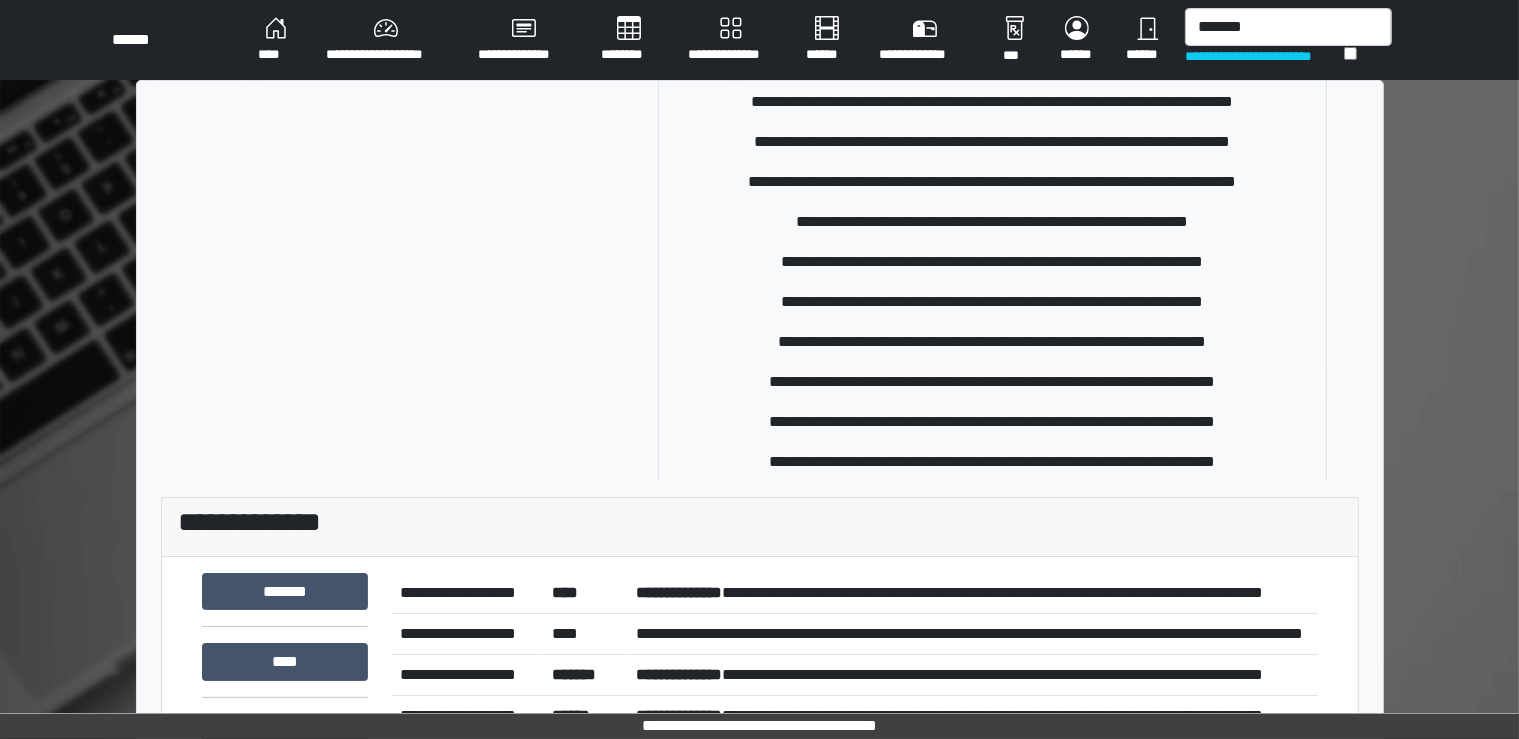 type 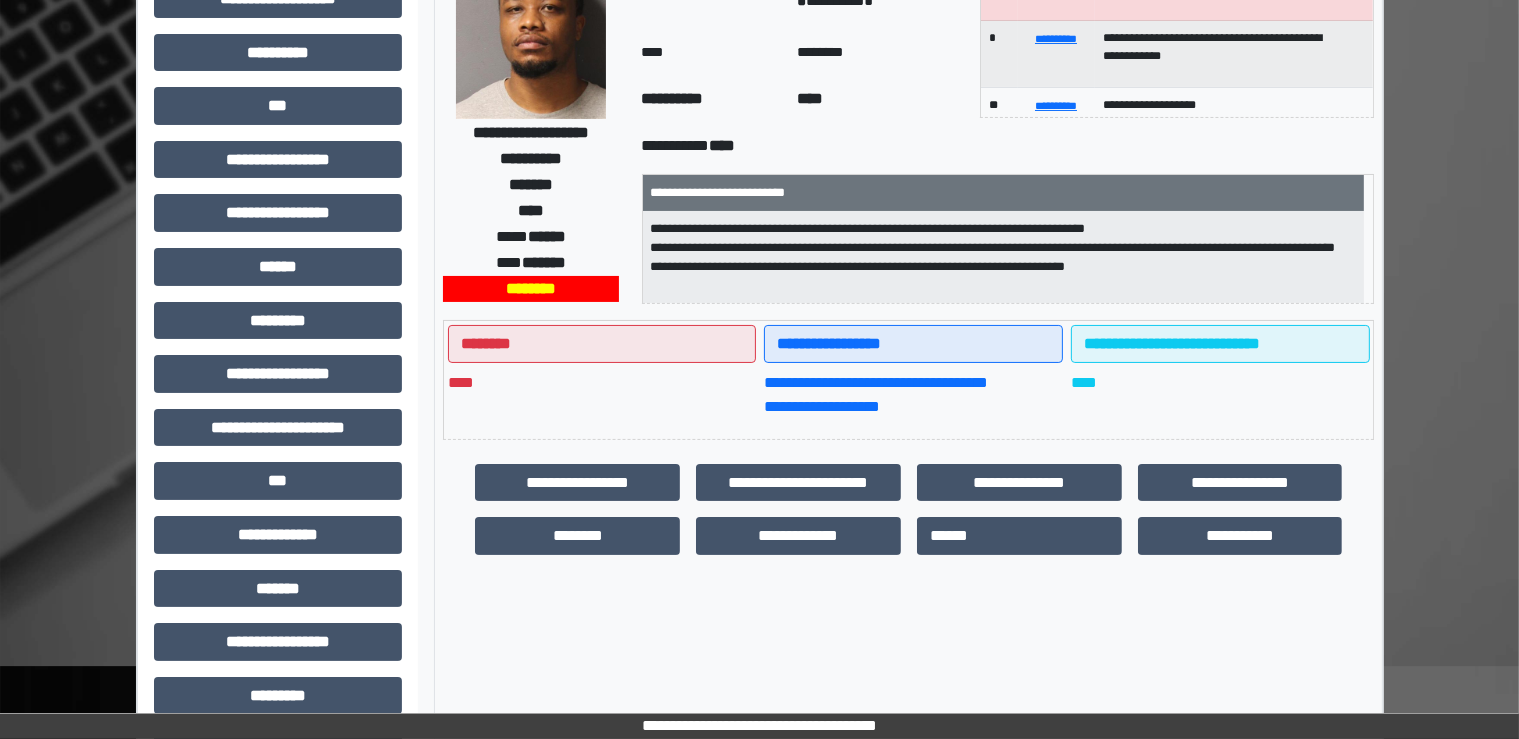 scroll, scrollTop: 191, scrollLeft: 0, axis: vertical 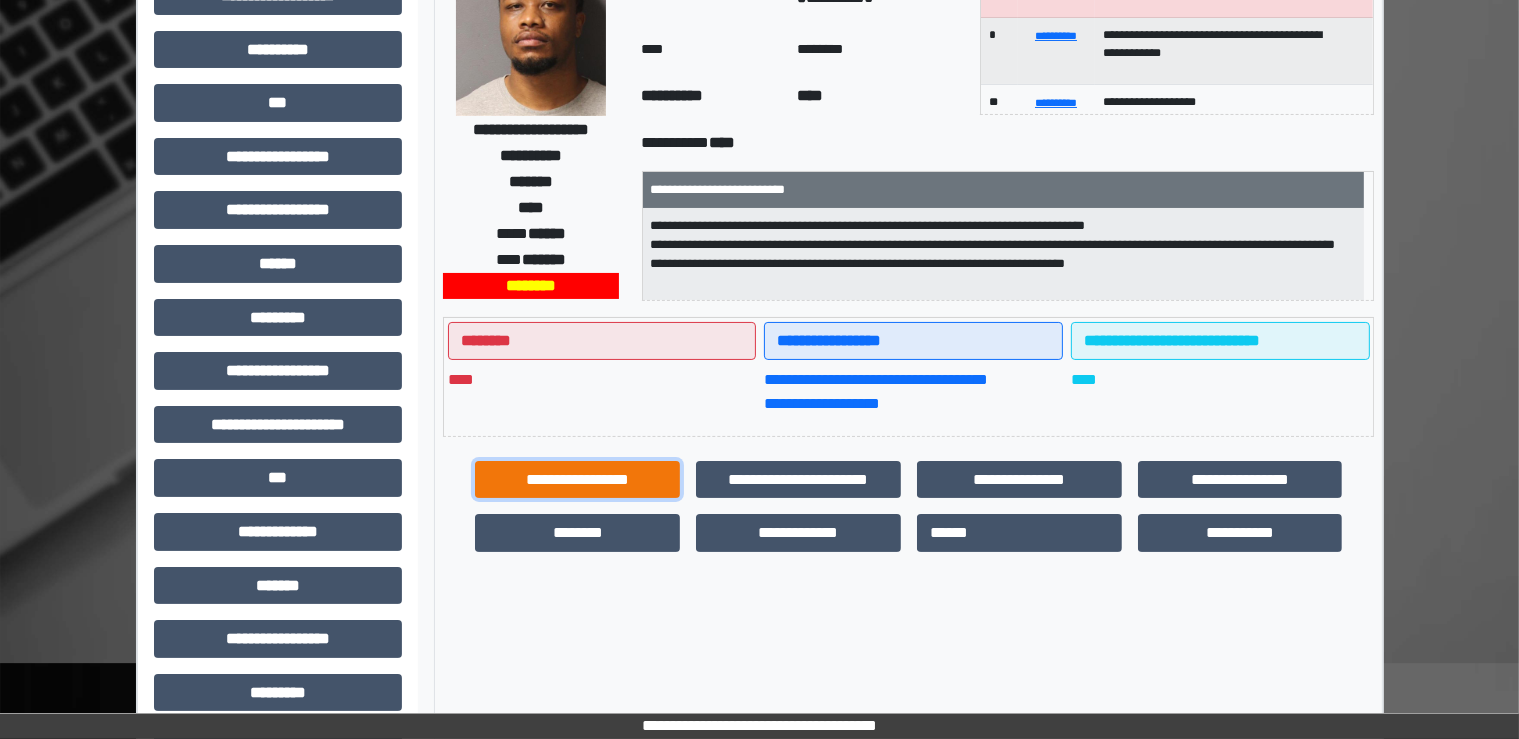 click on "**********" at bounding box center [577, 480] 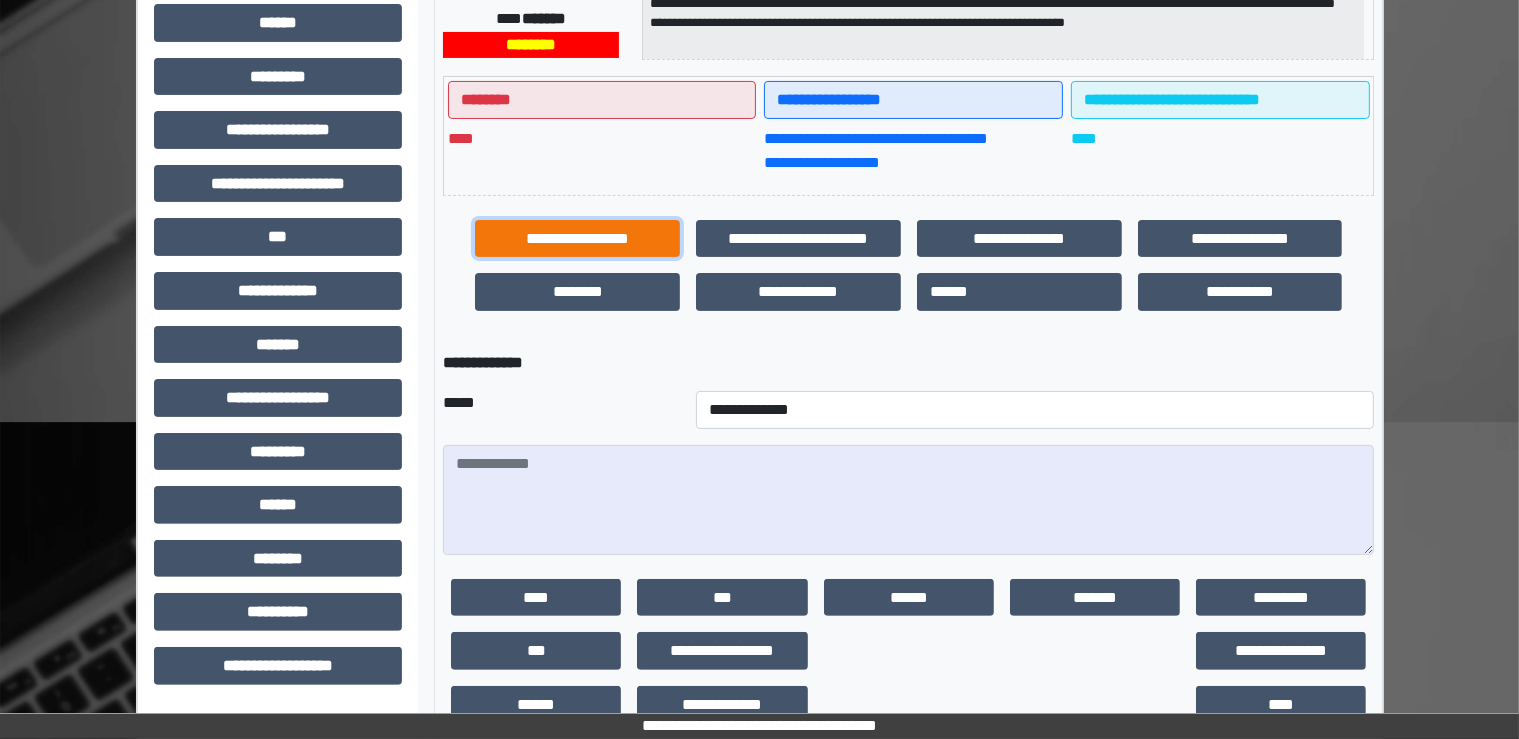 scroll, scrollTop: 480, scrollLeft: 0, axis: vertical 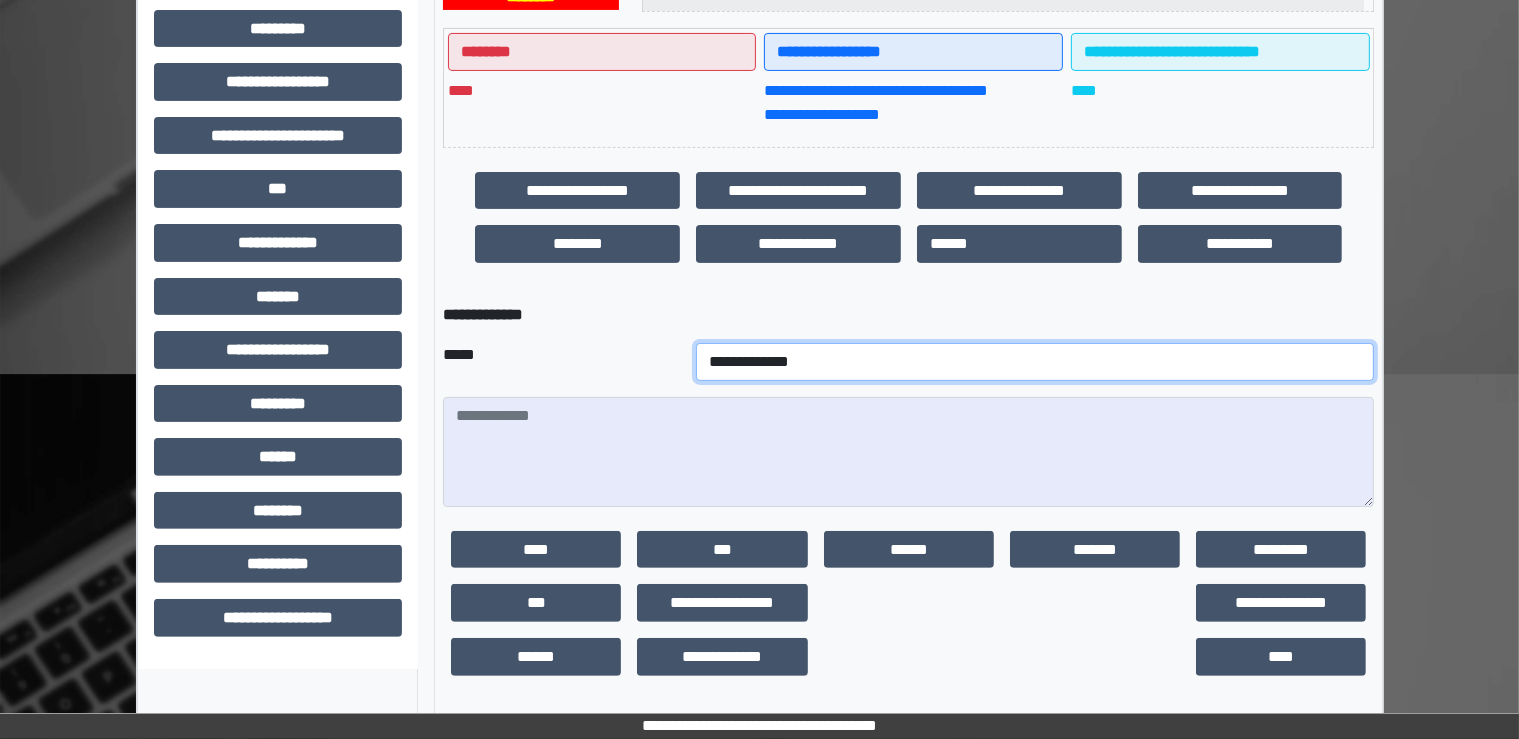 click on "**********" at bounding box center [1035, 362] 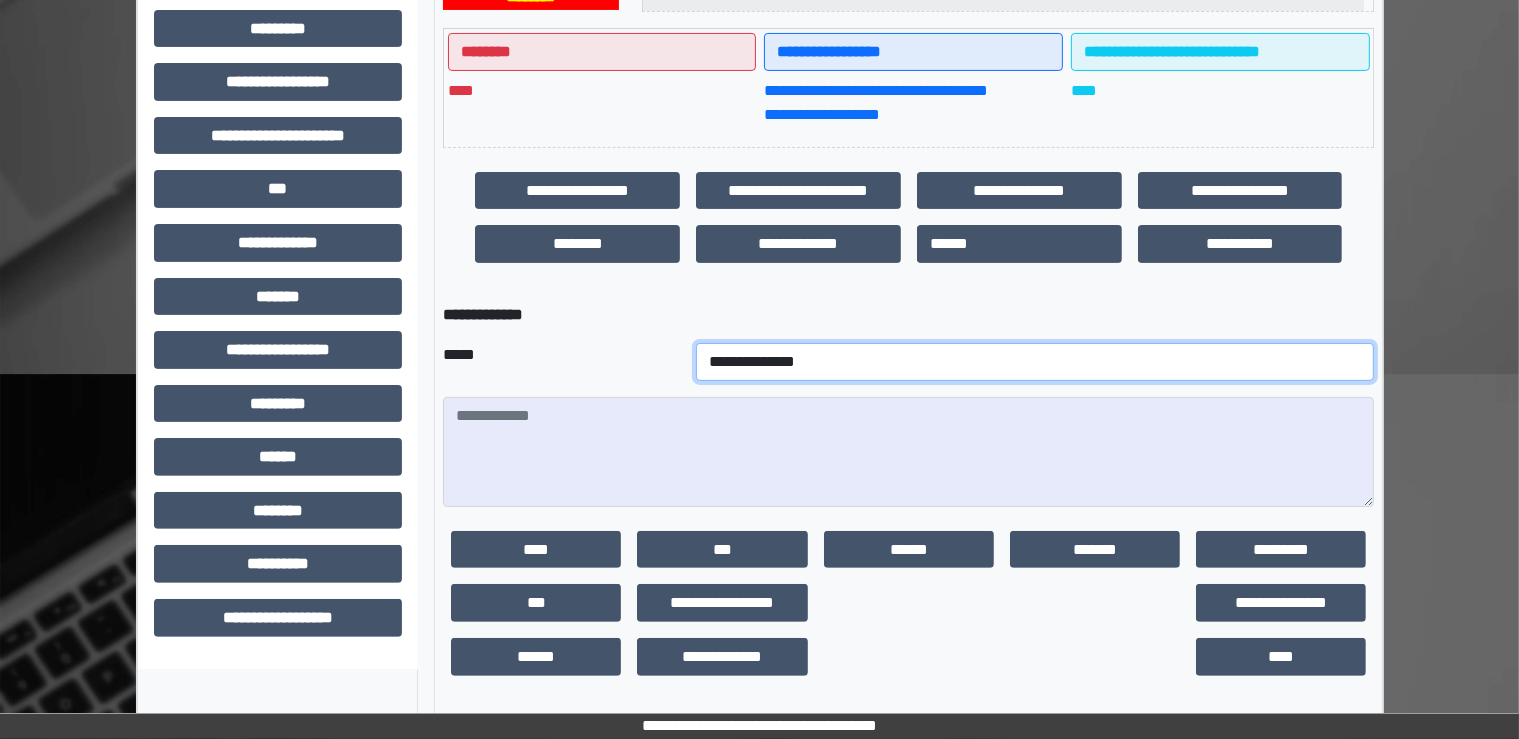 click on "**********" at bounding box center [1035, 362] 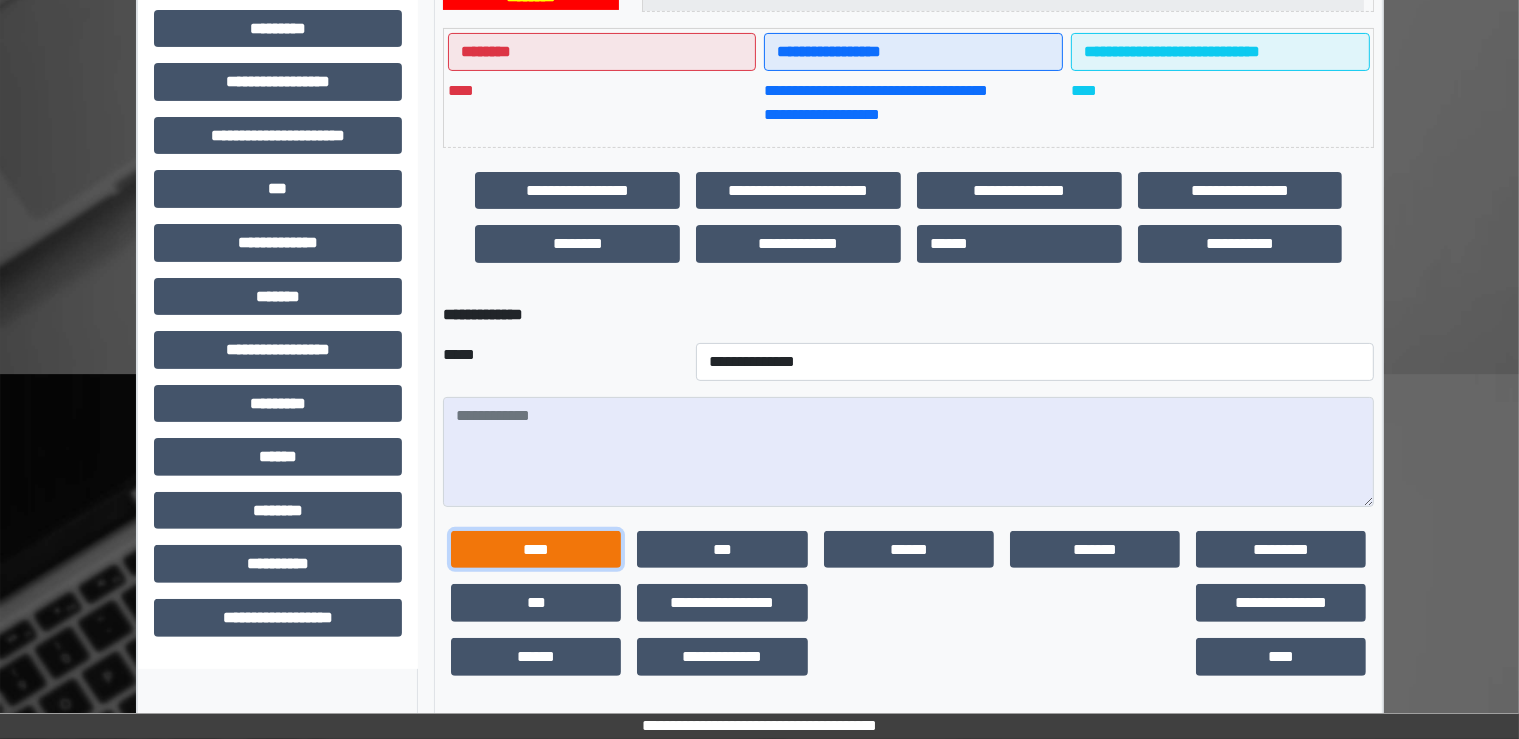 click on "****" at bounding box center [536, 550] 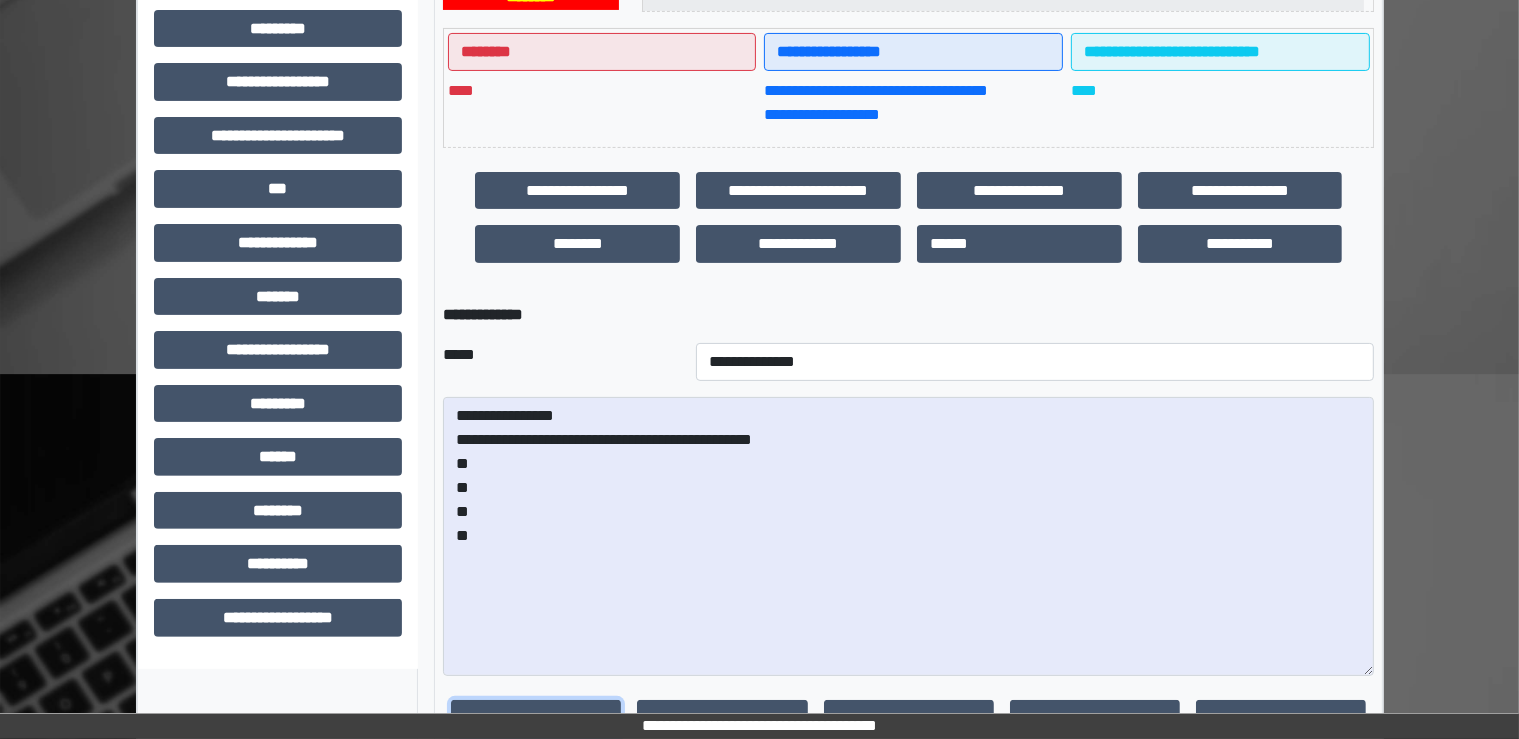 drag, startPoint x: 1367, startPoint y: 502, endPoint x: 1370, endPoint y: 672, distance: 170.02647 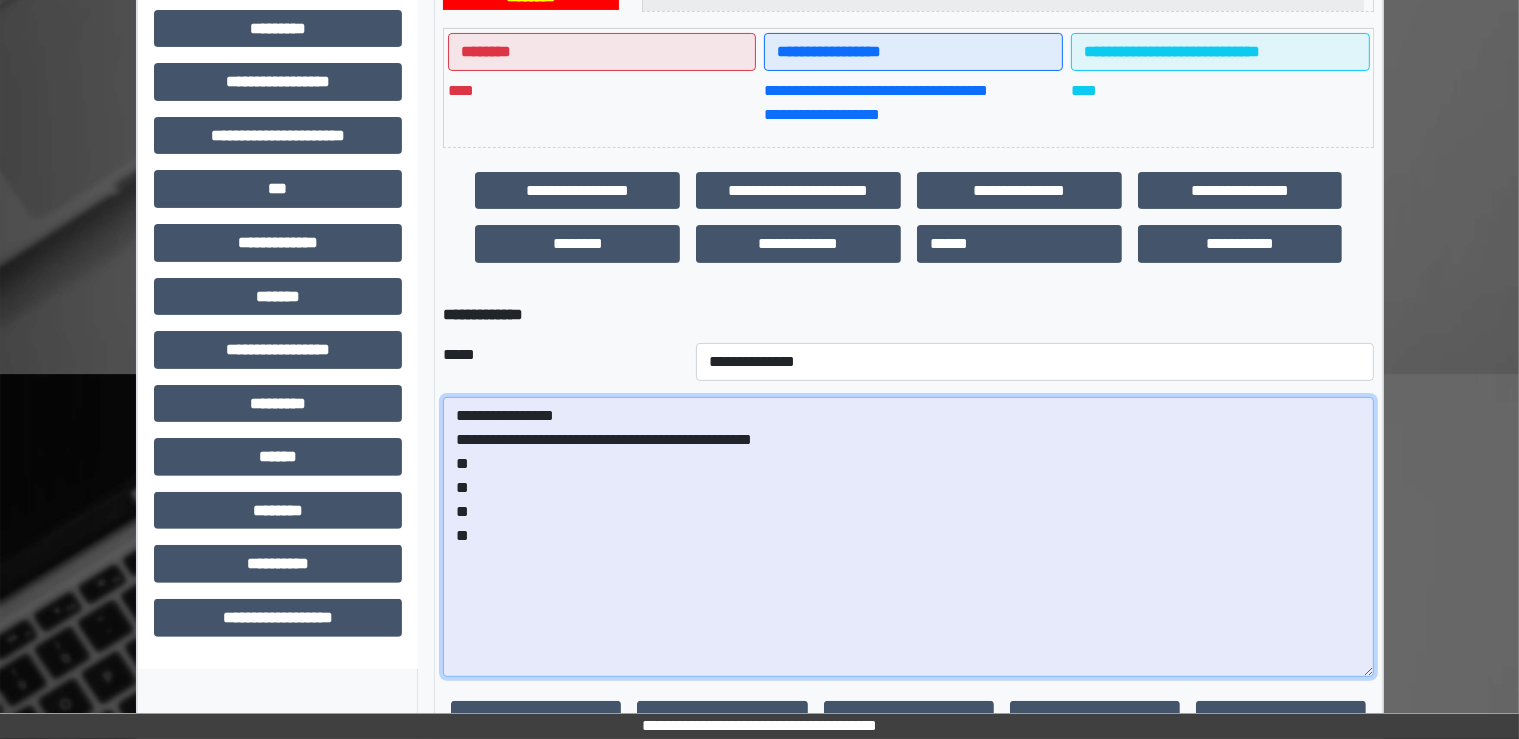 drag, startPoint x: 452, startPoint y: 463, endPoint x: 460, endPoint y: 574, distance: 111.28792 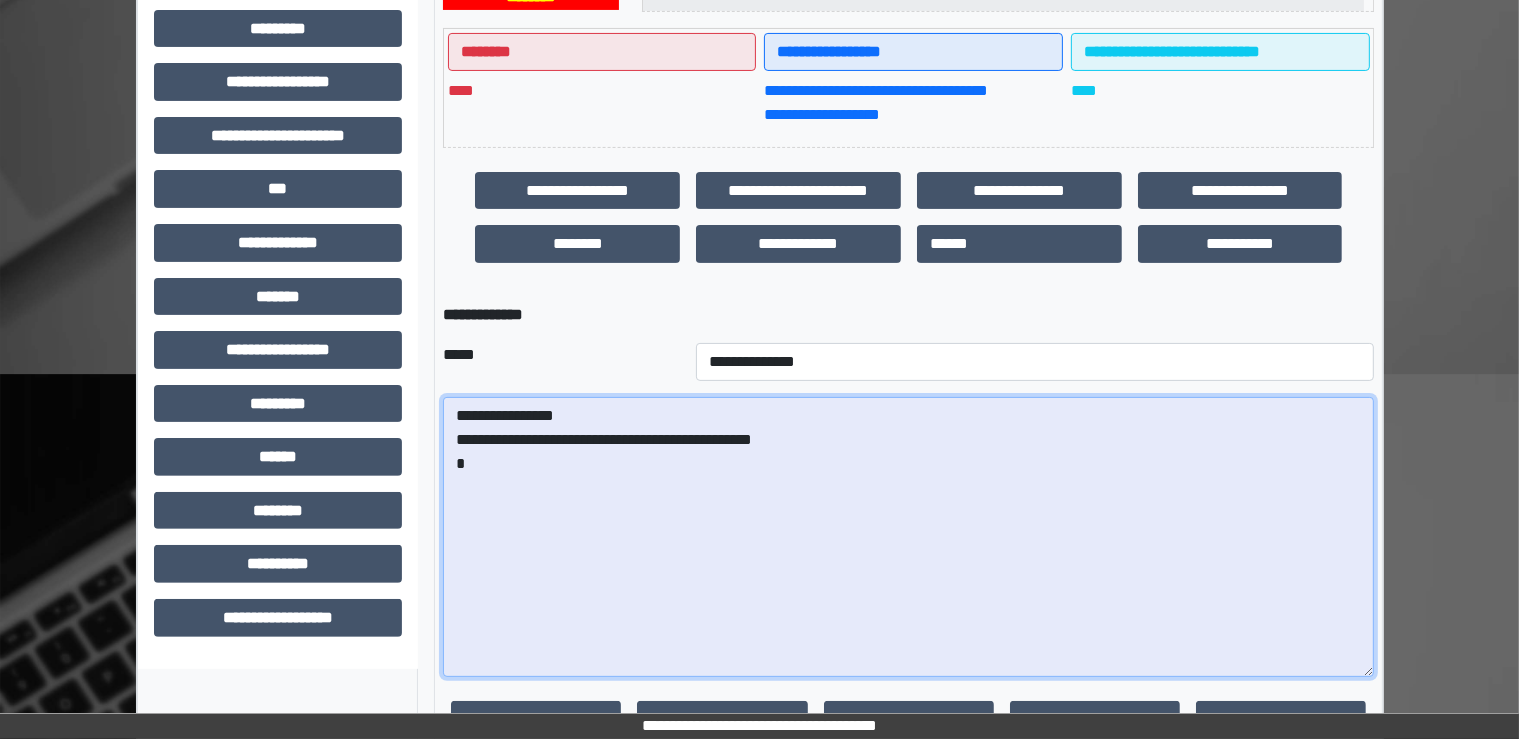 click on "**********" at bounding box center (908, 537) 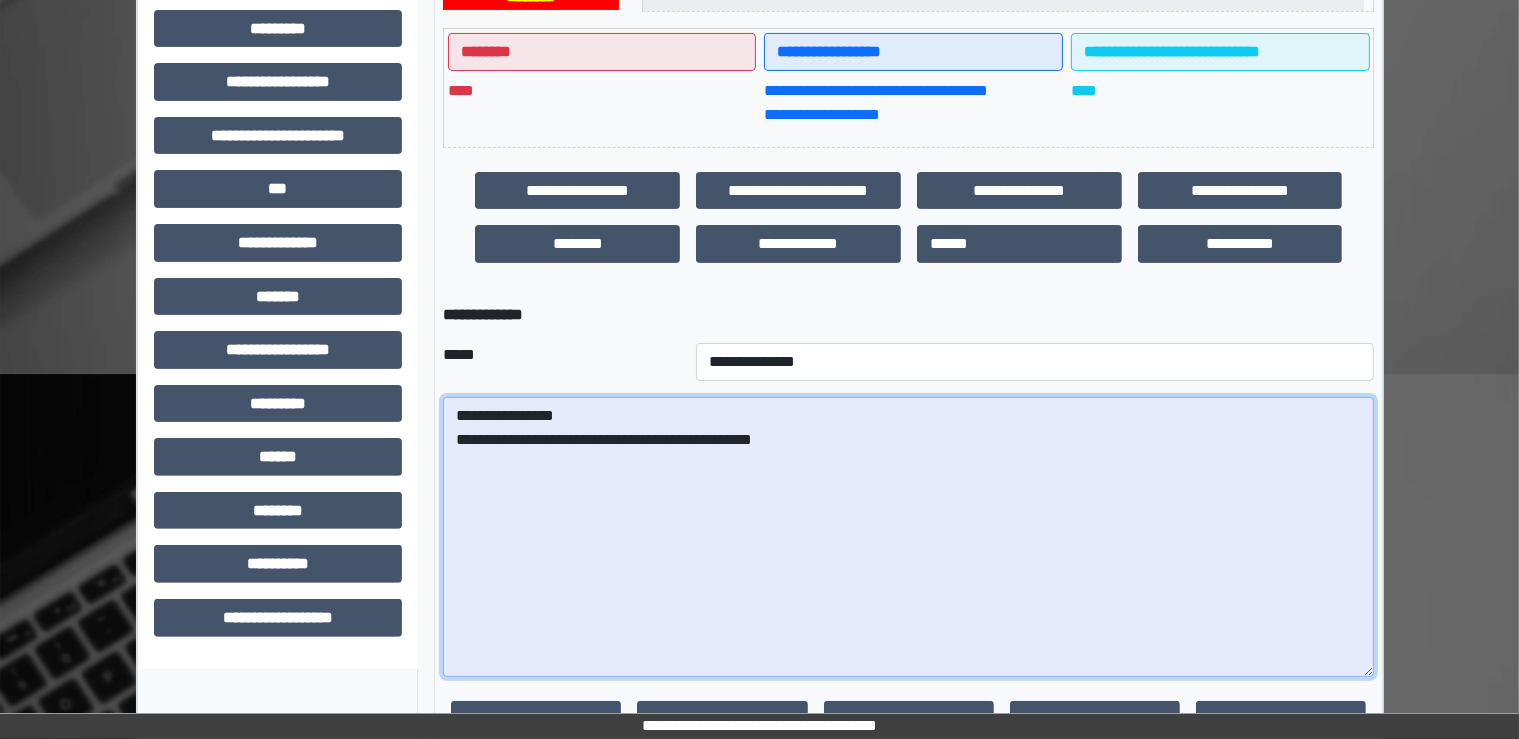 paste on "**********" 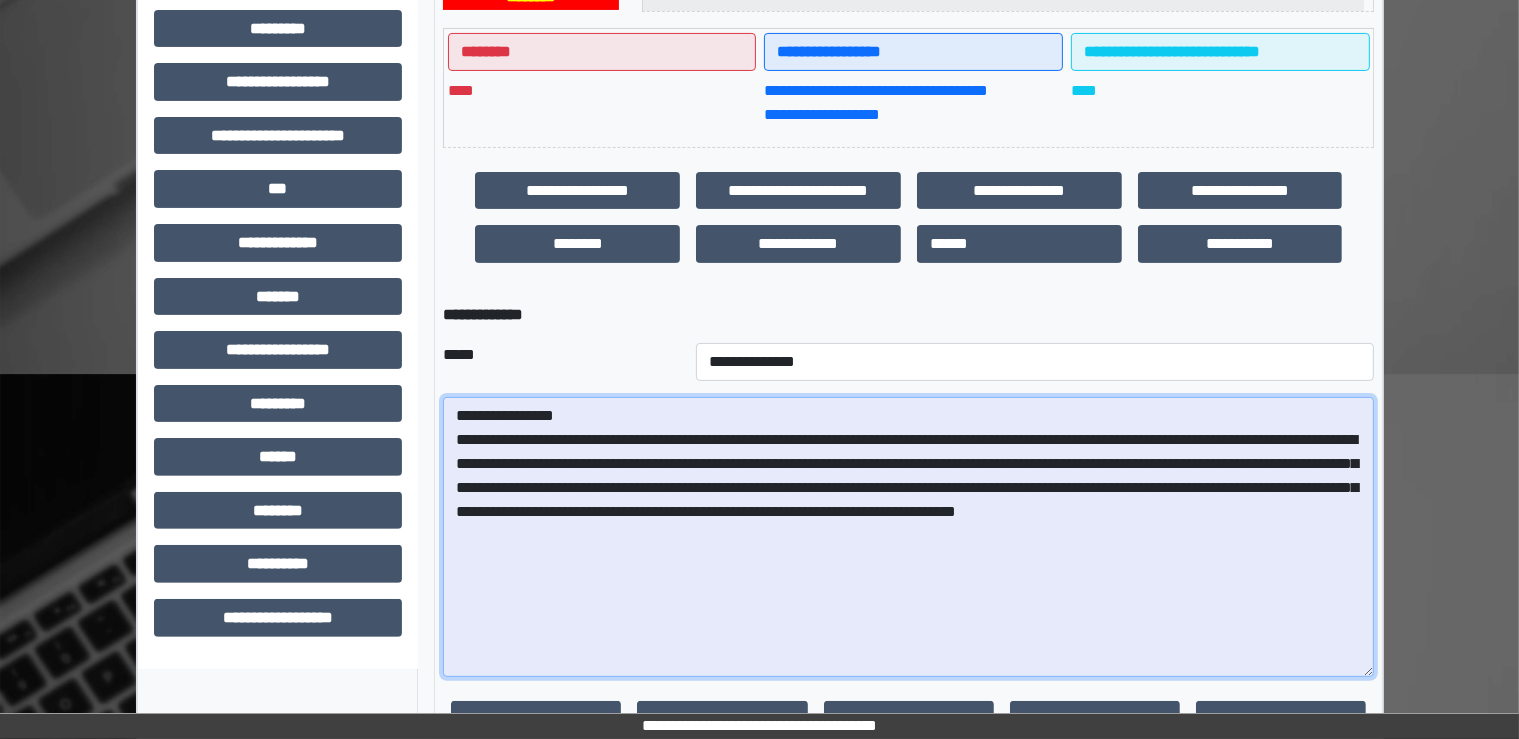 click on "**********" at bounding box center [908, 537] 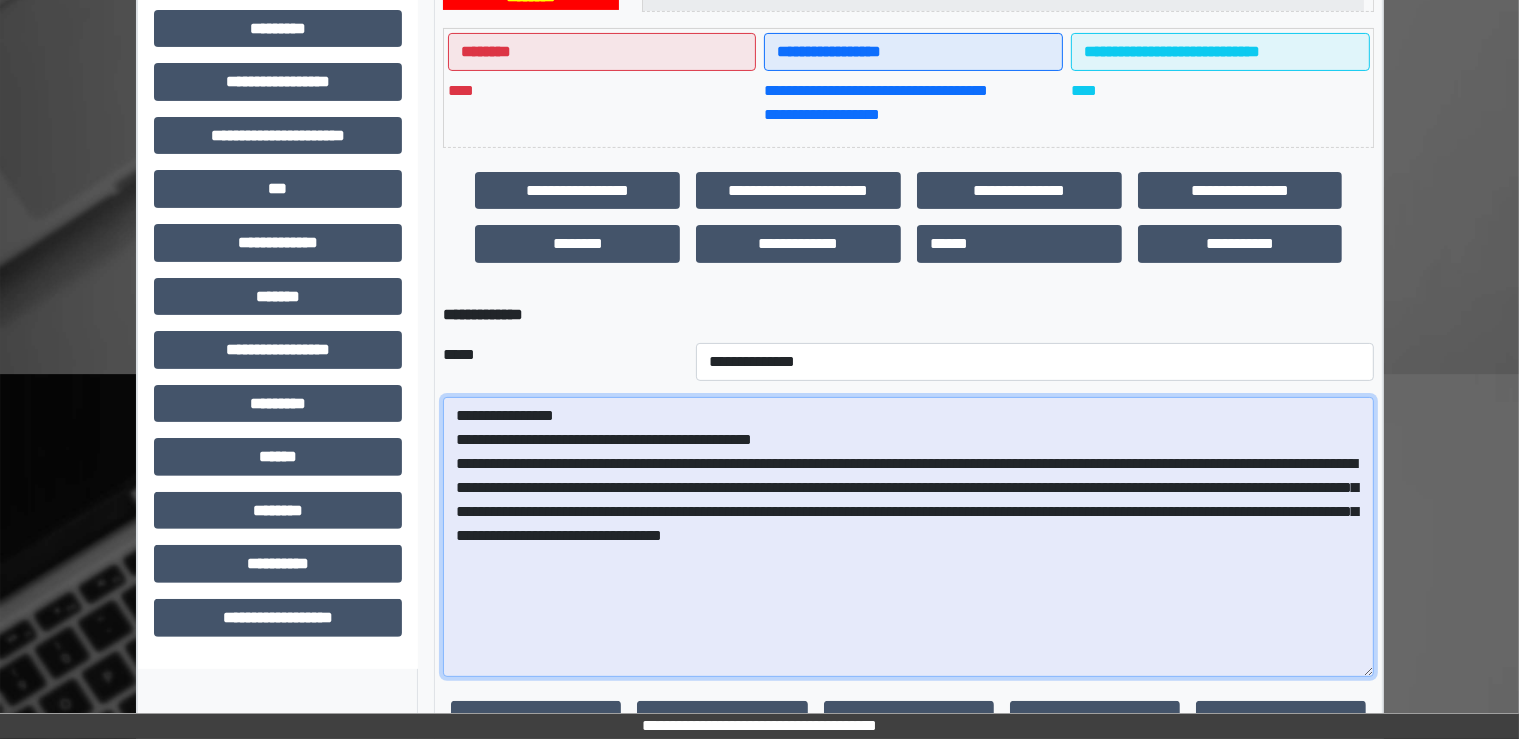click on "**********" at bounding box center (908, 537) 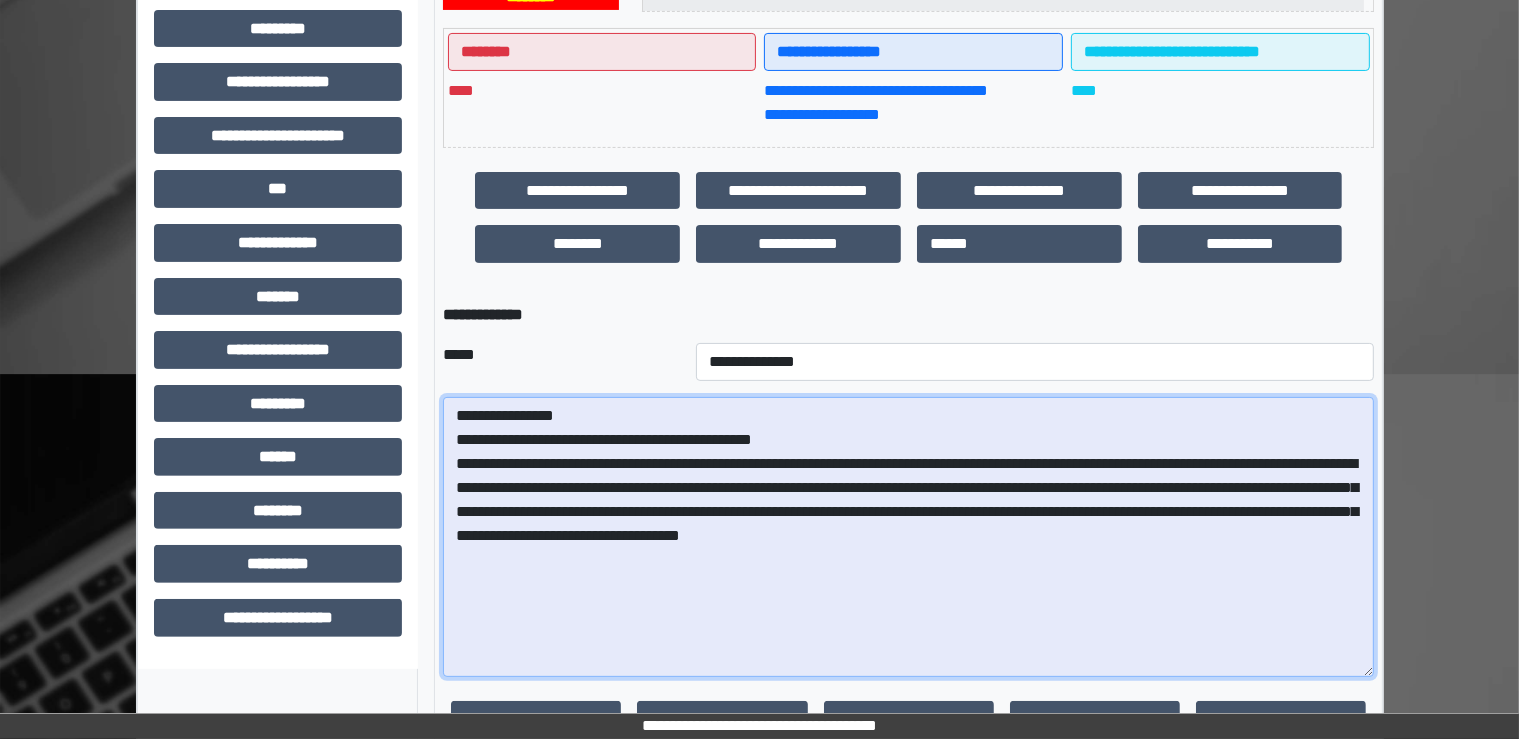 click on "**********" at bounding box center [908, 537] 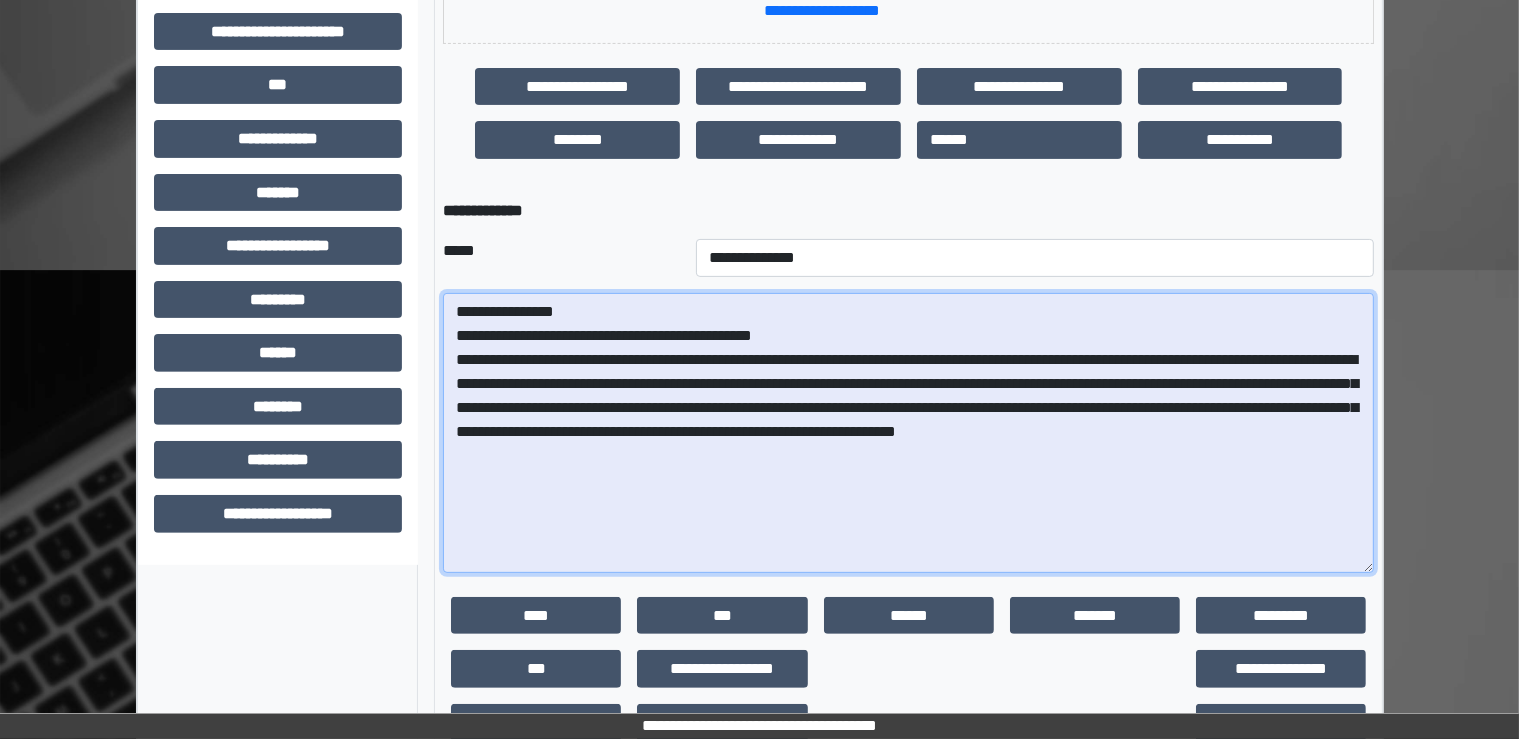 scroll, scrollTop: 651, scrollLeft: 0, axis: vertical 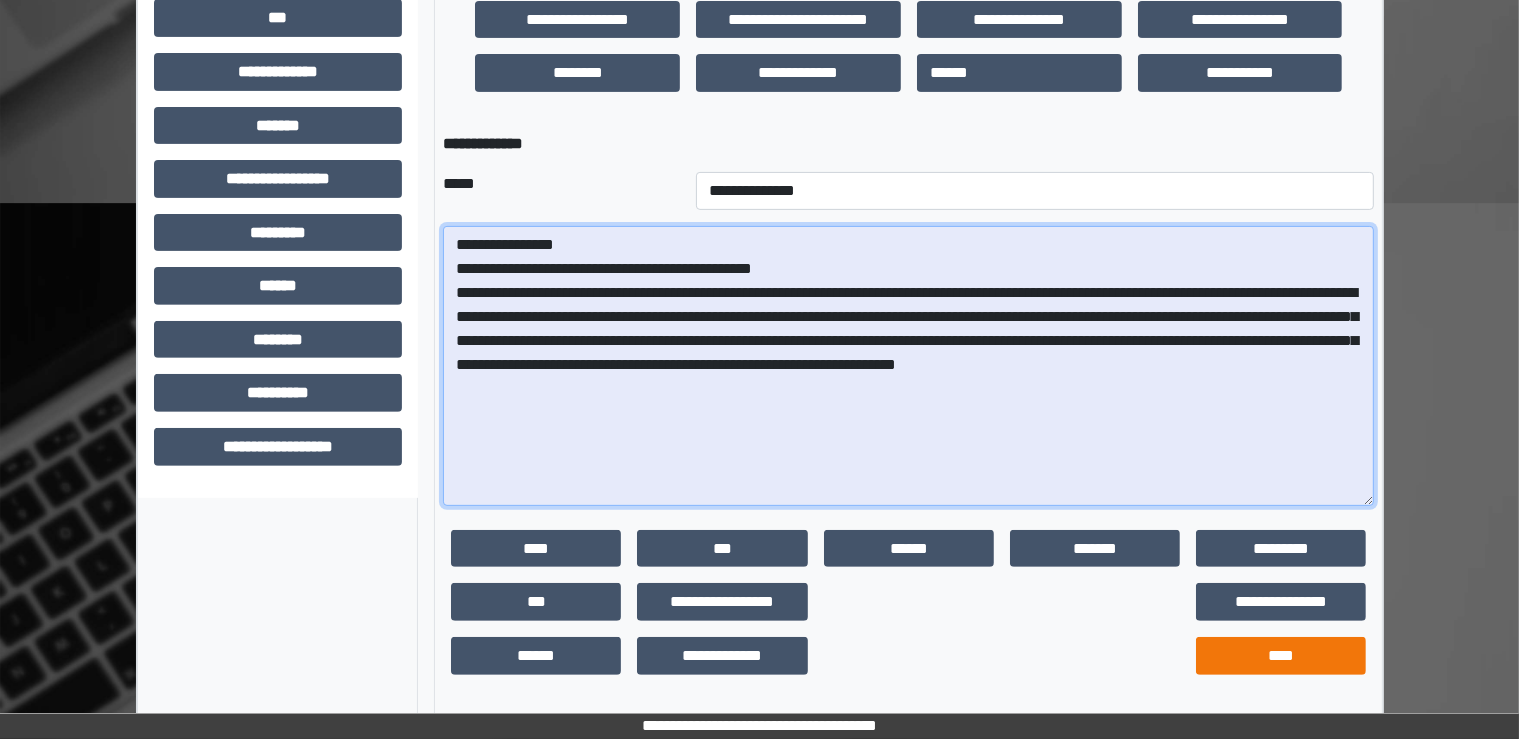 type on "**********" 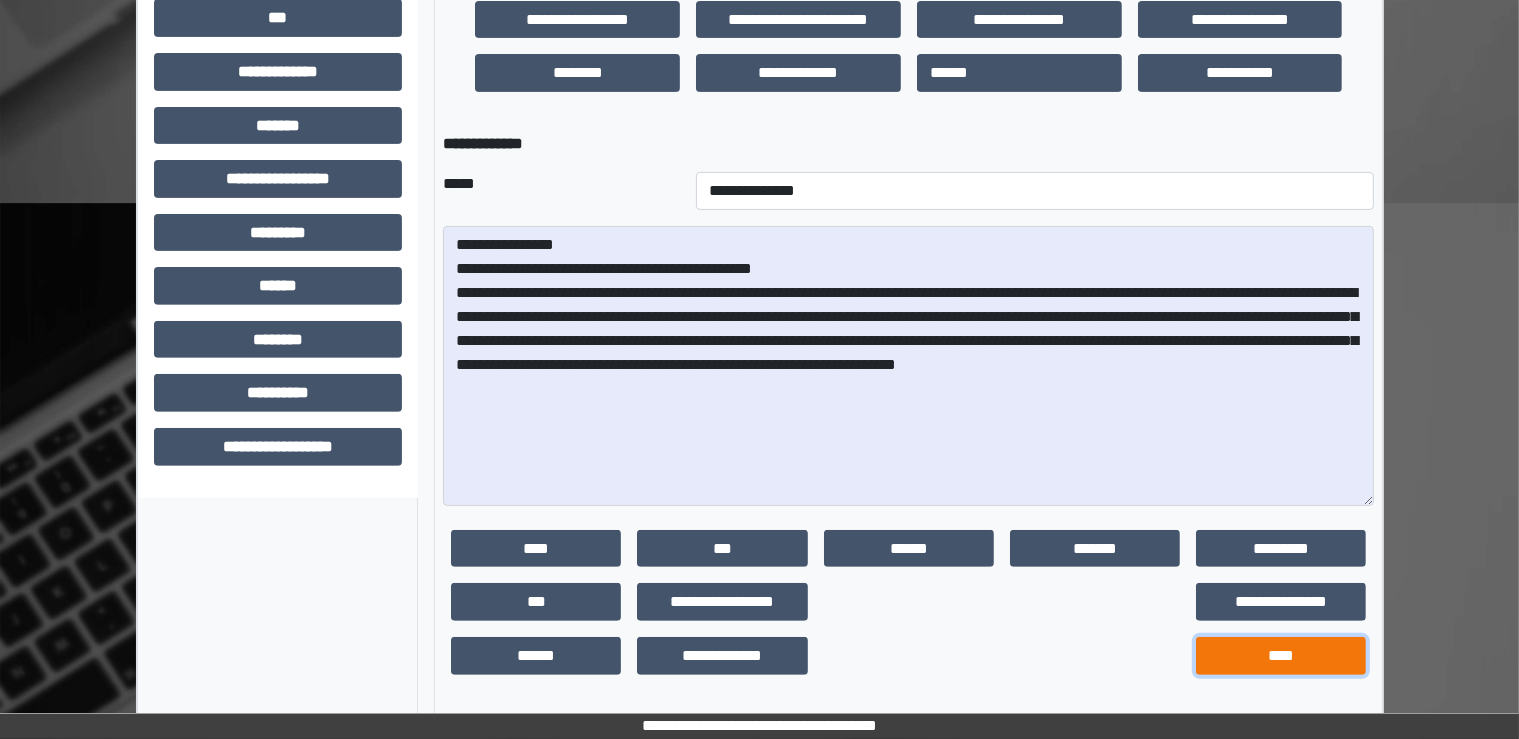 click on "****" at bounding box center (1281, 656) 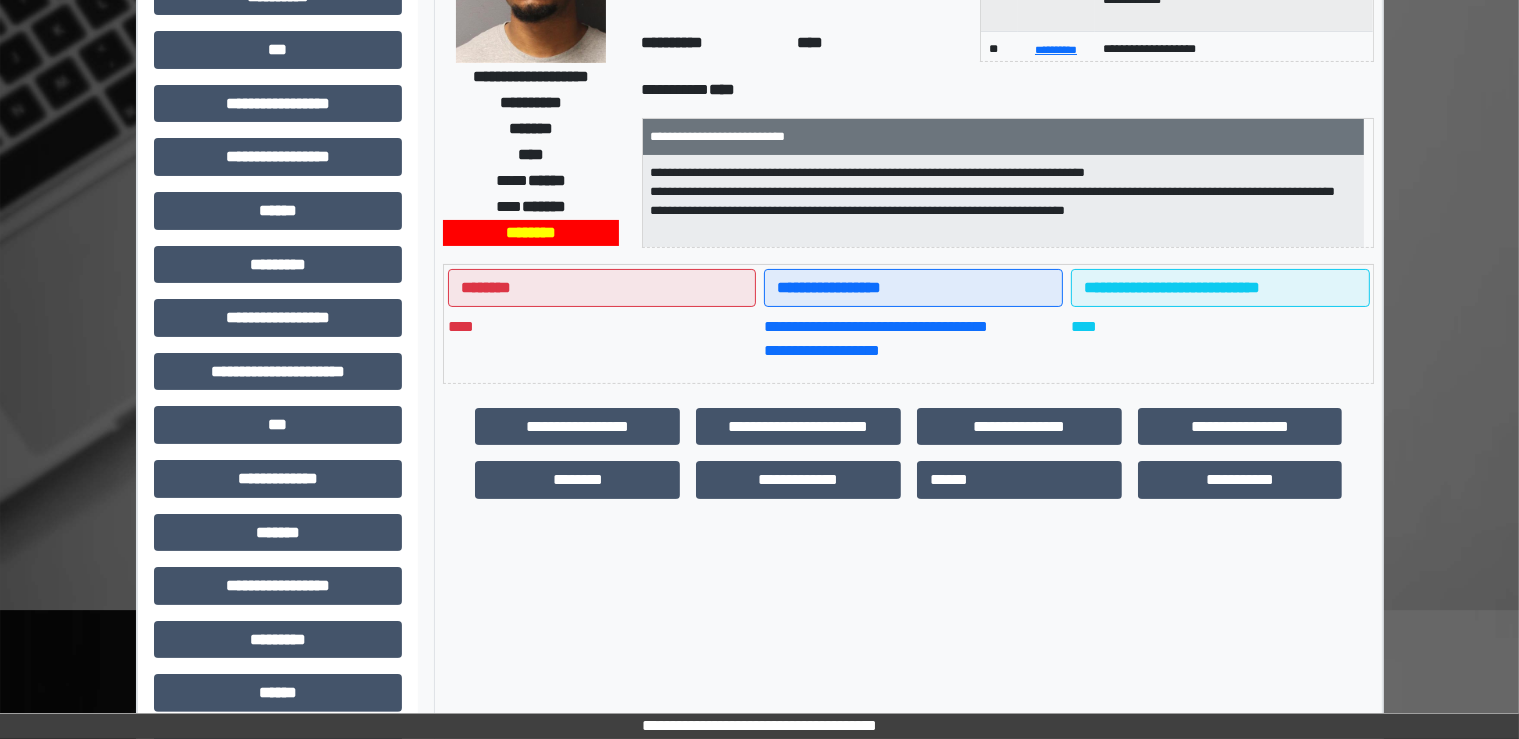 scroll, scrollTop: 0, scrollLeft: 0, axis: both 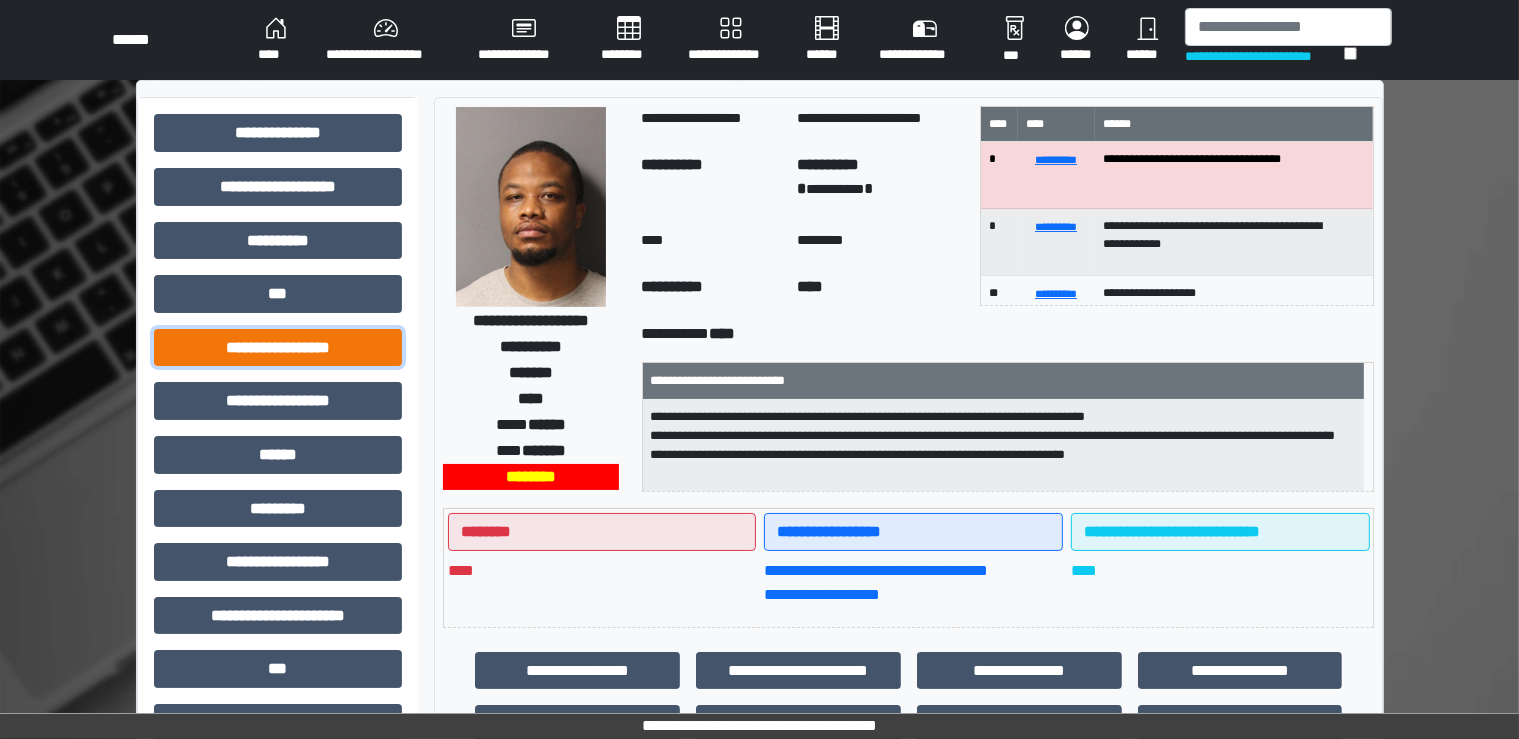 click on "**********" at bounding box center [278, 348] 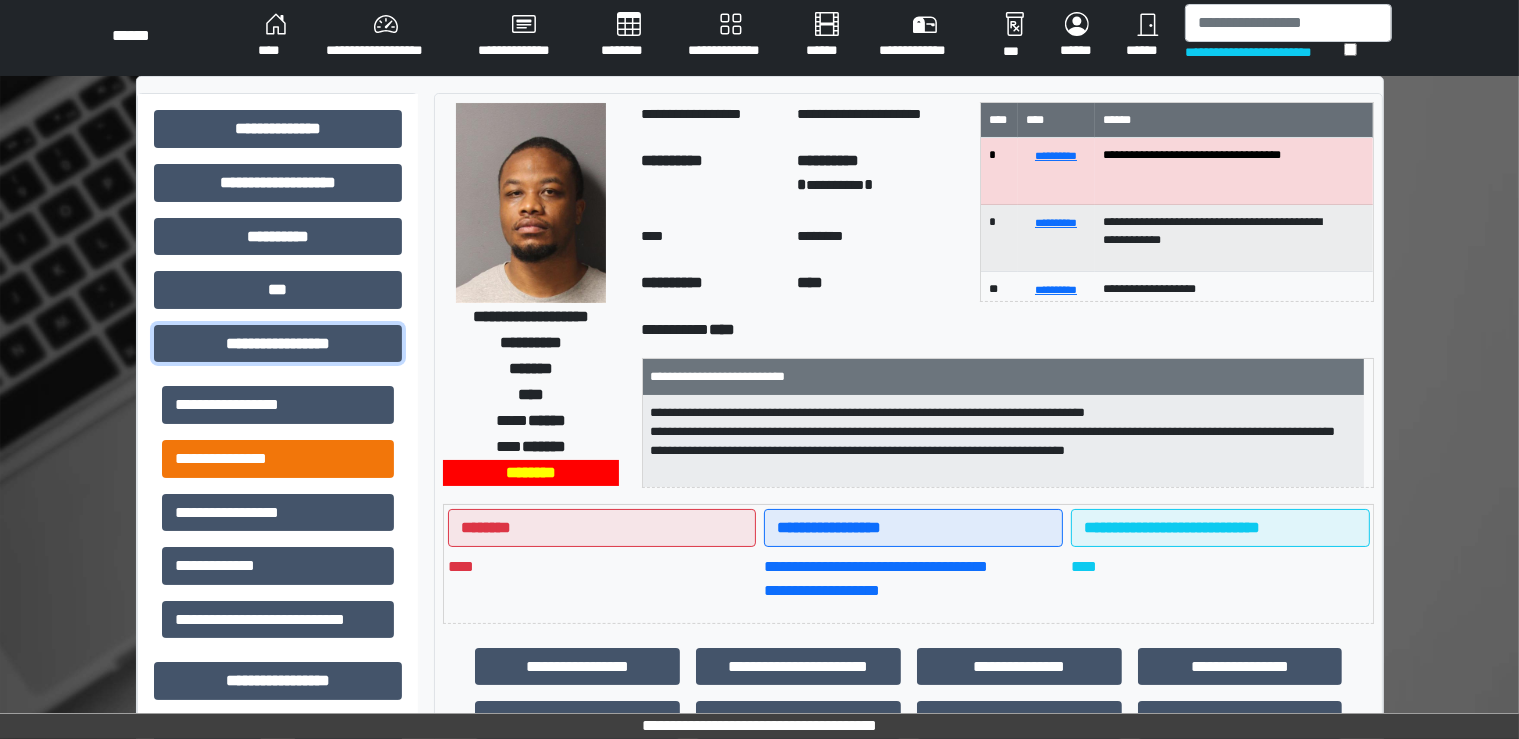 scroll, scrollTop: 0, scrollLeft: 0, axis: both 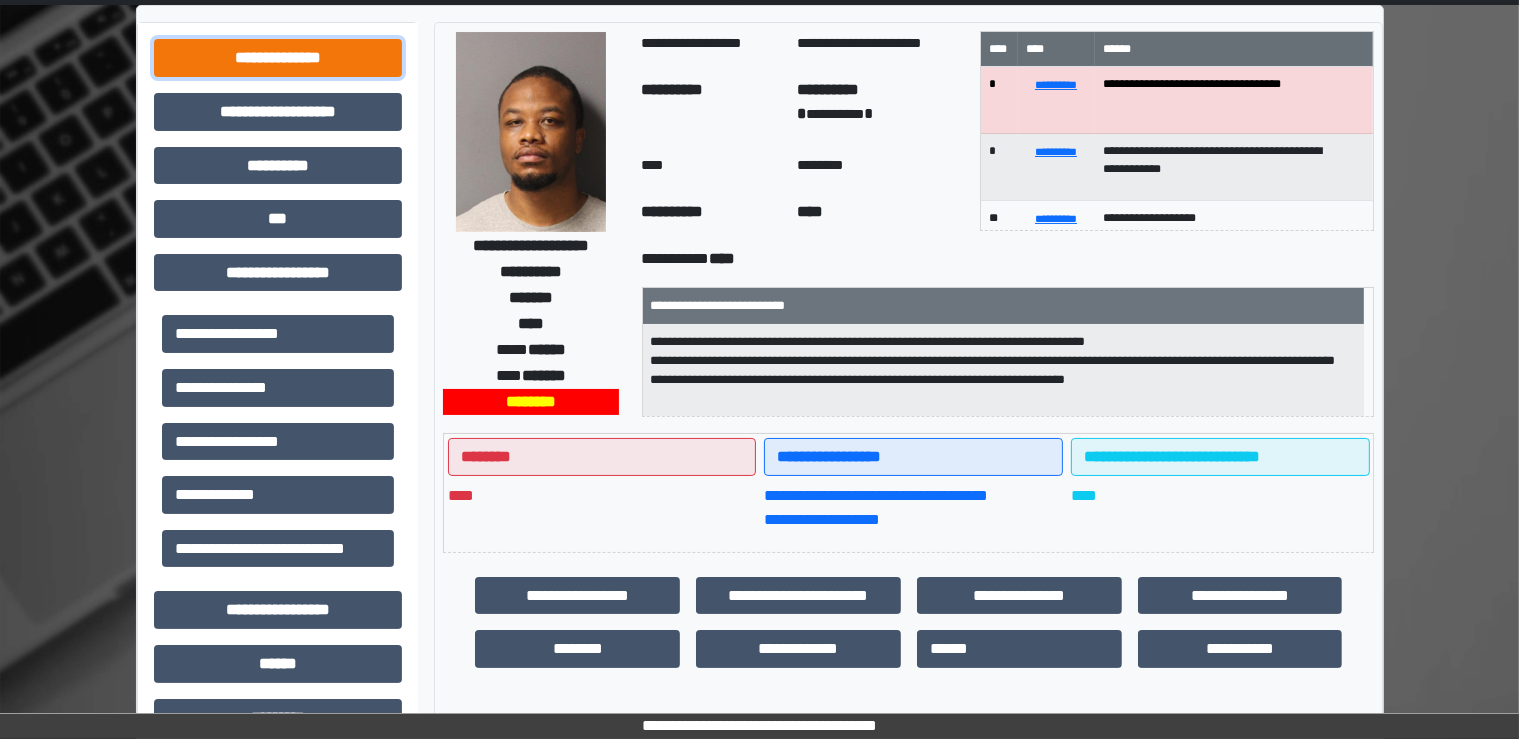 click on "**********" at bounding box center (278, 58) 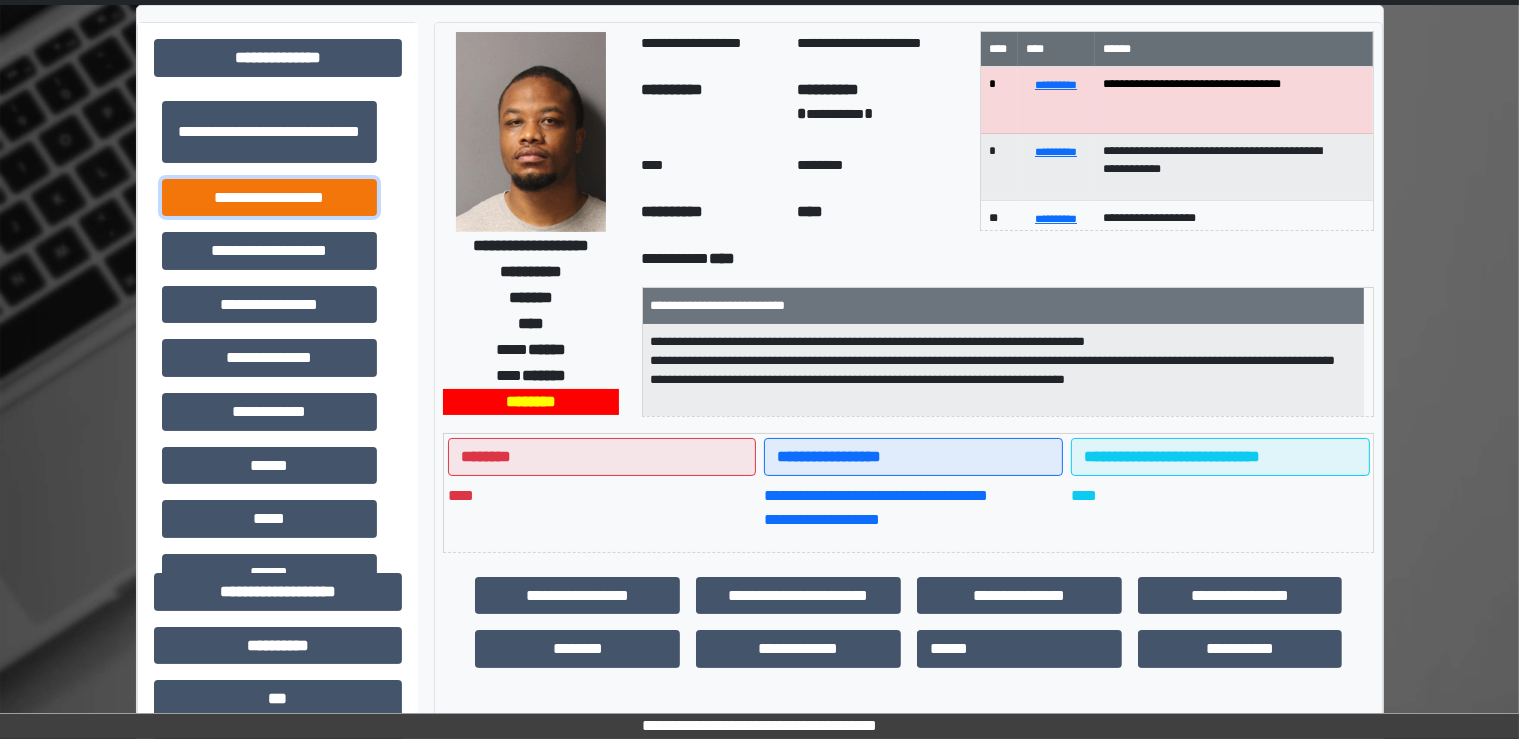 click on "**********" at bounding box center (269, 198) 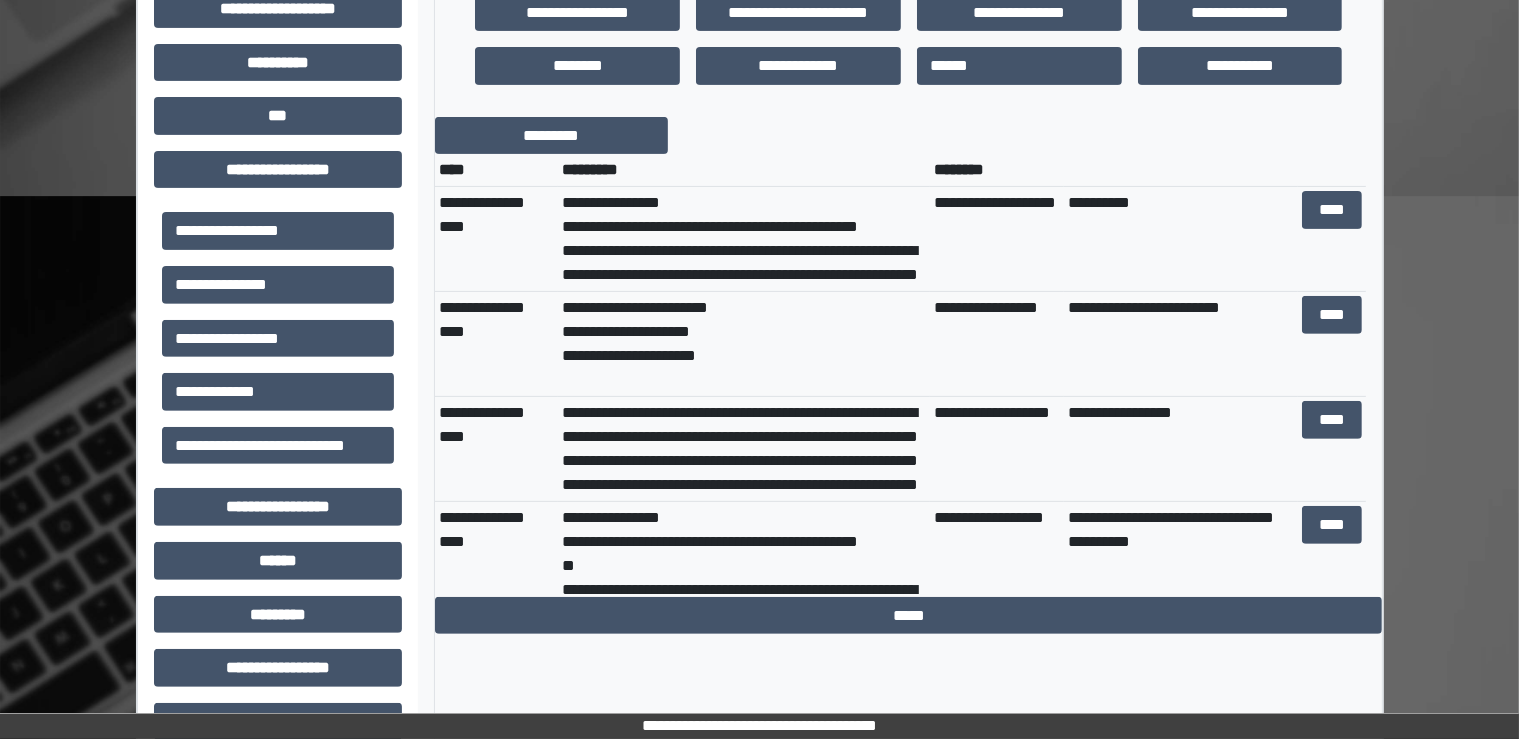 scroll, scrollTop: 659, scrollLeft: 0, axis: vertical 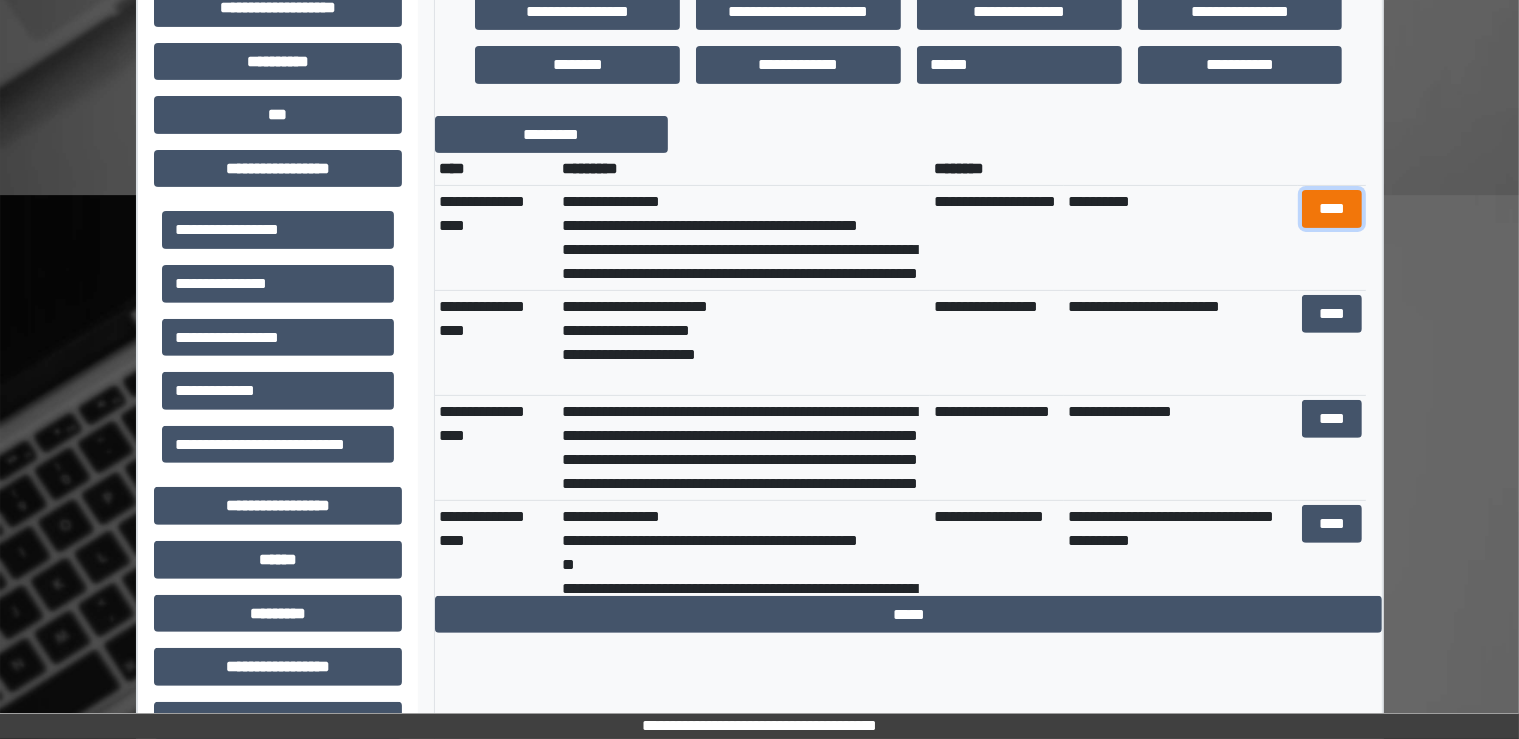 click on "****" at bounding box center (1331, 209) 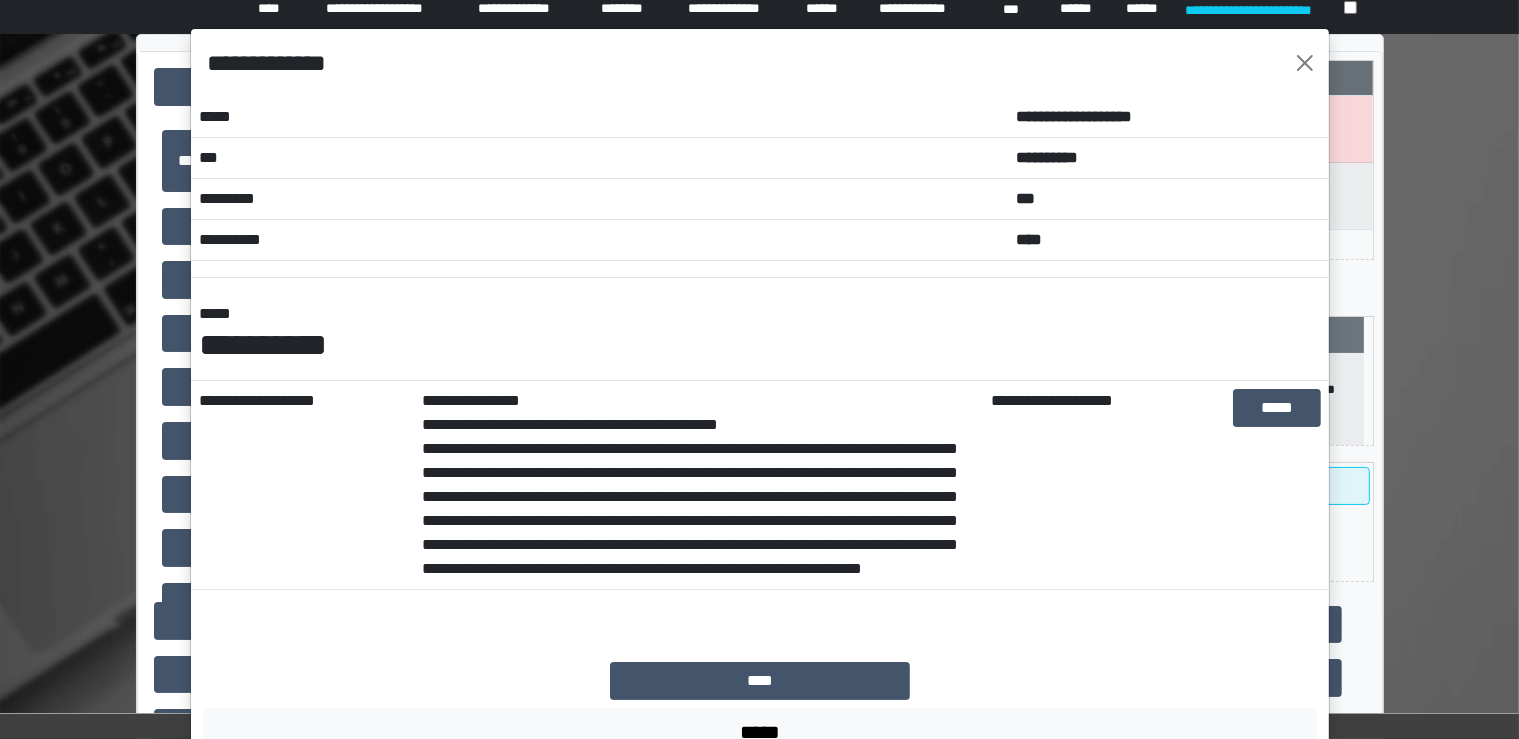 scroll, scrollTop: 0, scrollLeft: 0, axis: both 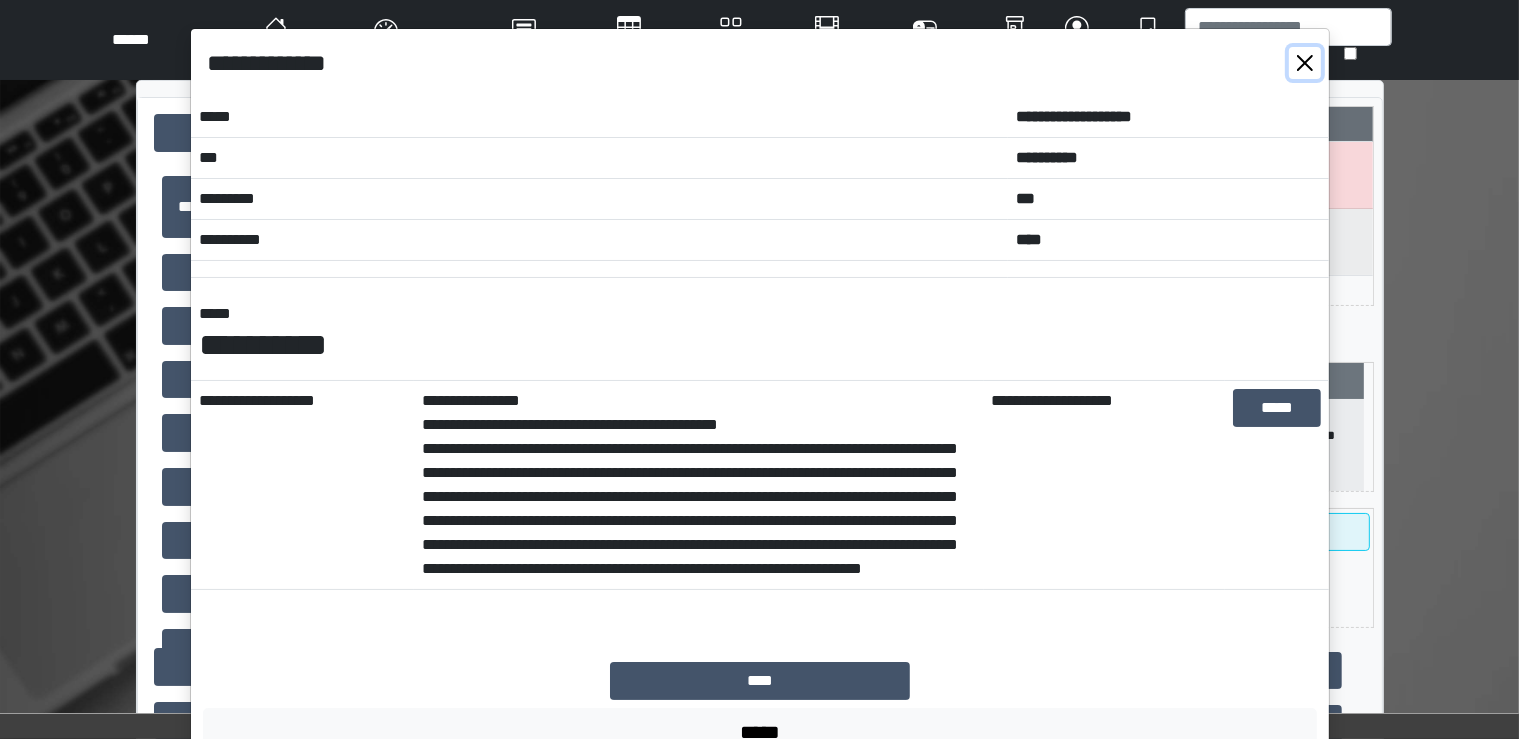 click at bounding box center [1305, 63] 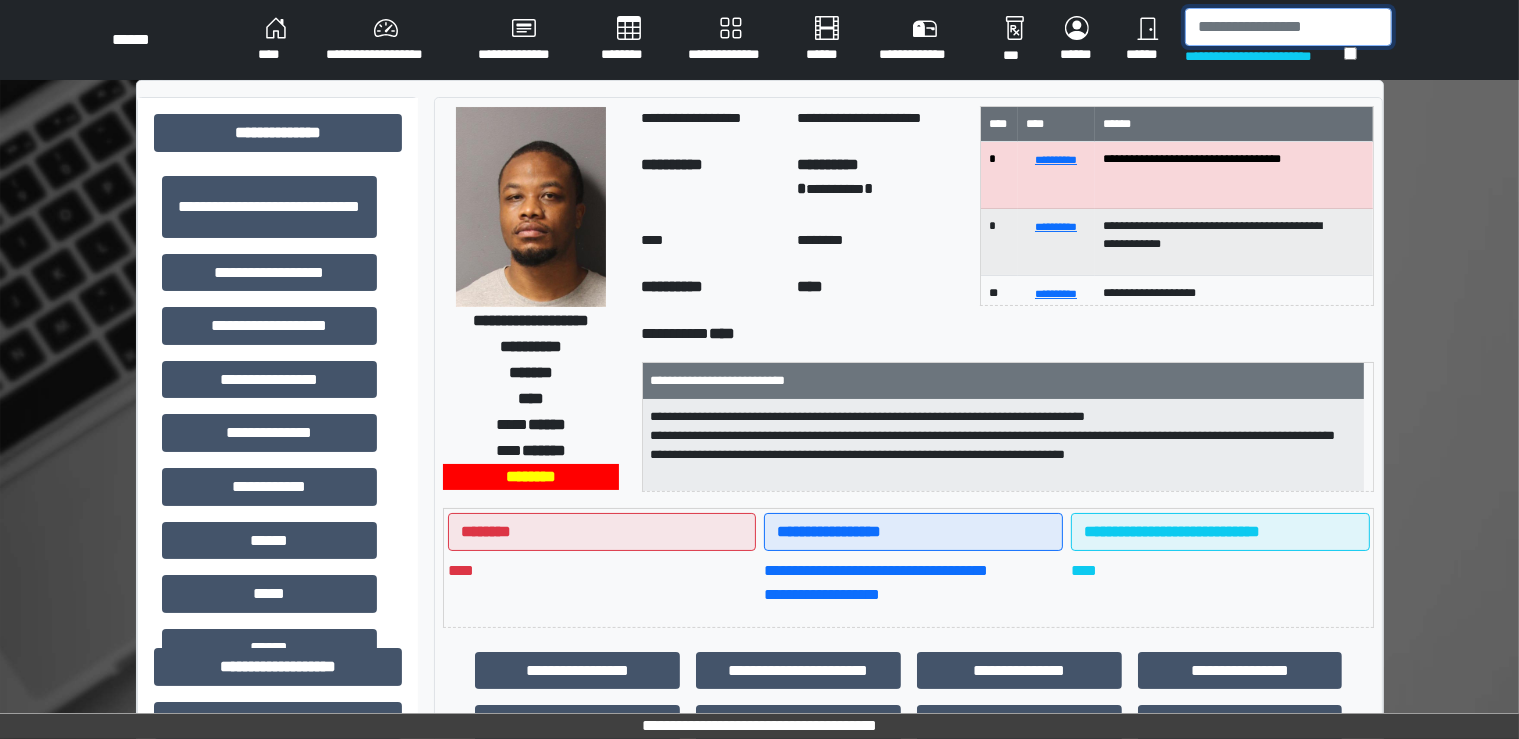 click at bounding box center (1288, 27) 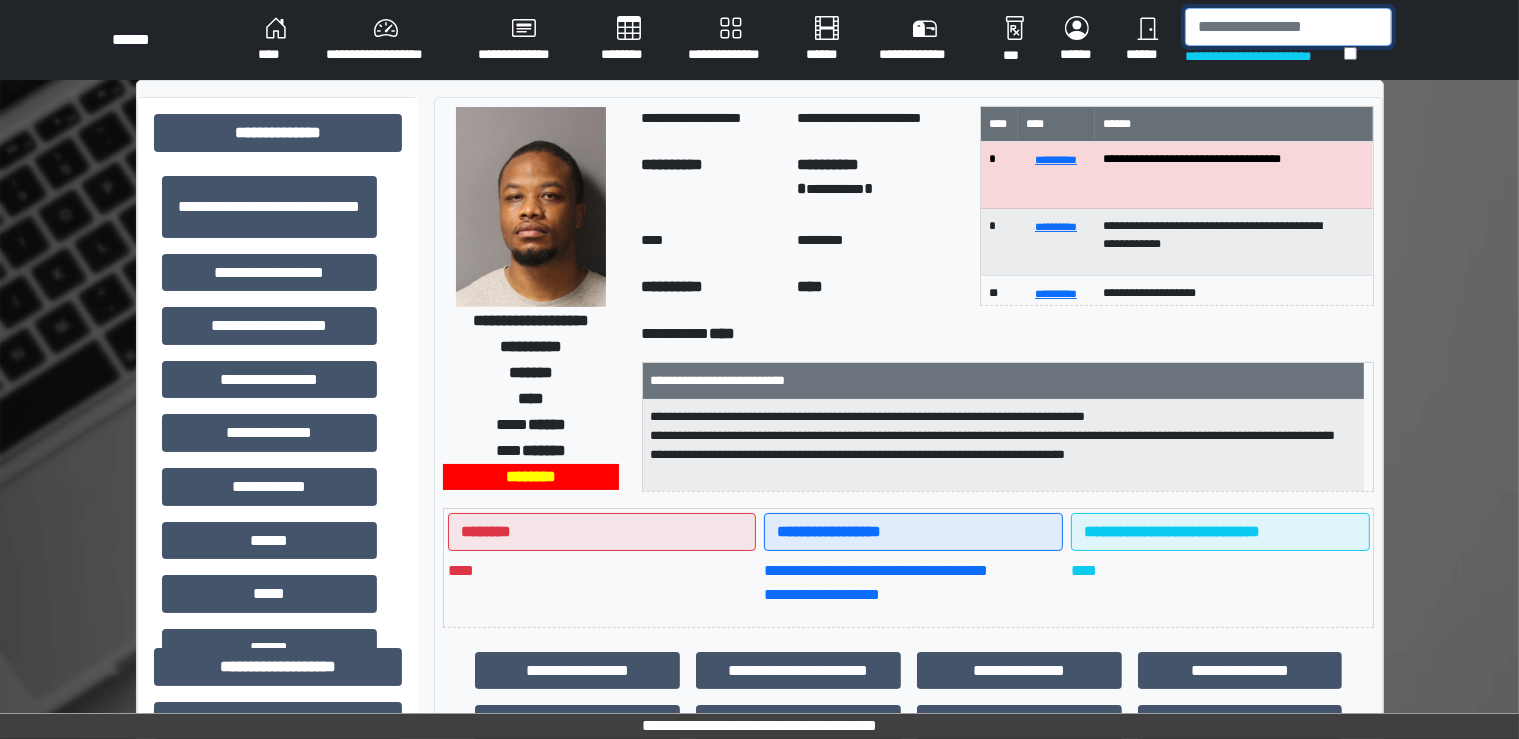 paste on "**********" 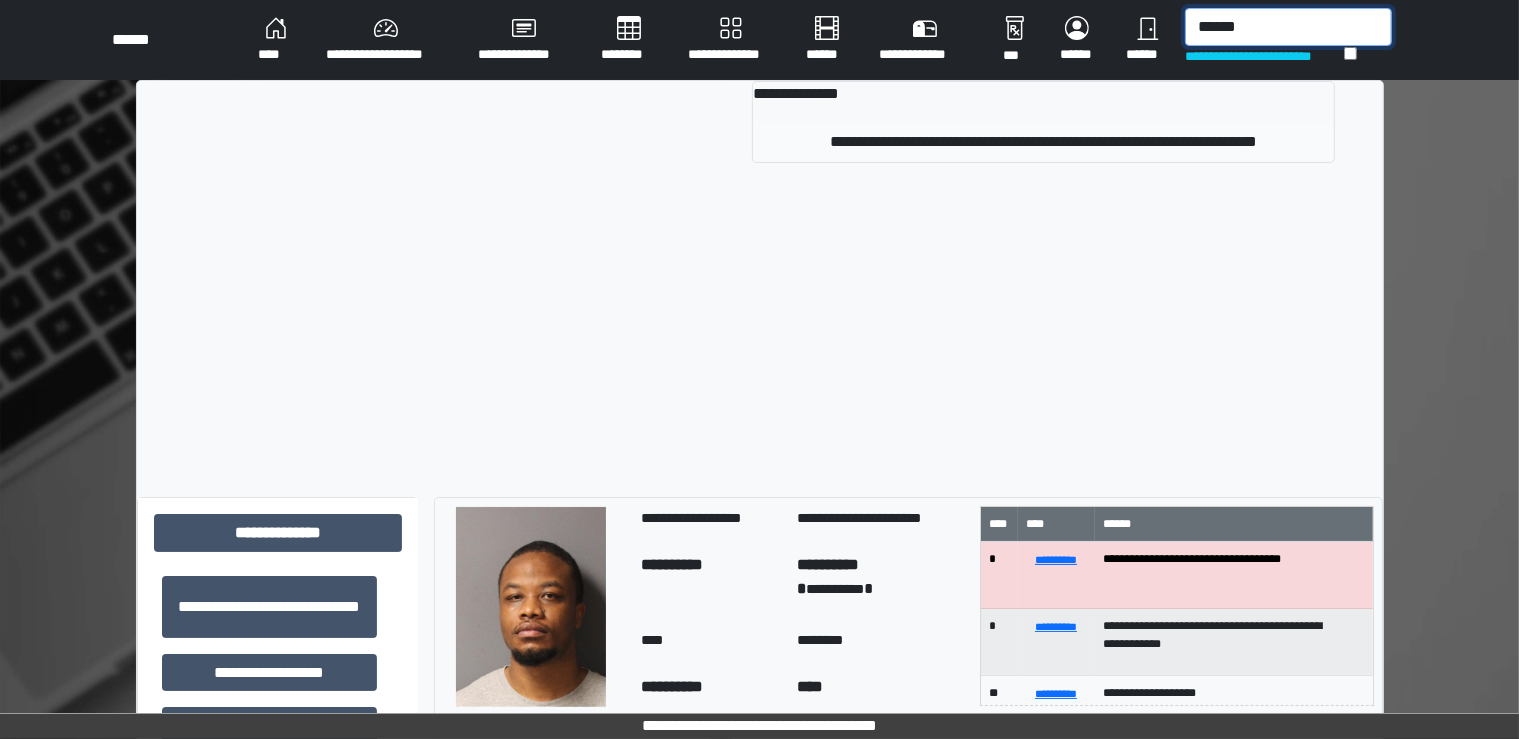 type on "******" 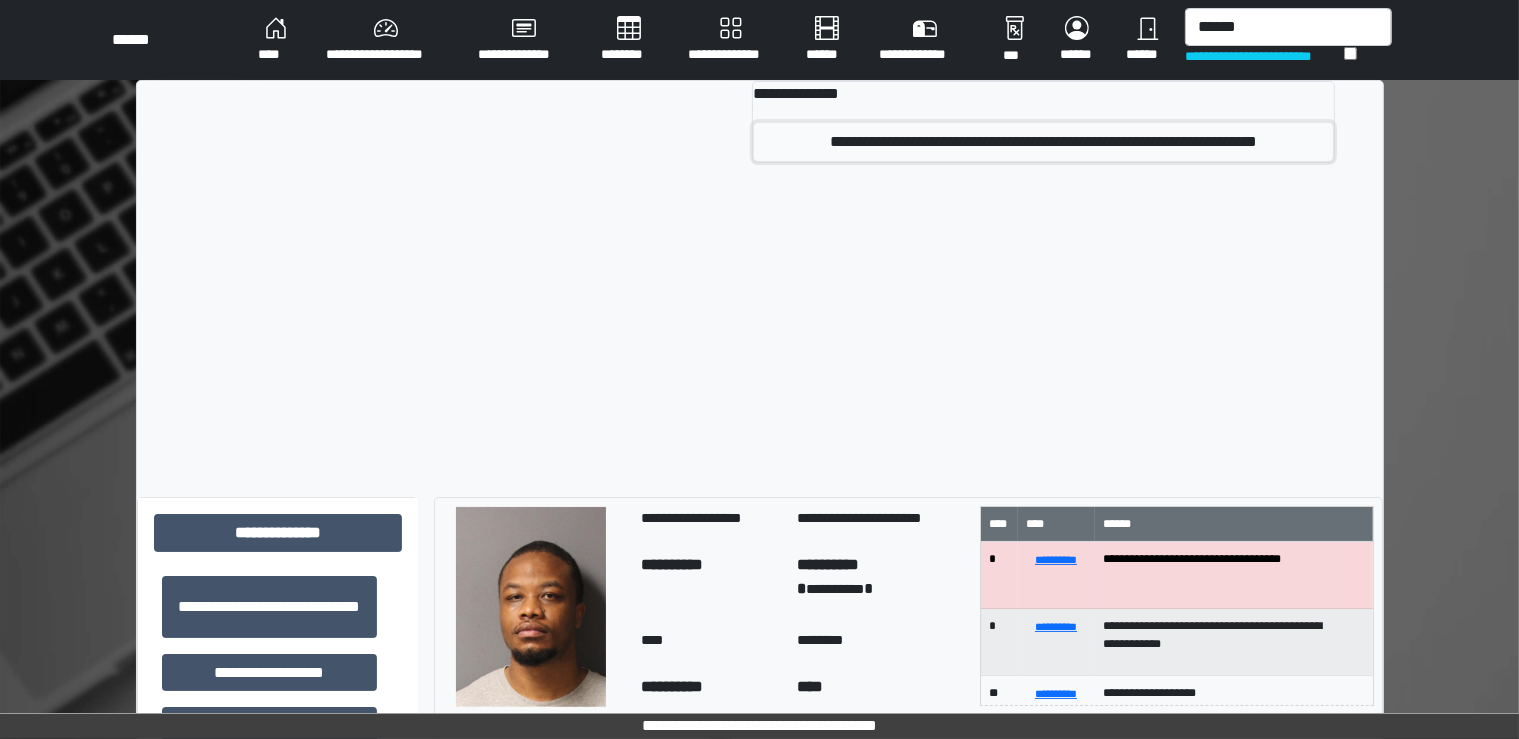 click on "**********" at bounding box center [1043, 142] 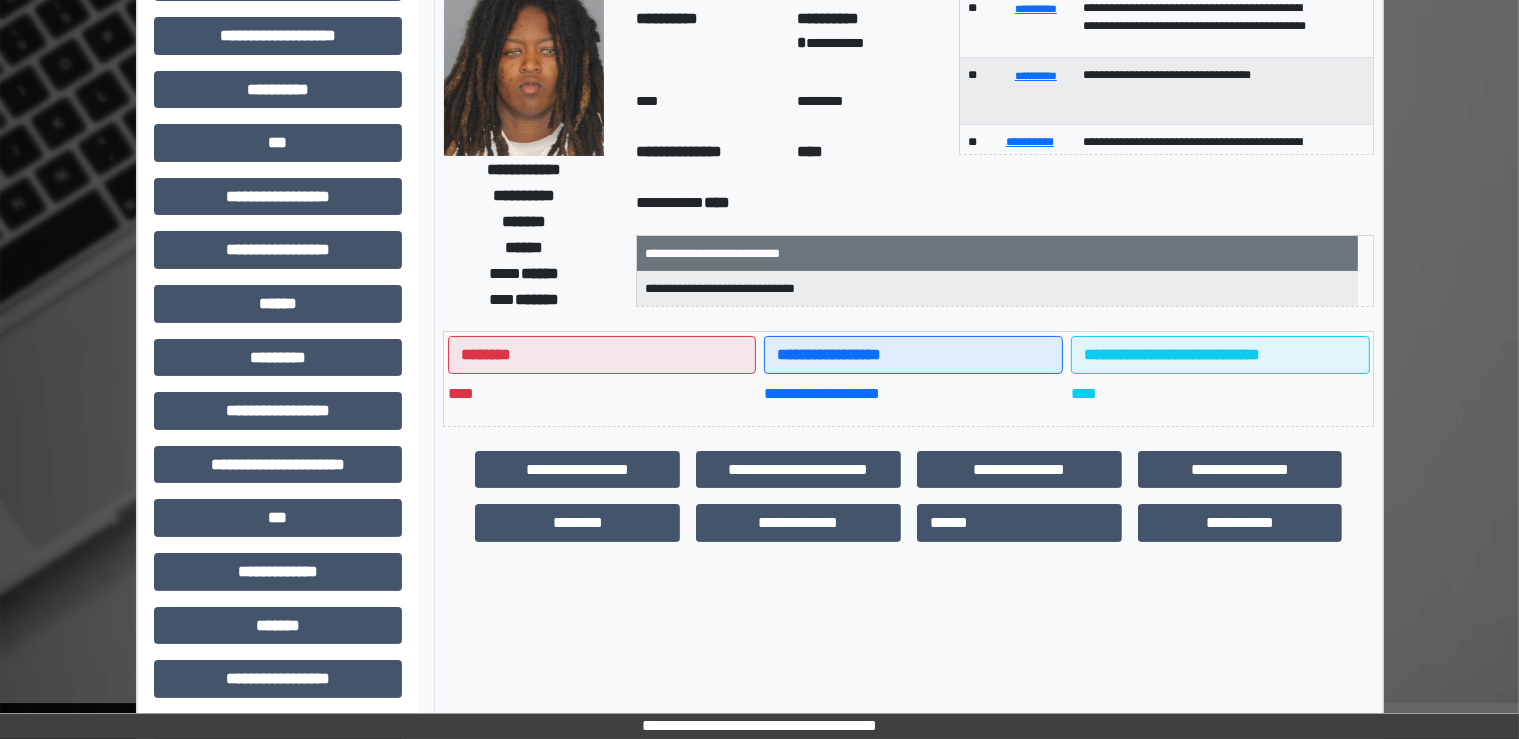 scroll, scrollTop: 0, scrollLeft: 0, axis: both 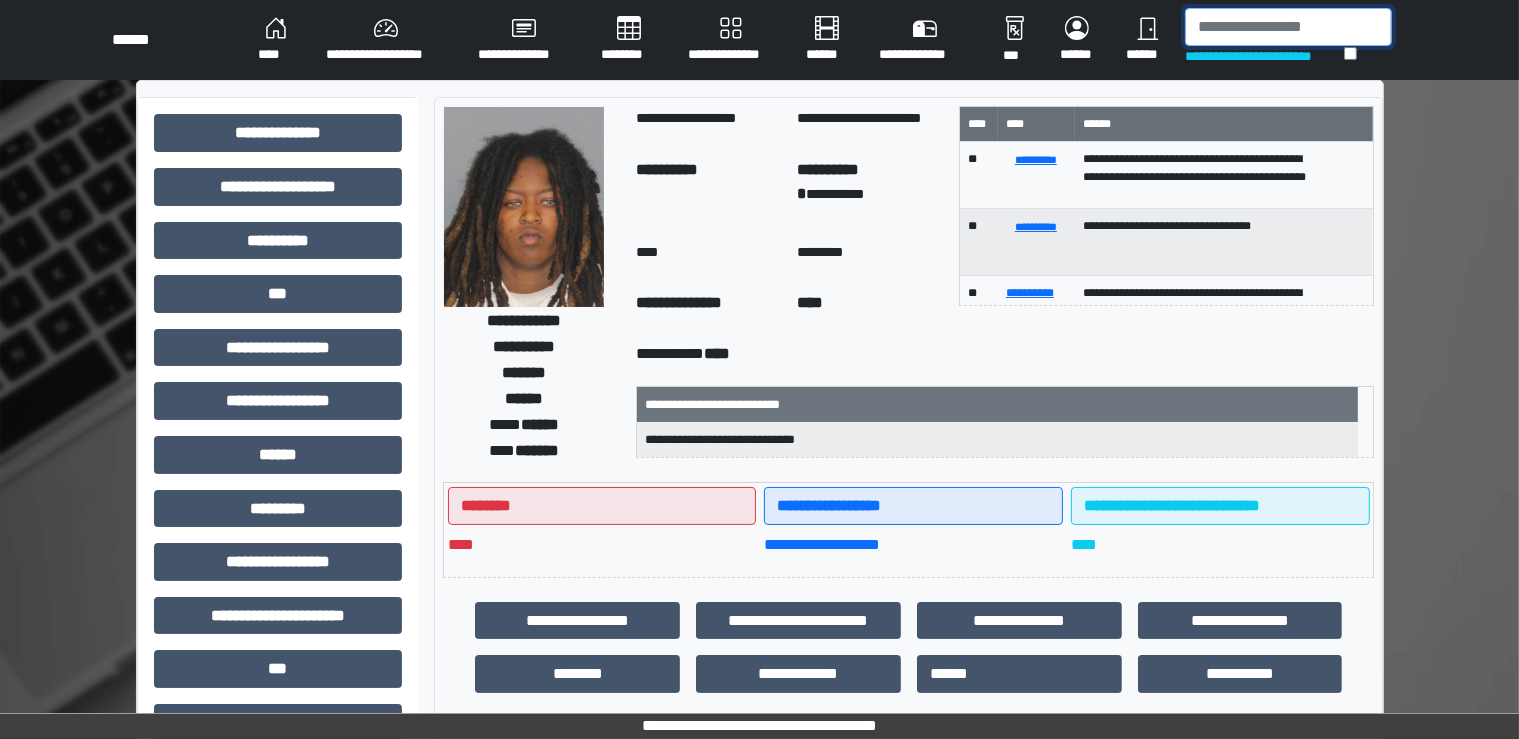 click at bounding box center [1288, 27] 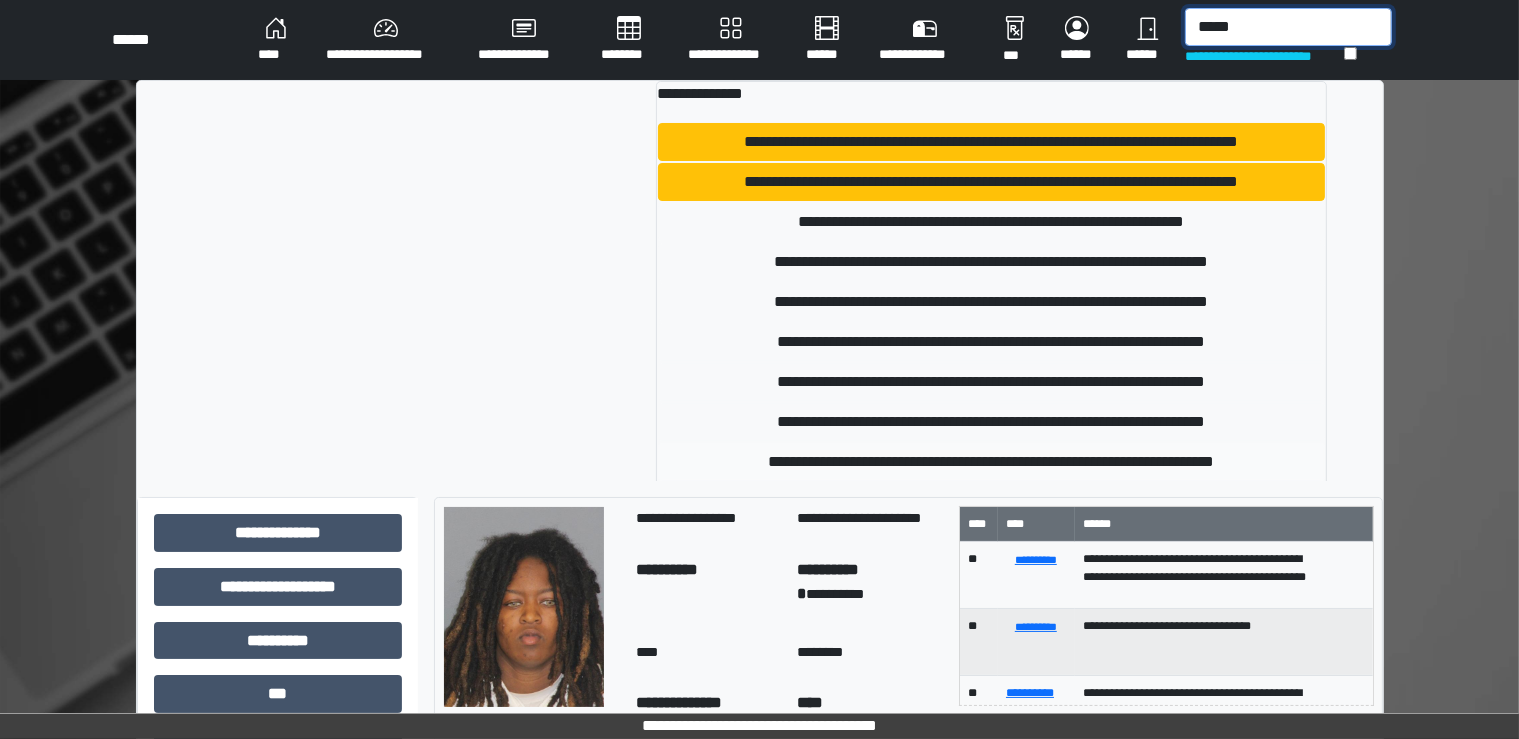 type on "*****" 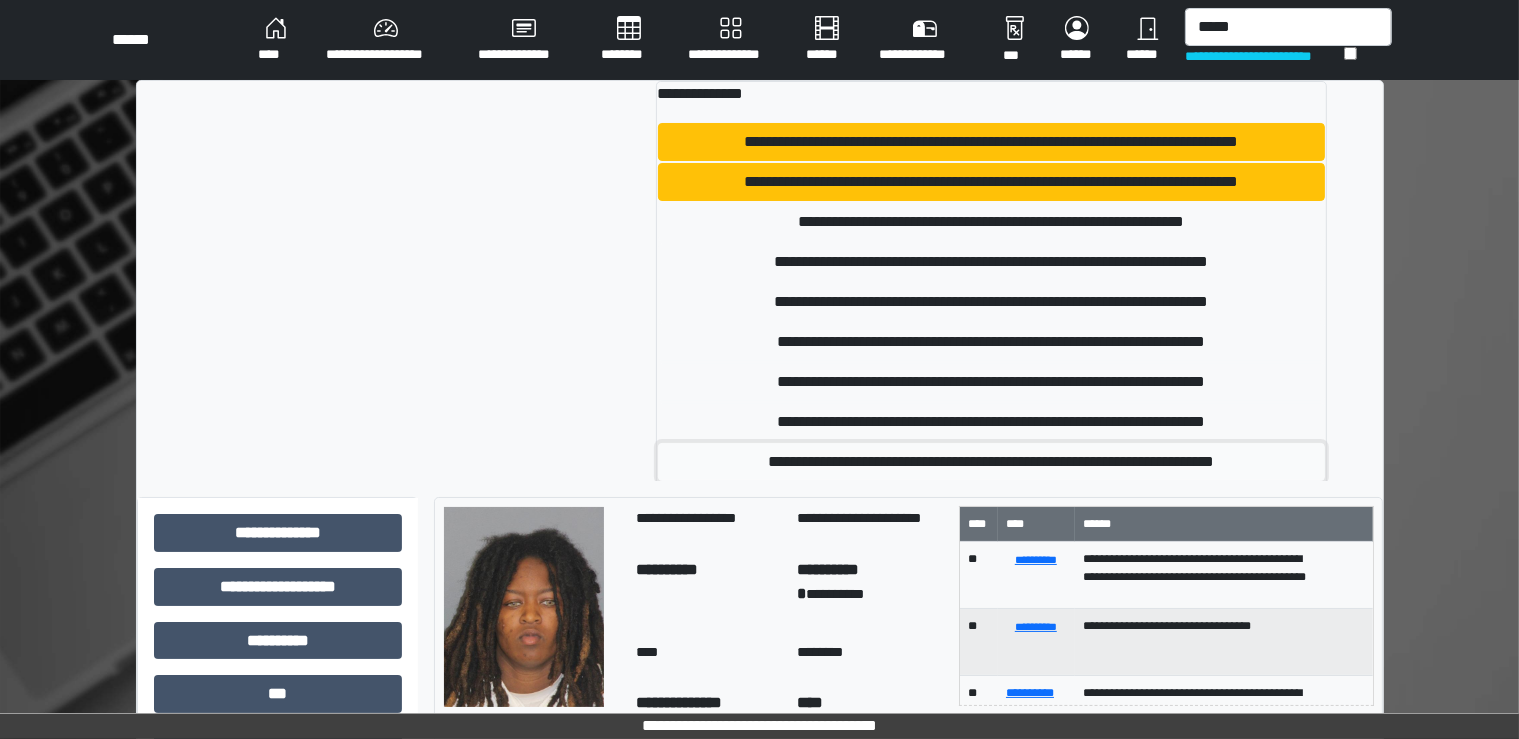 click on "**********" at bounding box center [991, 462] 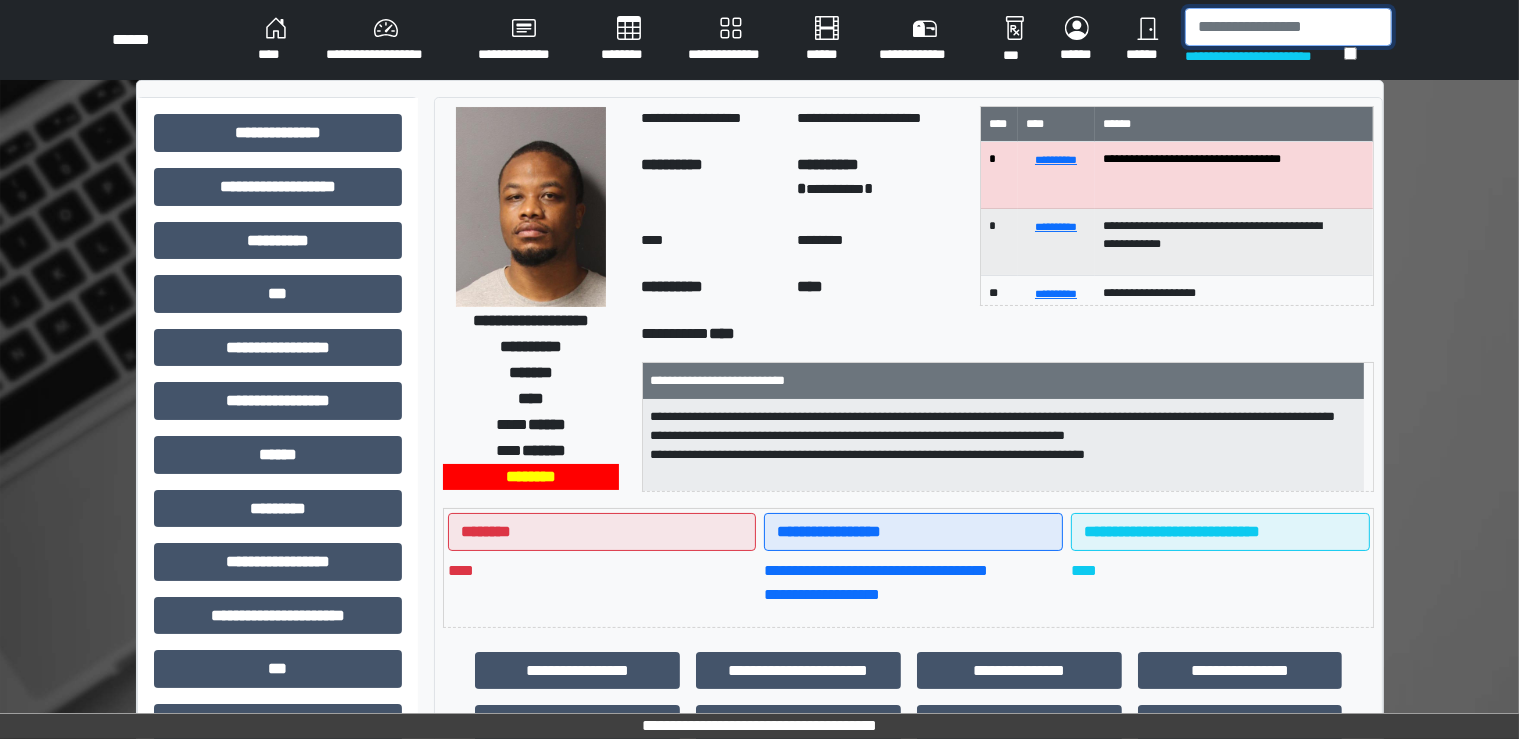 click at bounding box center [1288, 27] 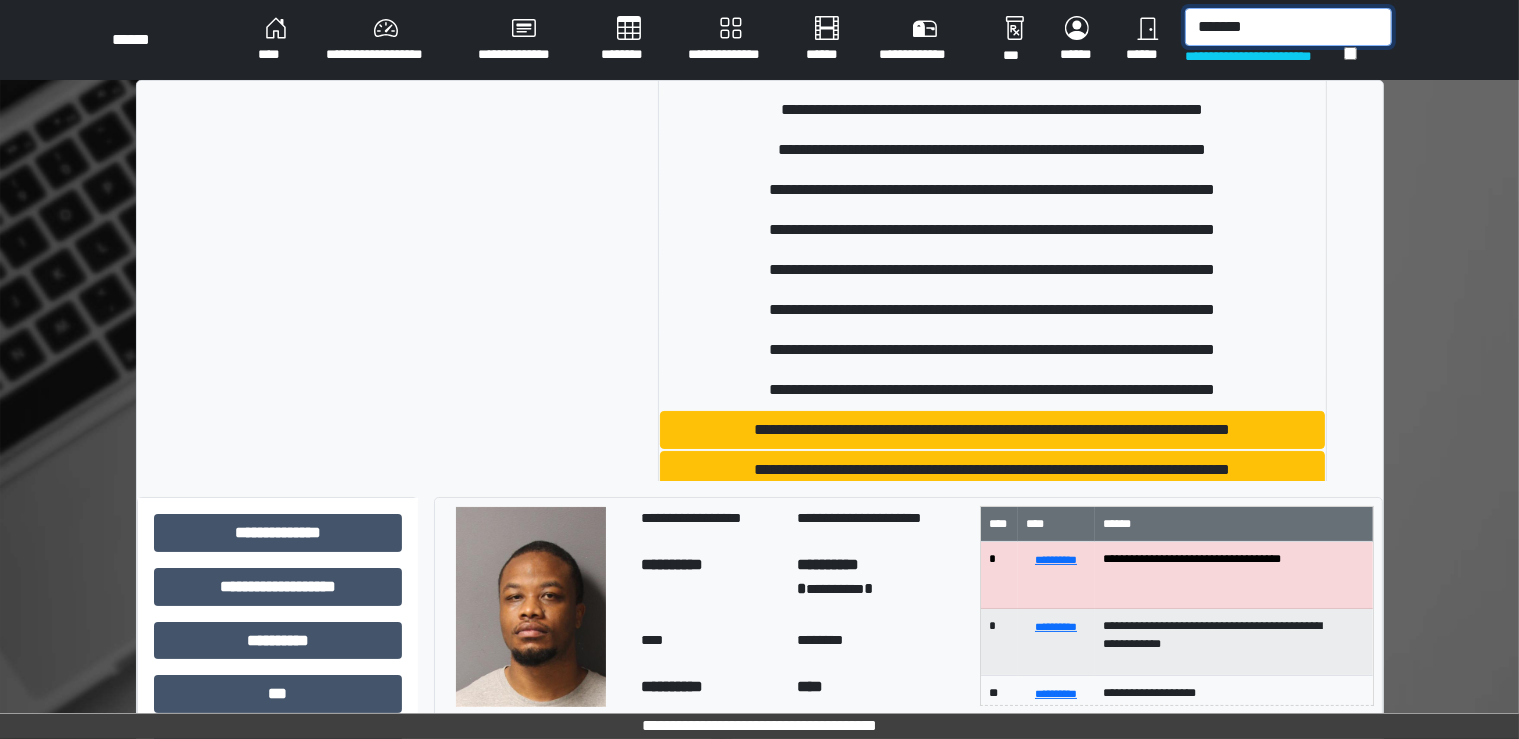 scroll, scrollTop: 1179, scrollLeft: 0, axis: vertical 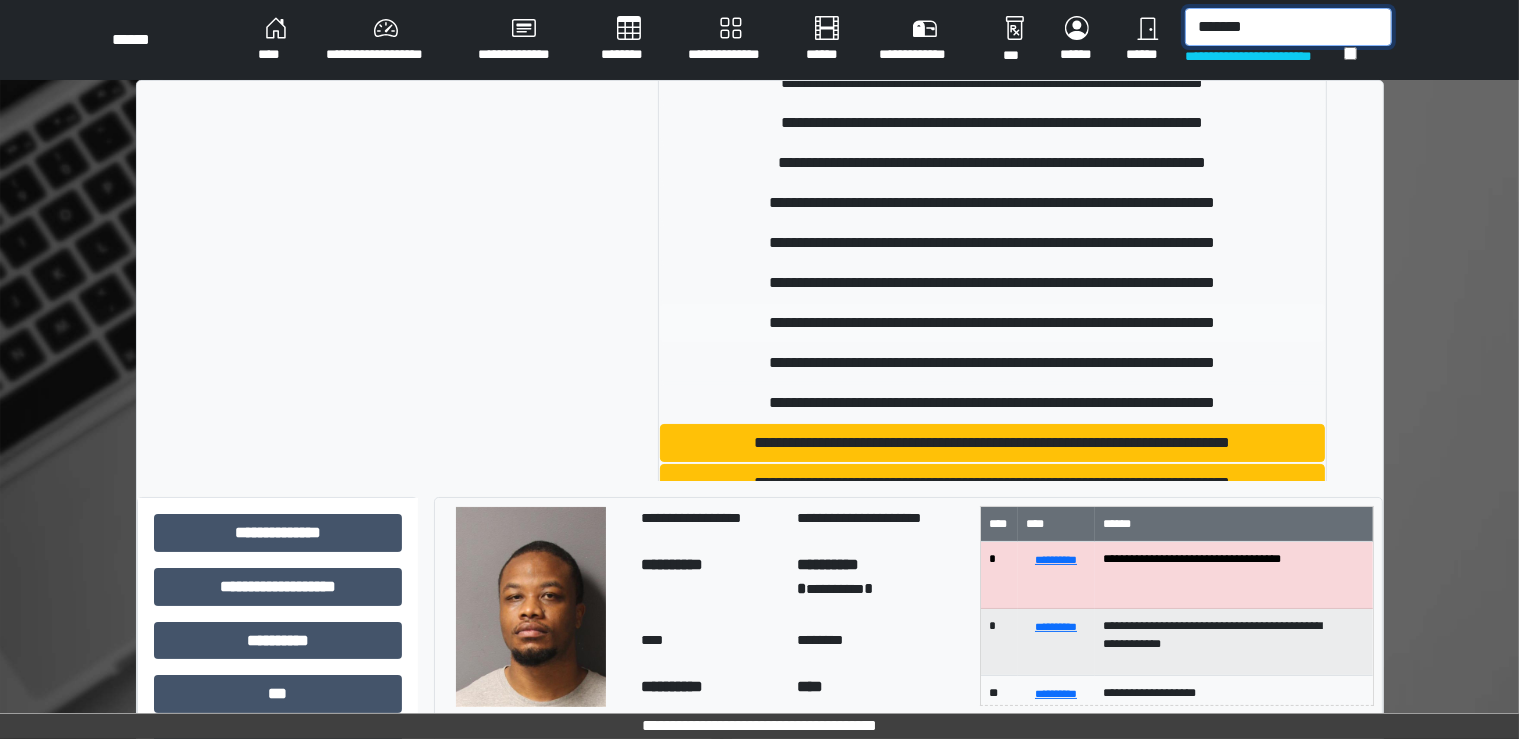 type on "*******" 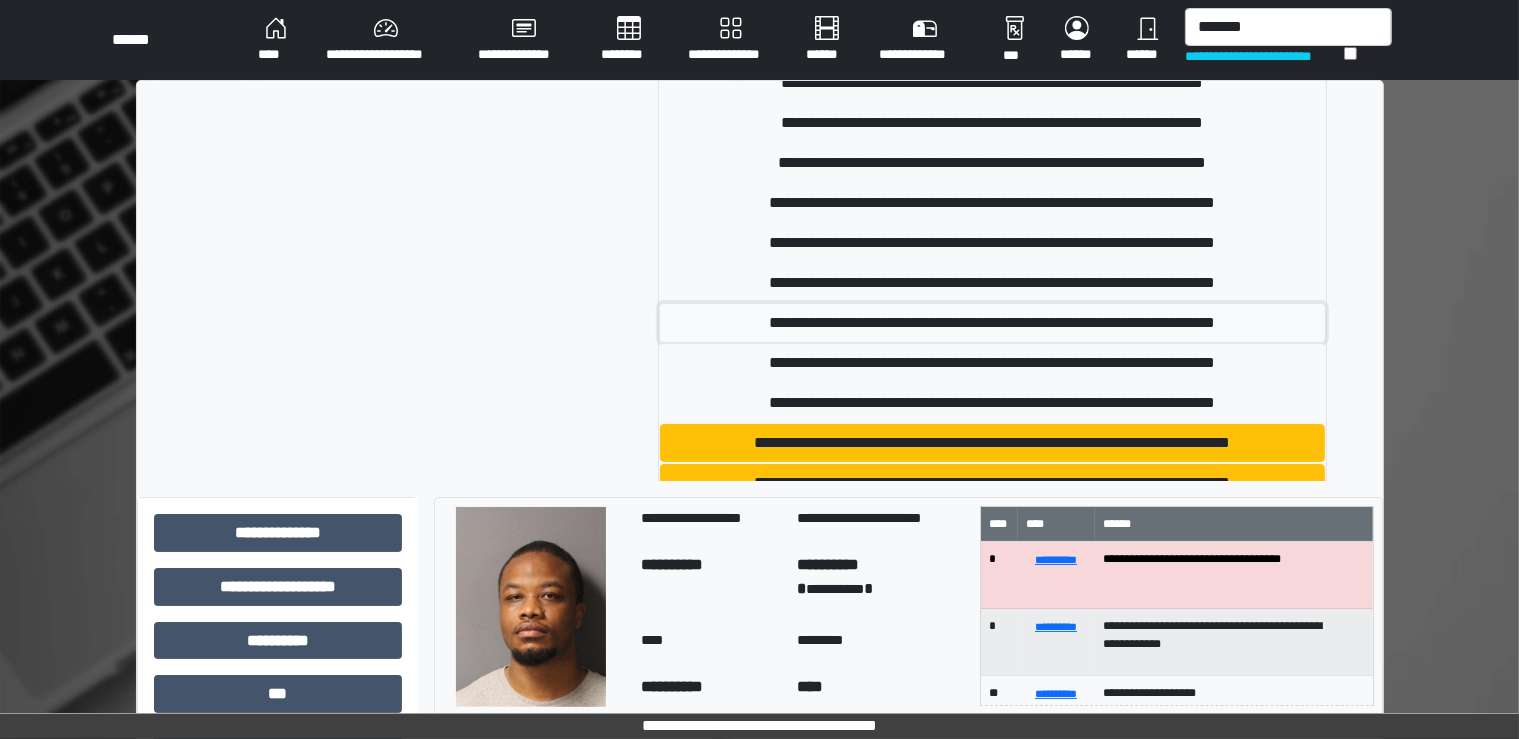 click on "**********" at bounding box center [992, 323] 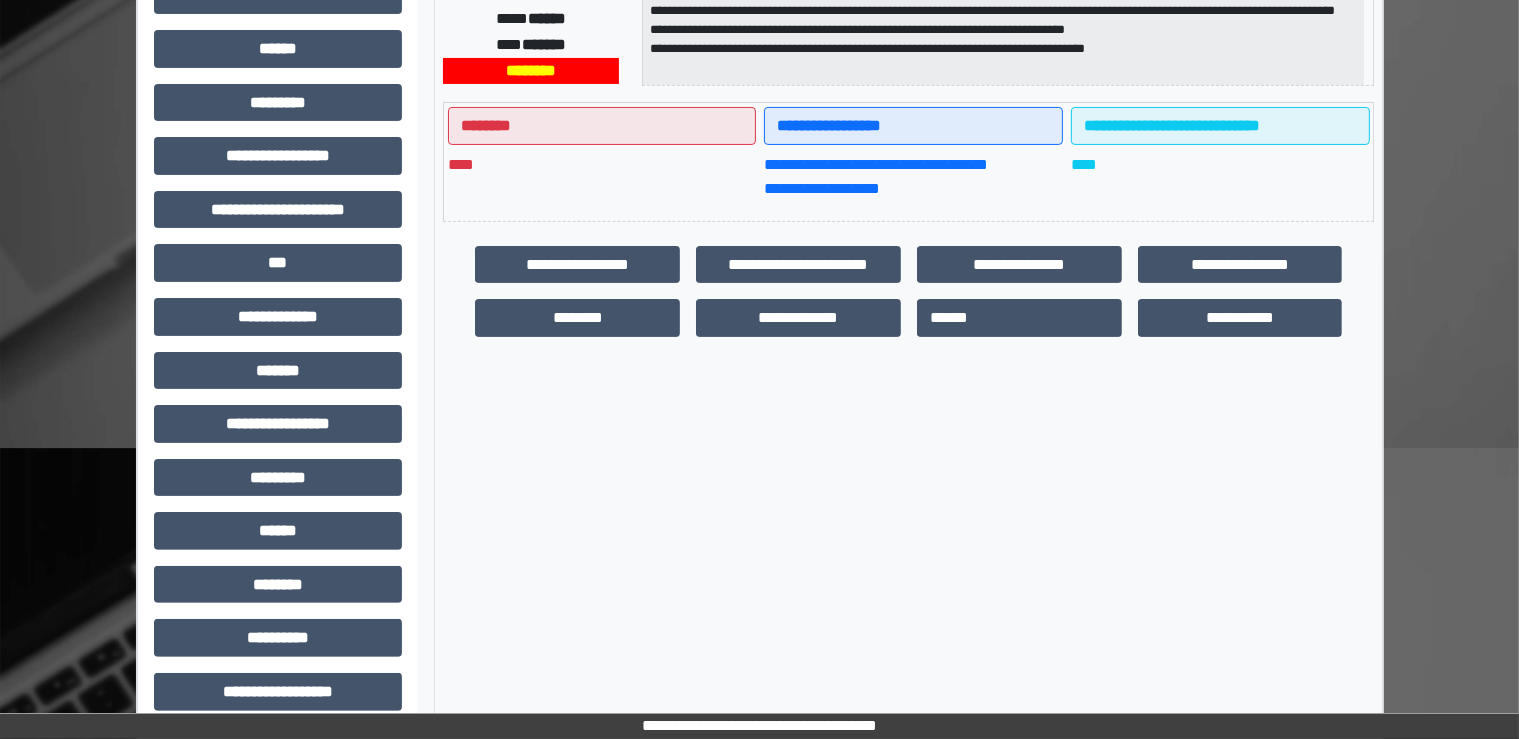 scroll, scrollTop: 427, scrollLeft: 0, axis: vertical 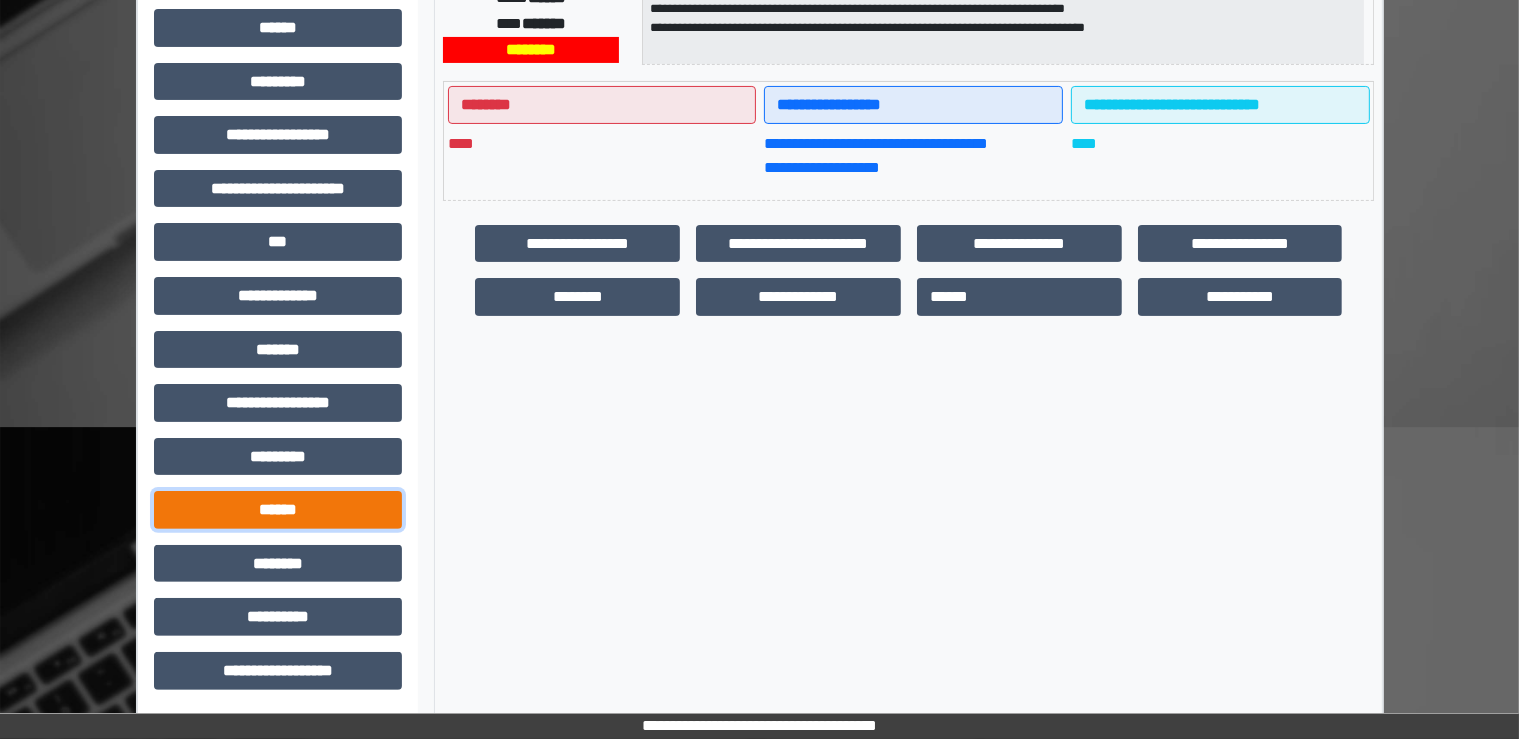 click on "******" at bounding box center (278, 510) 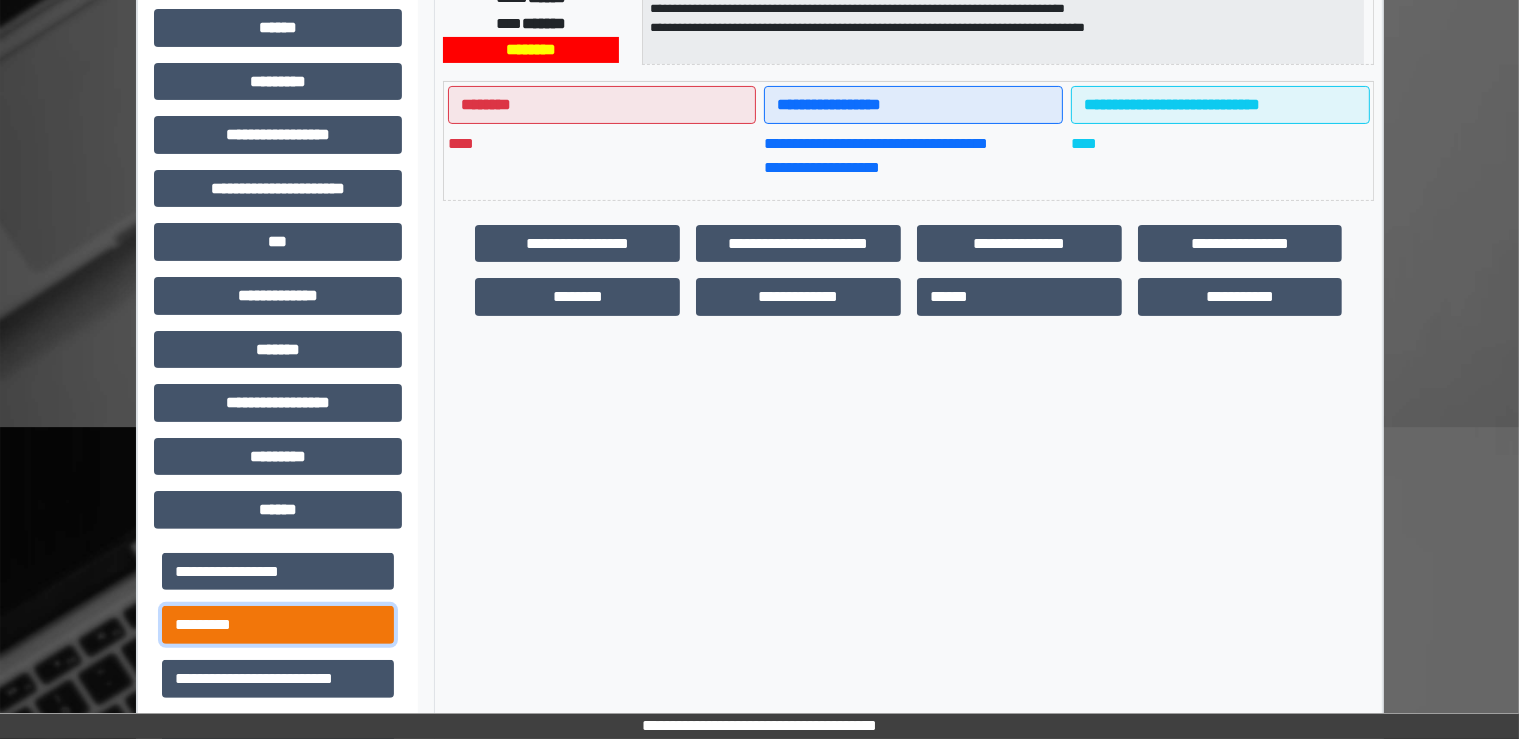 click on "*********" at bounding box center [278, 625] 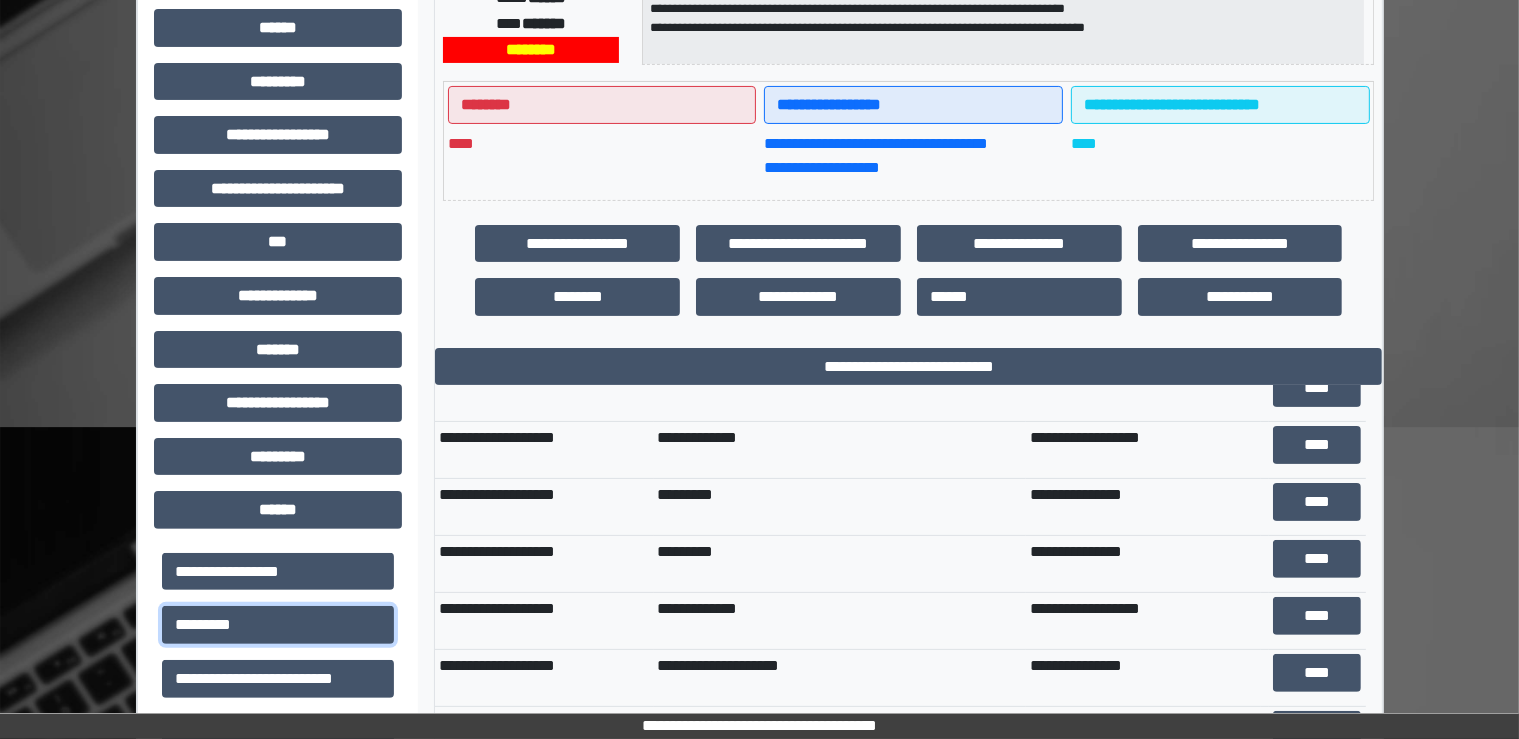 scroll, scrollTop: 0, scrollLeft: 0, axis: both 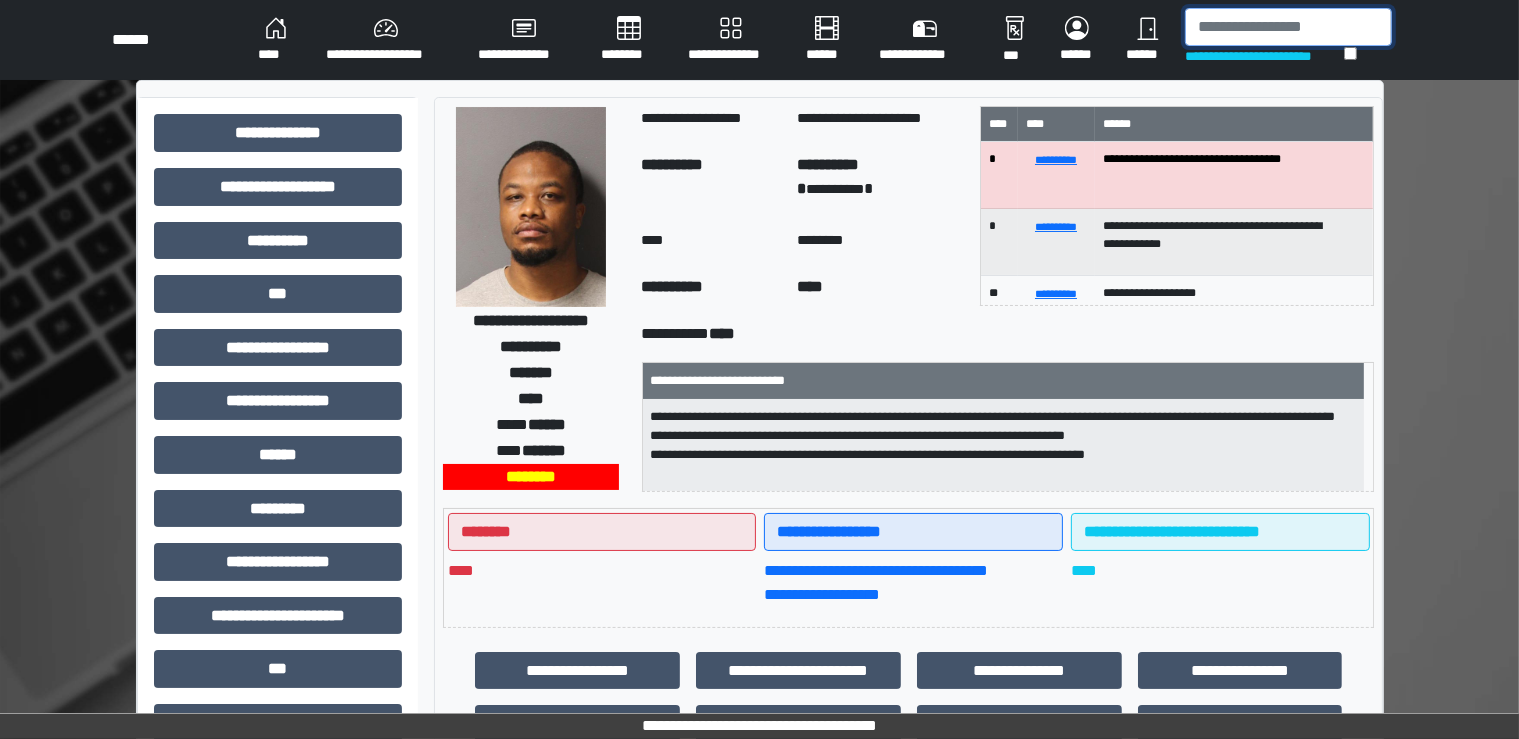 click at bounding box center [1288, 27] 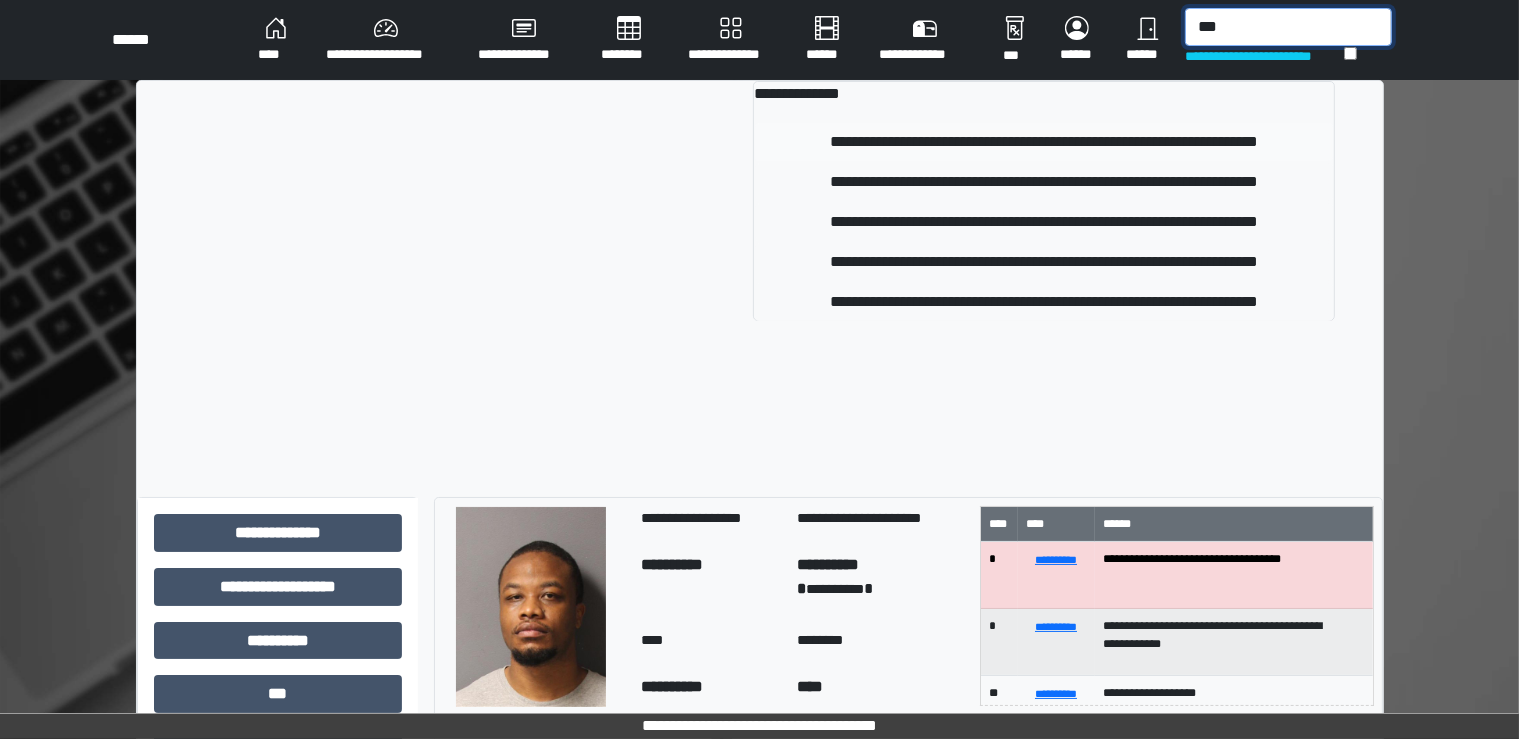 type on "***" 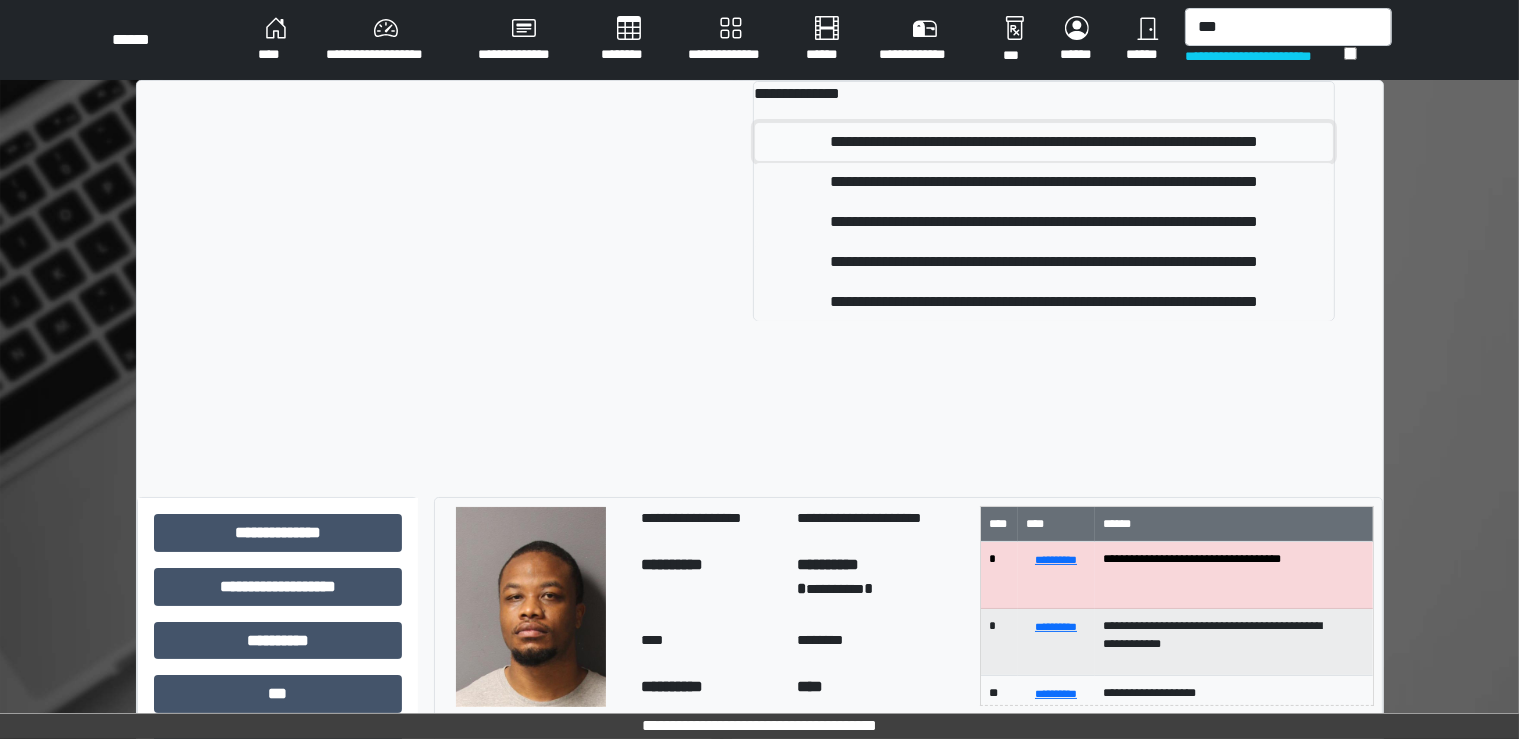click on "**********" at bounding box center (1044, 142) 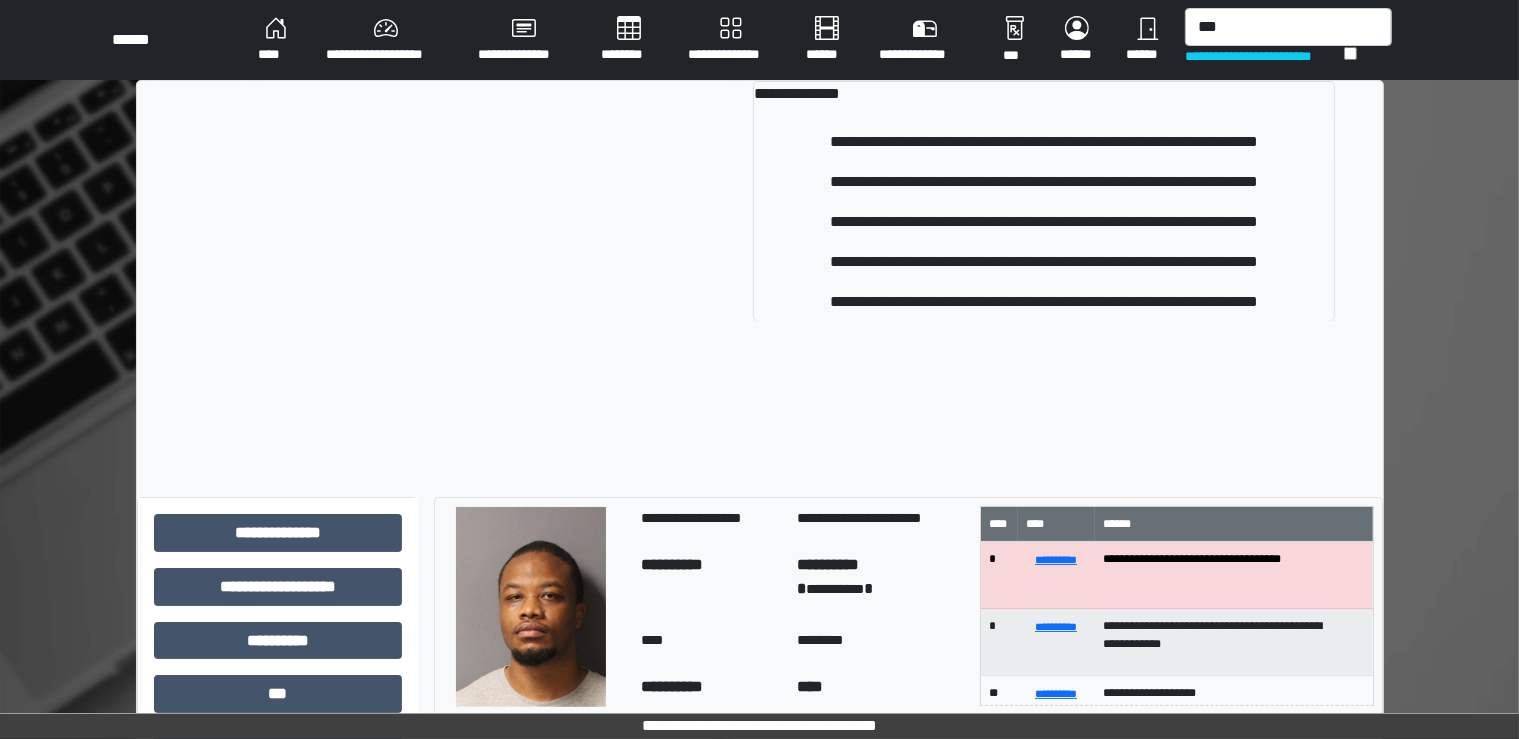 type 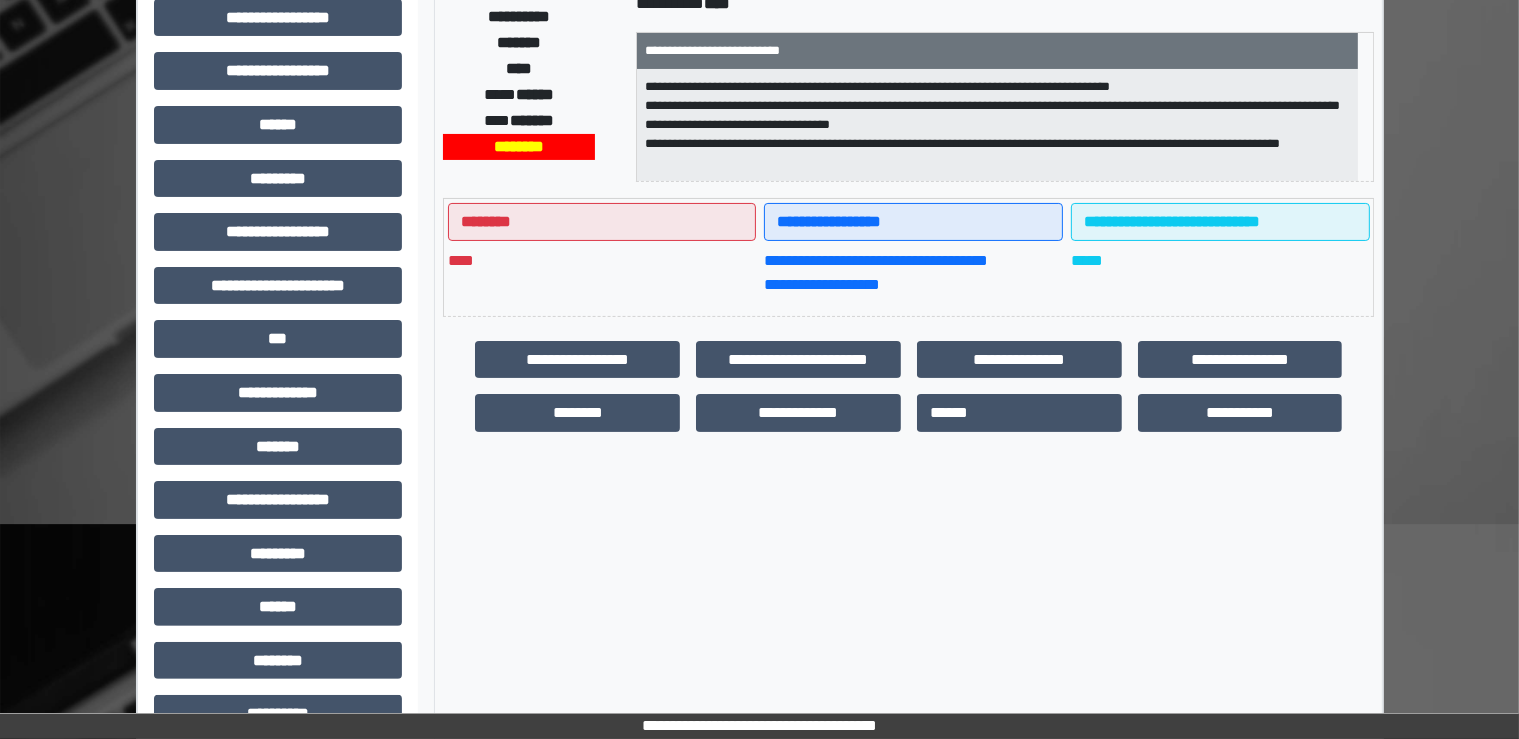 scroll, scrollTop: 332, scrollLeft: 0, axis: vertical 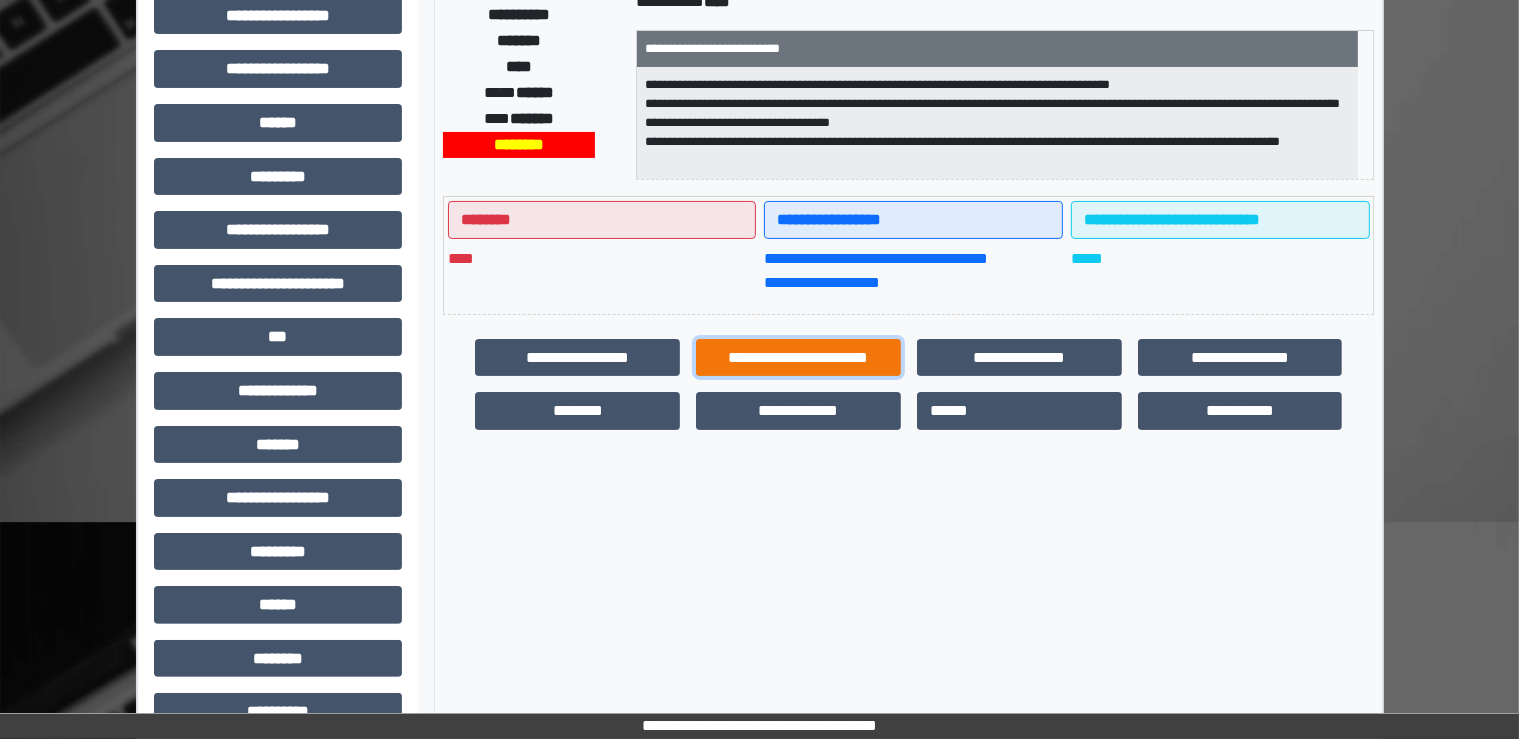 click on "**********" at bounding box center (798, 358) 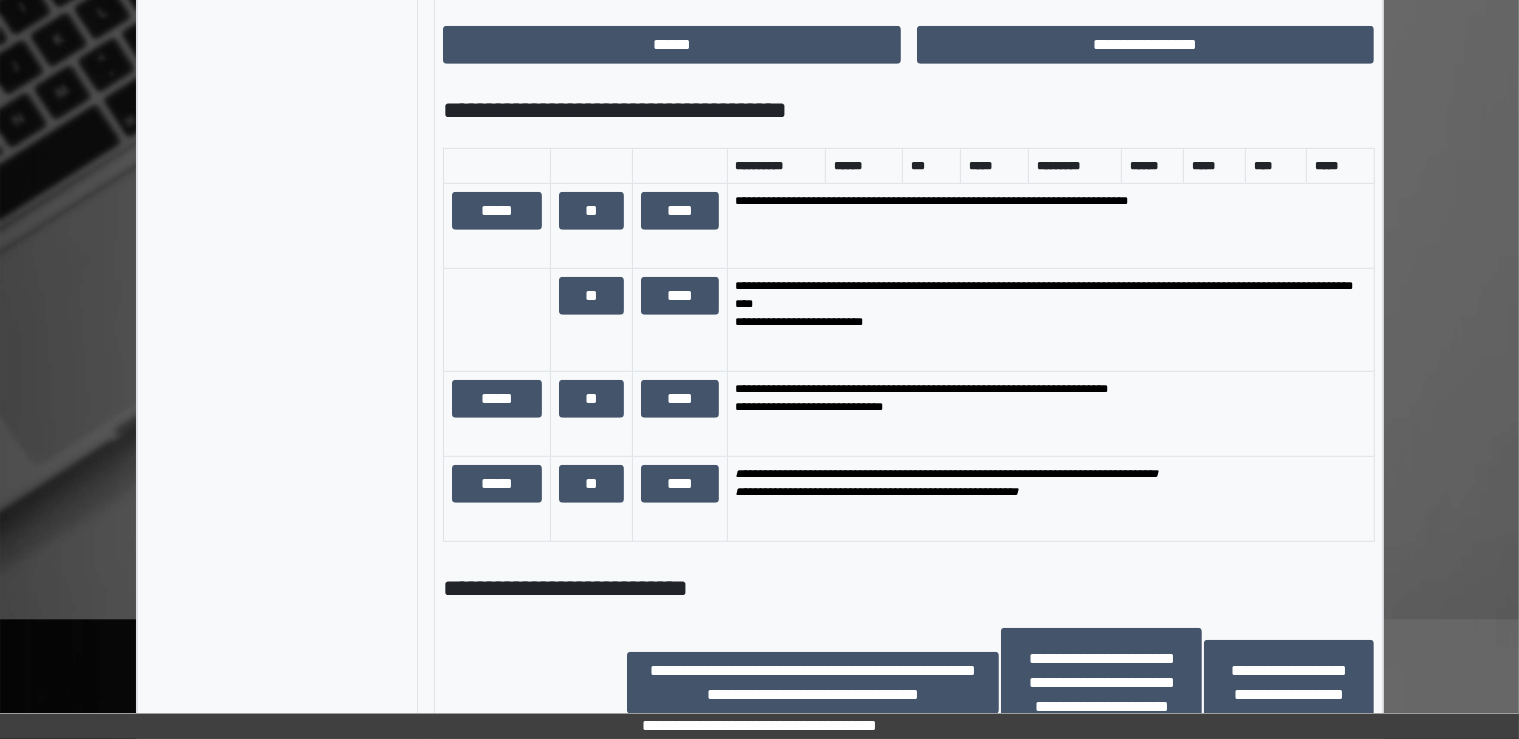 scroll, scrollTop: 1210, scrollLeft: 0, axis: vertical 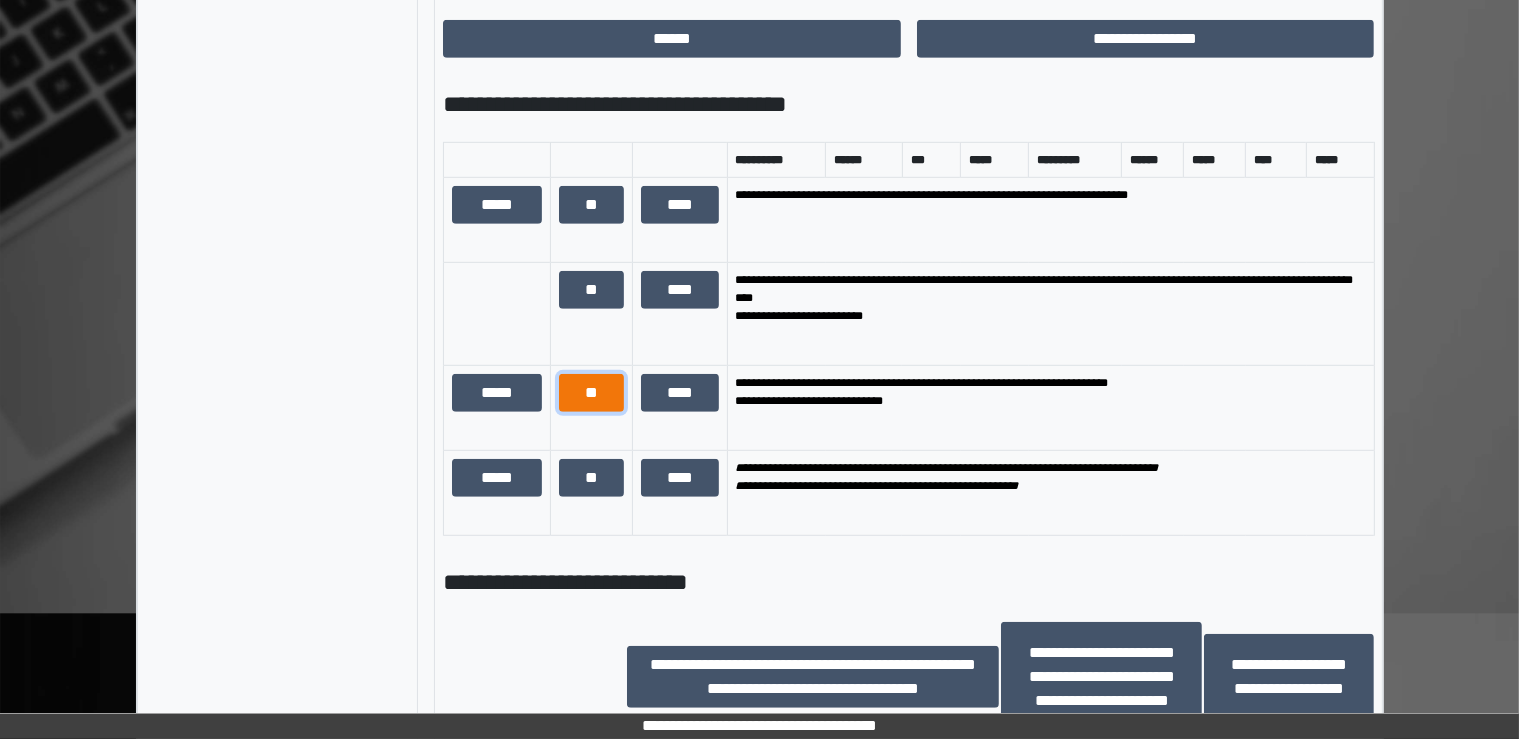 click on "**" at bounding box center (591, 393) 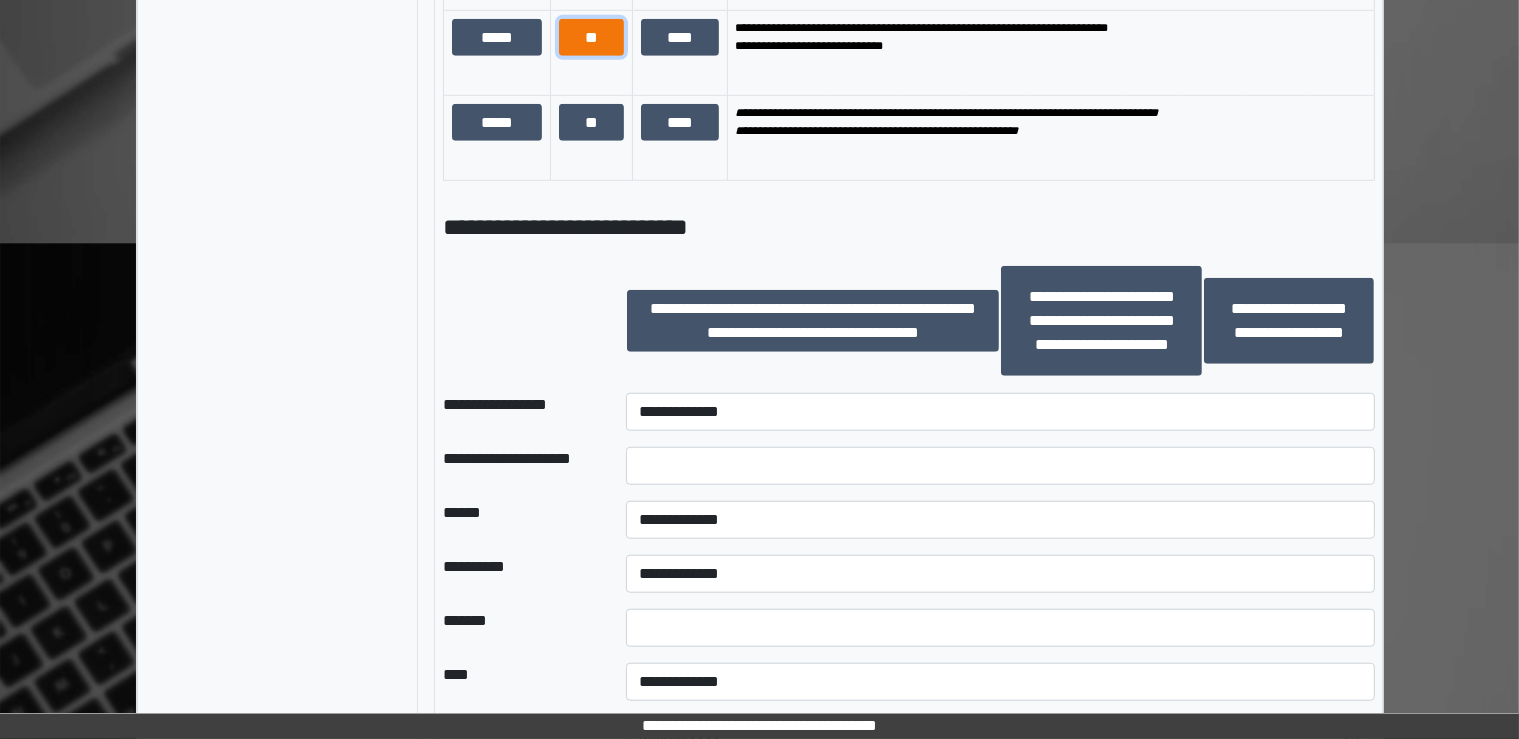 scroll, scrollTop: 1588, scrollLeft: 0, axis: vertical 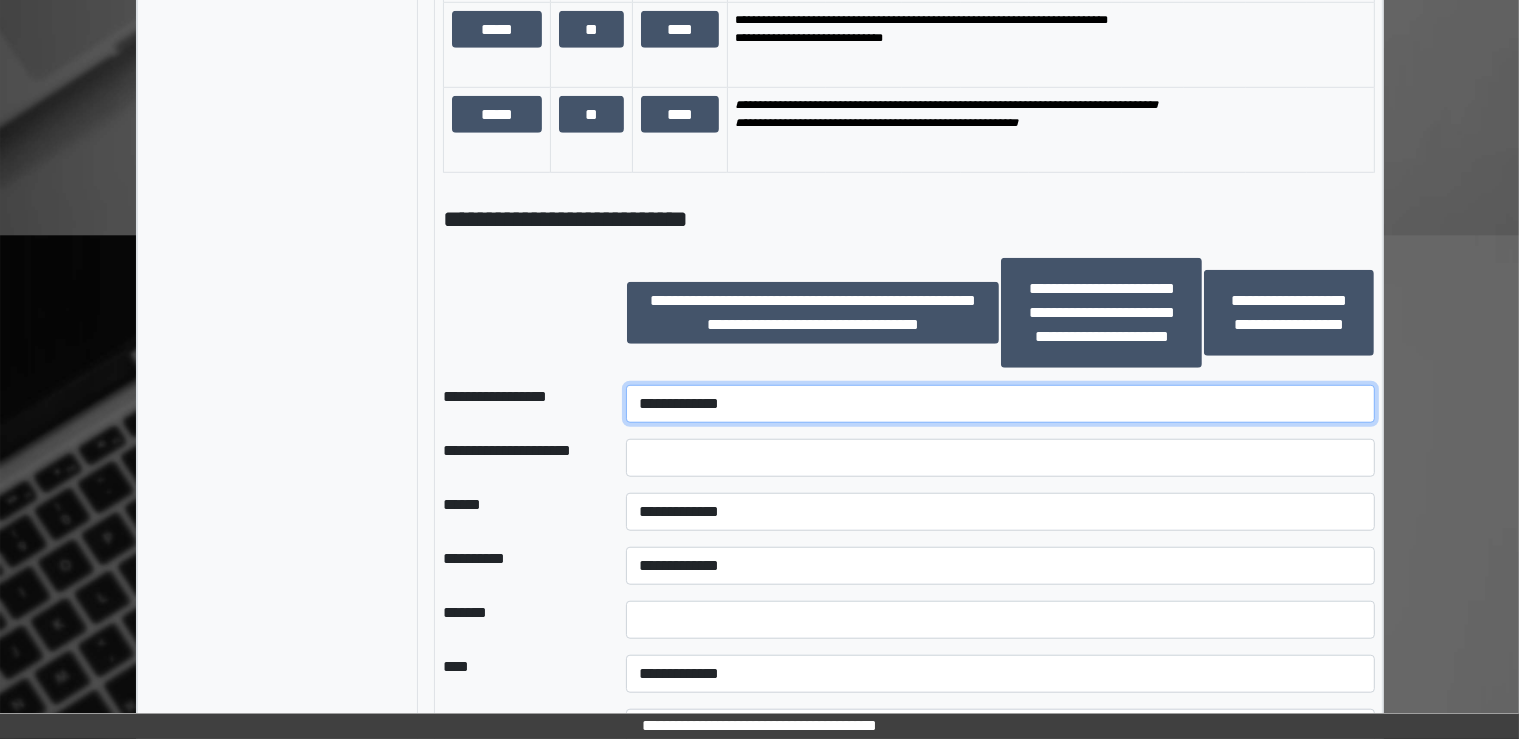 click on "**********" at bounding box center (1000, 404) 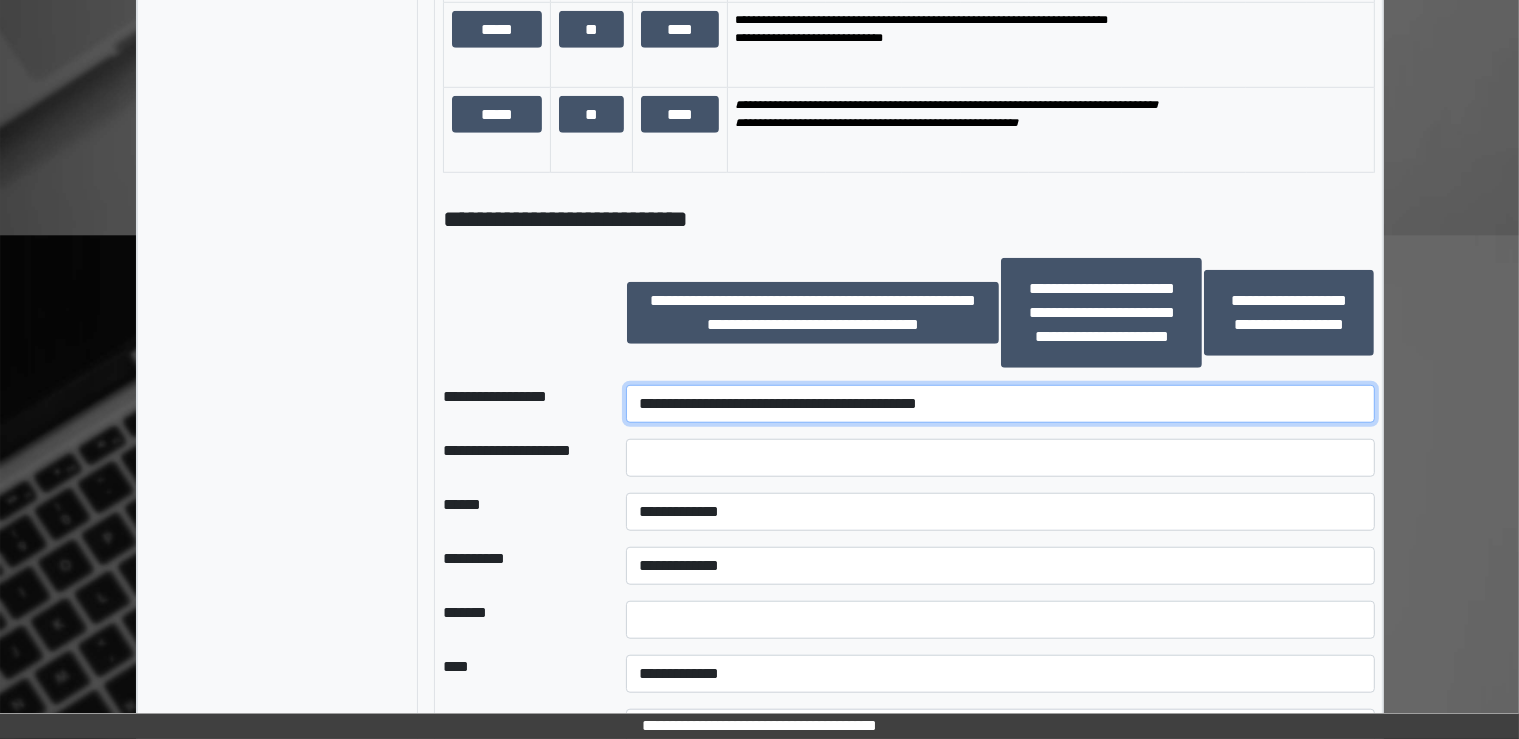 click on "**********" at bounding box center [1000, 404] 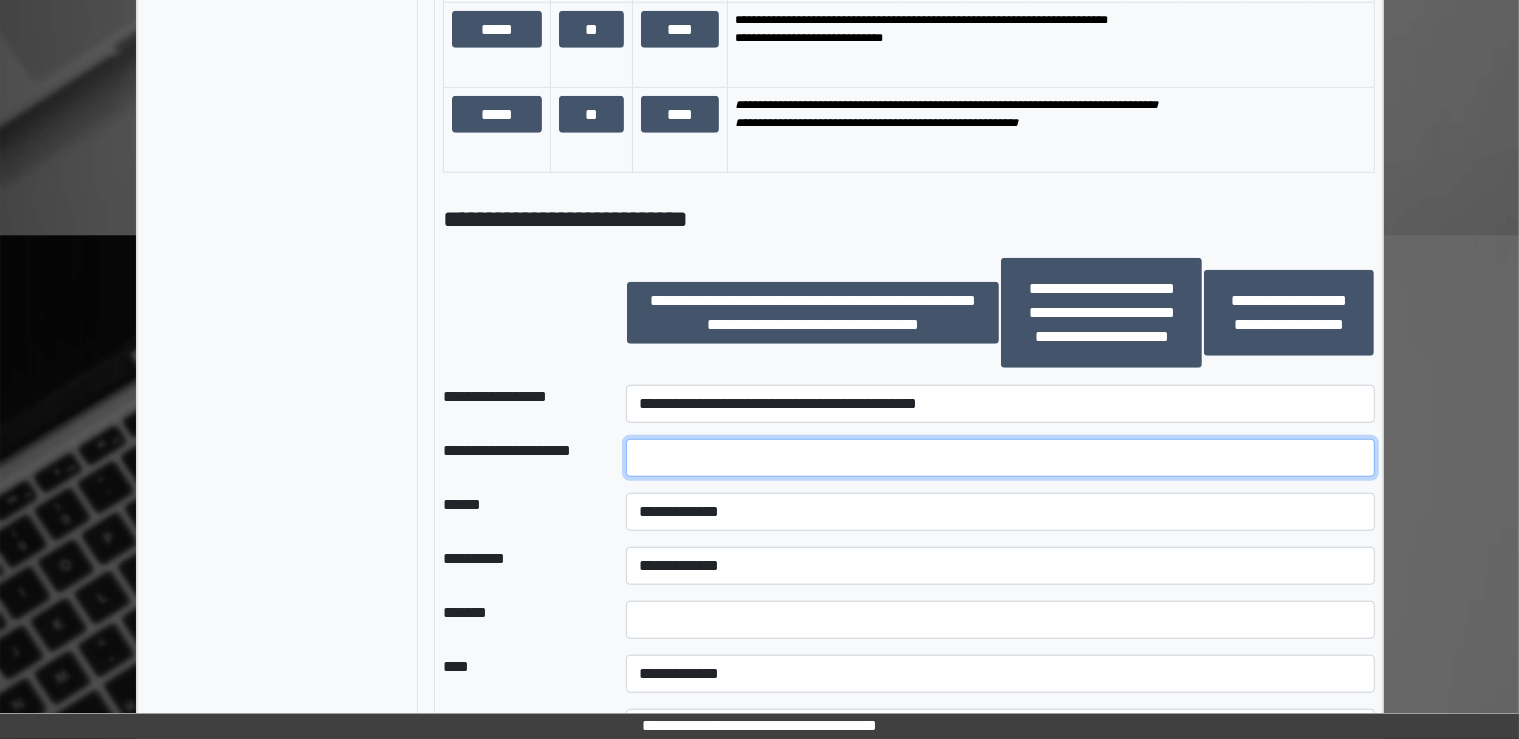 click at bounding box center [1000, 458] 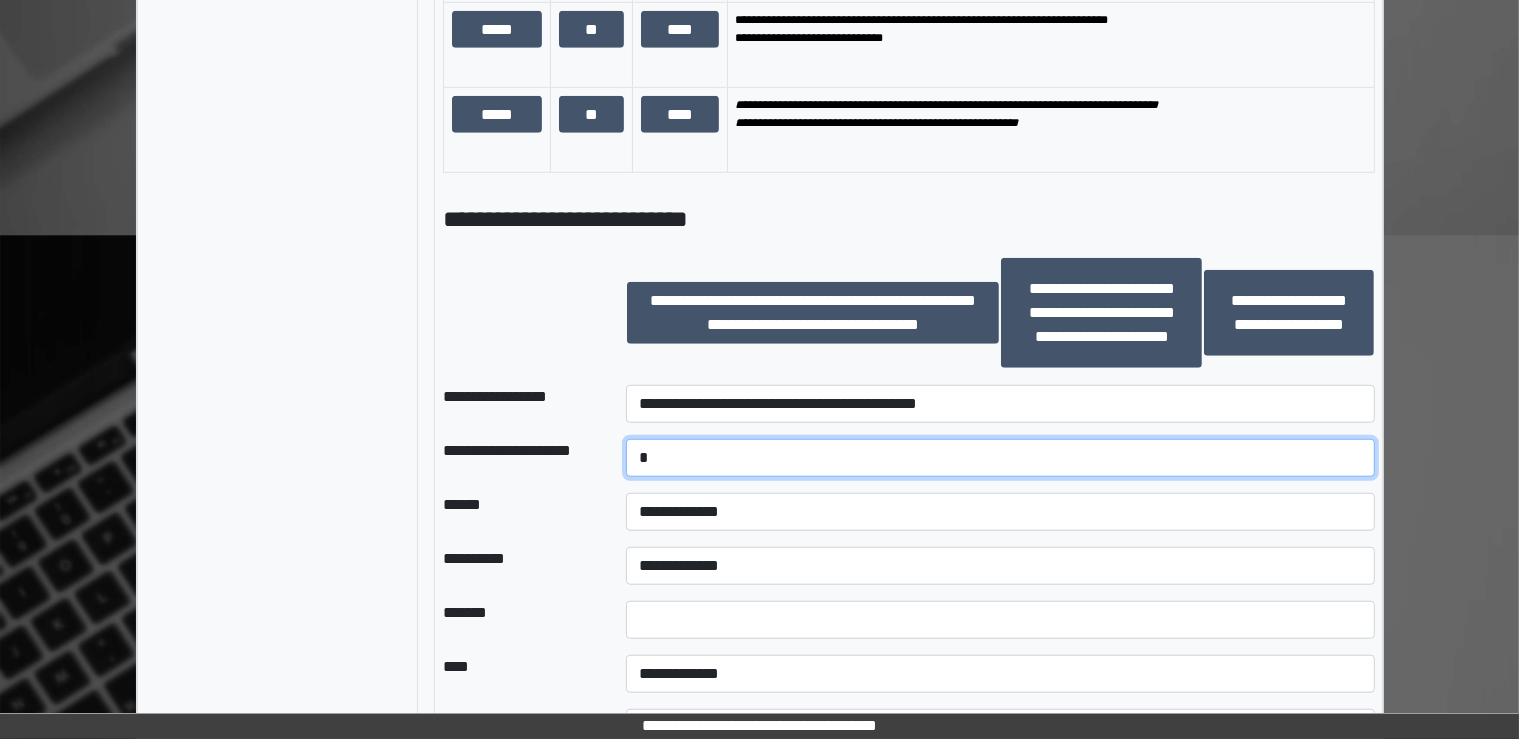 type on "*" 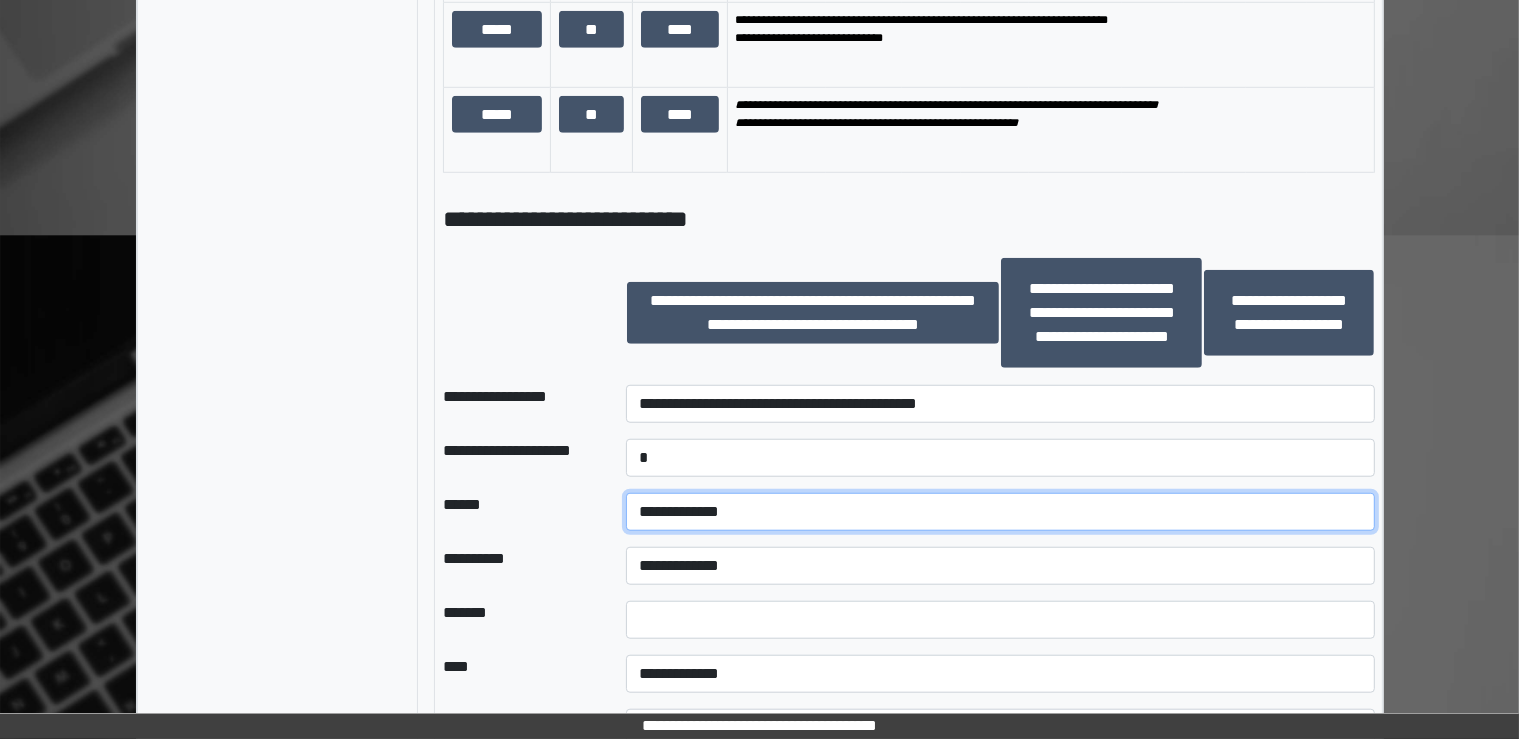 click on "**********" at bounding box center [1000, 512] 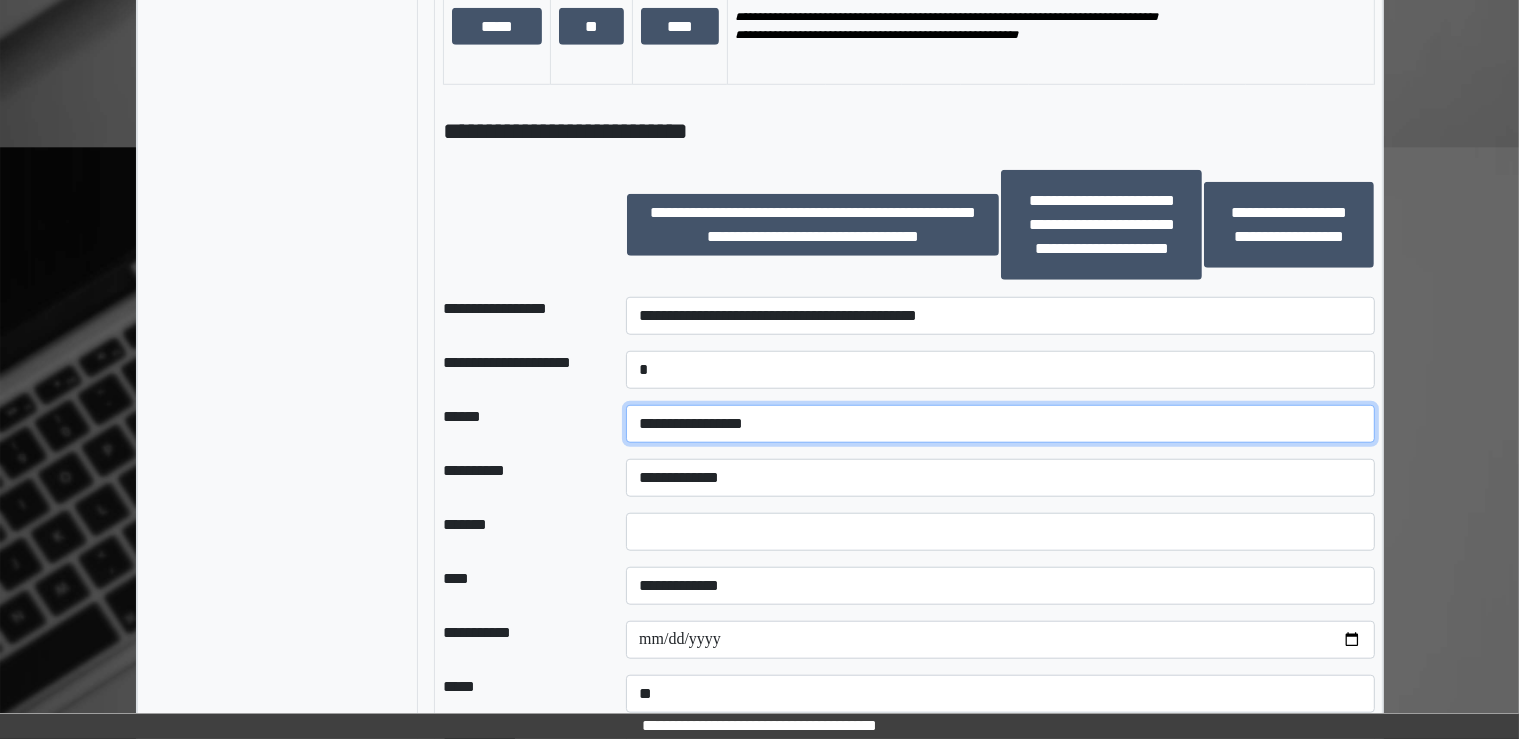 scroll, scrollTop: 1676, scrollLeft: 0, axis: vertical 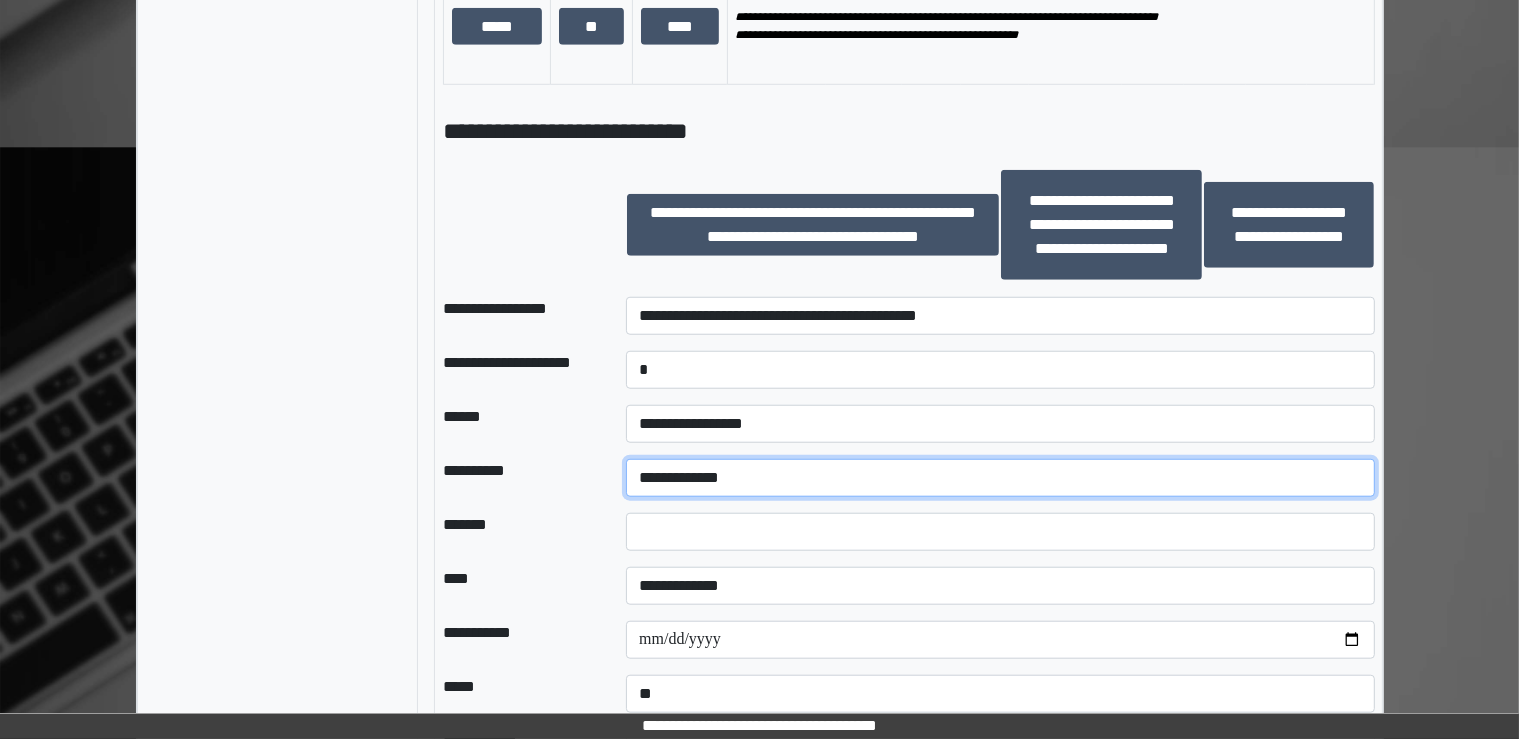 click on "**********" at bounding box center (1000, 478) 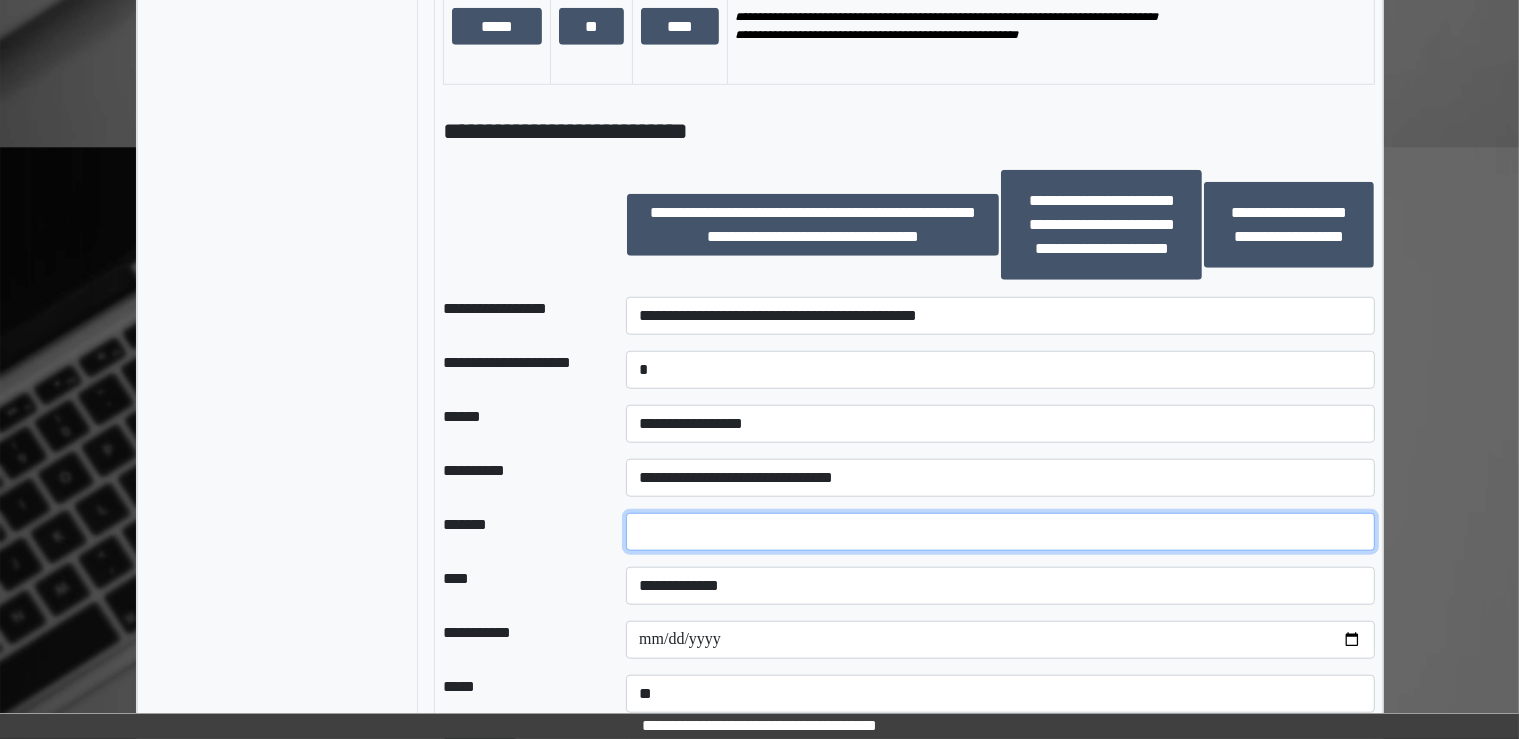 click at bounding box center (1000, 532) 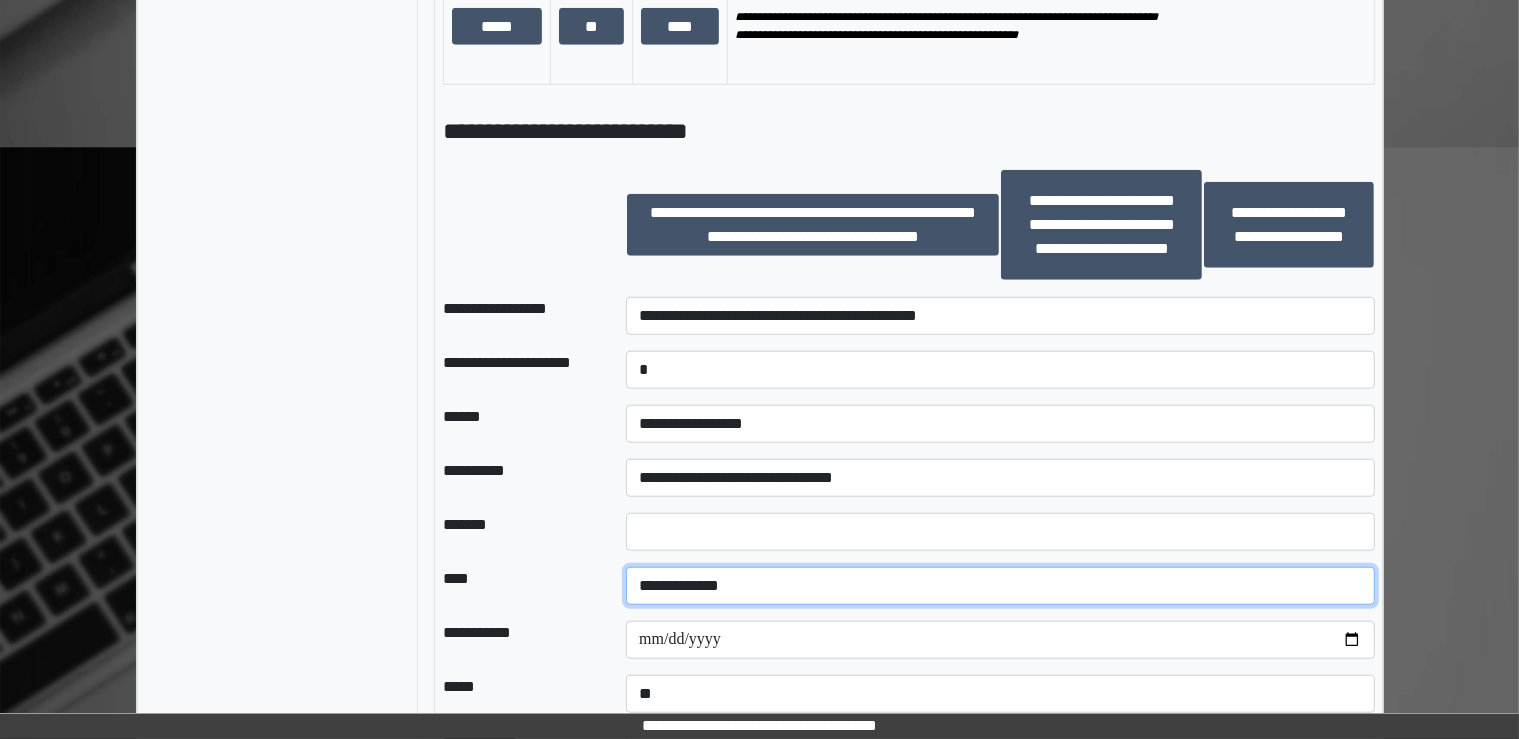 click on "**********" at bounding box center [1000, 586] 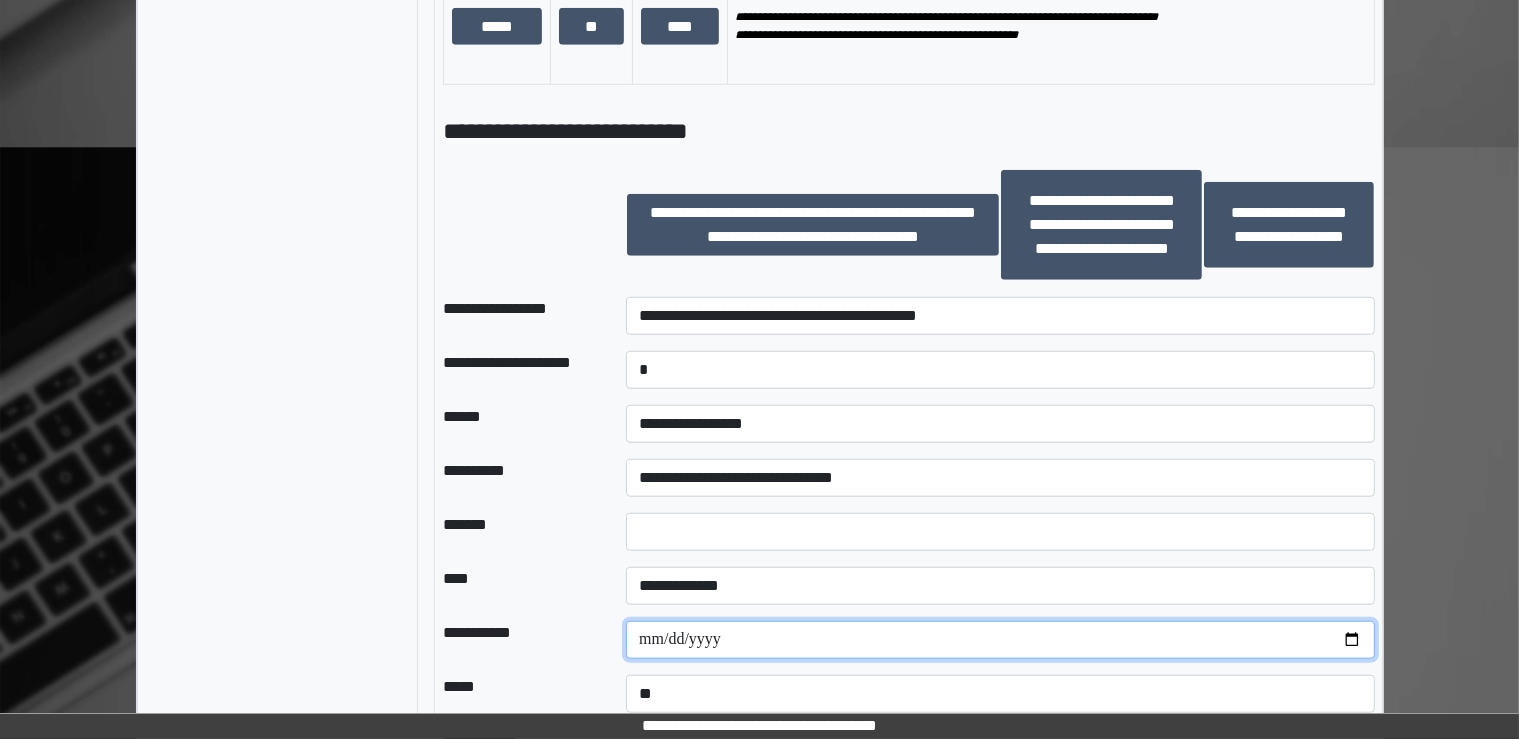click at bounding box center [1000, 640] 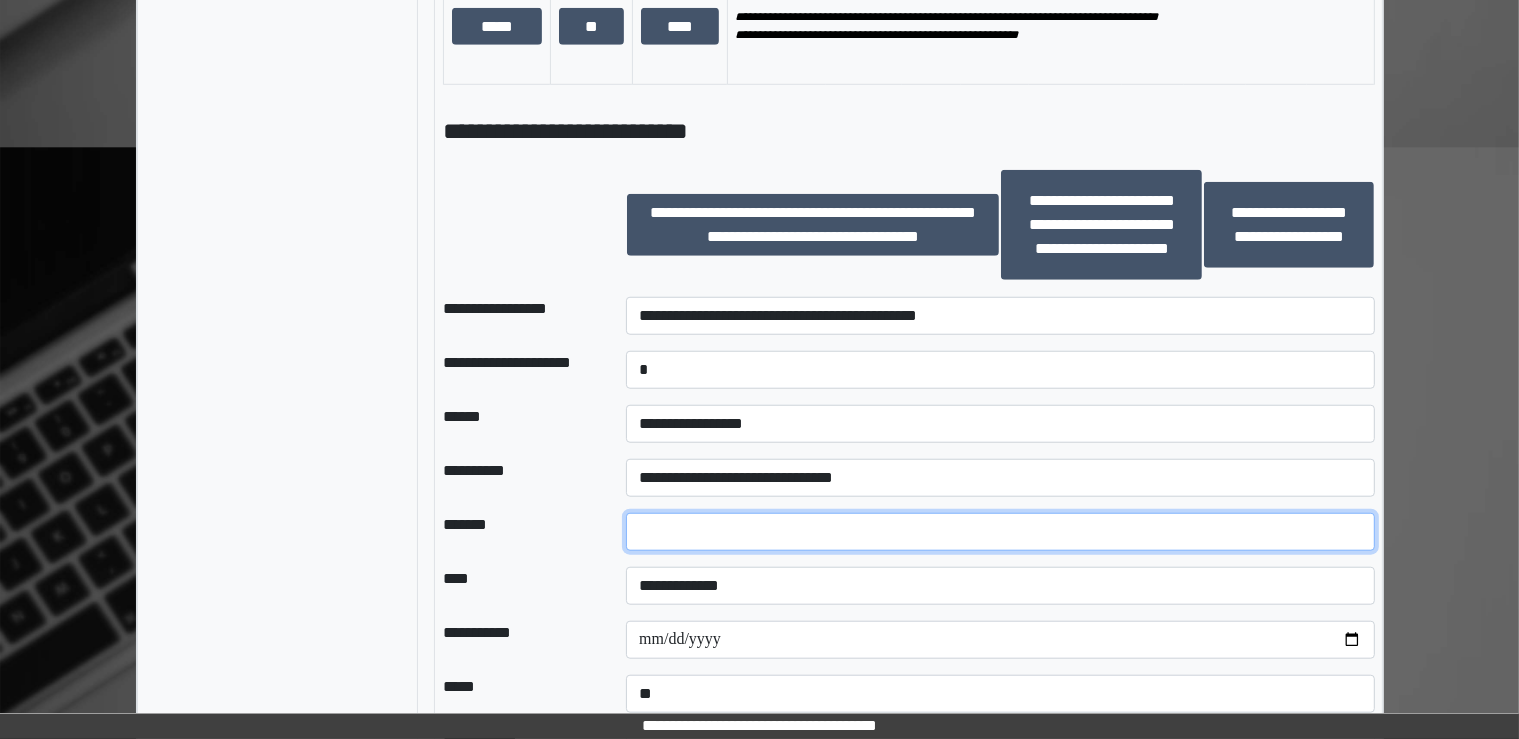 click on "*" at bounding box center (1000, 532) 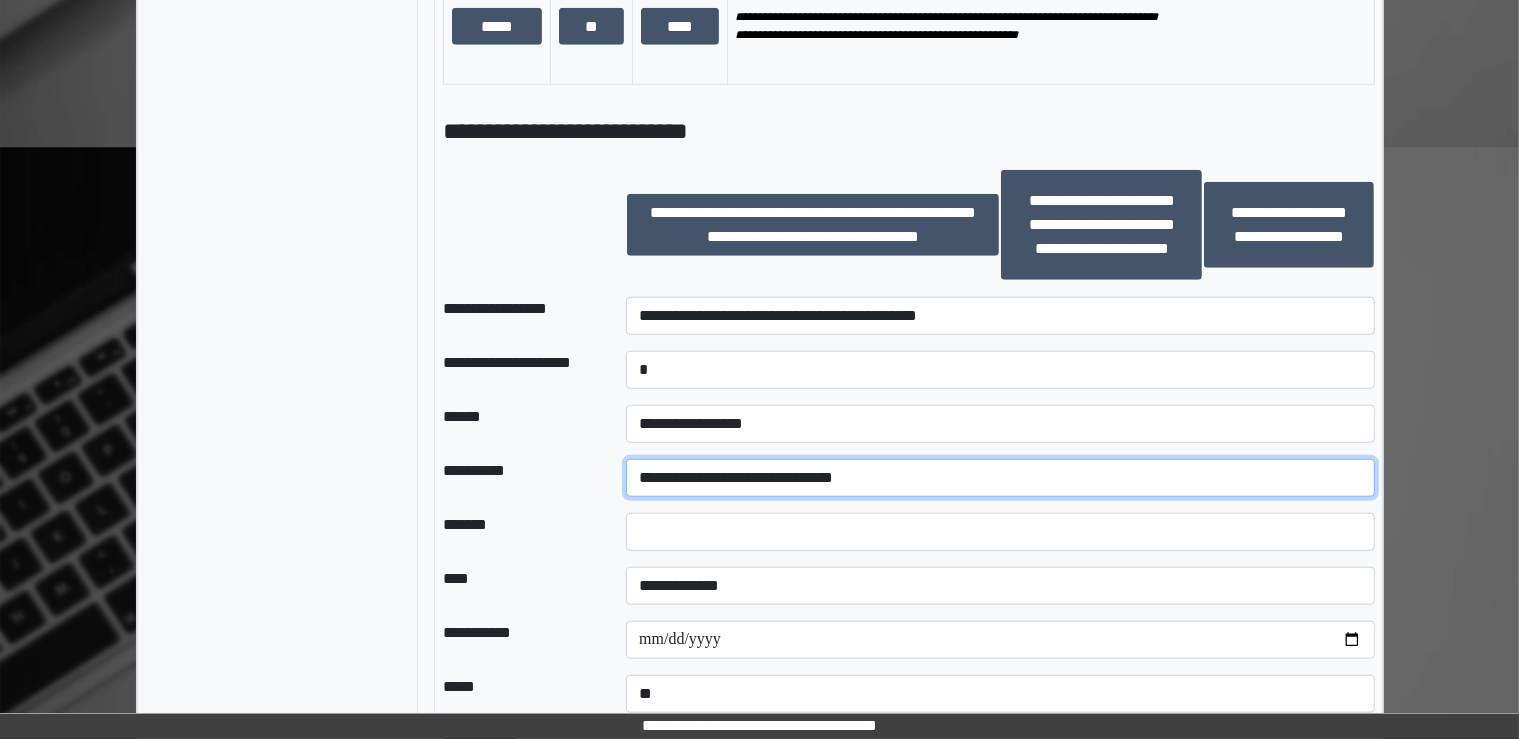 click on "**********" at bounding box center (1000, 478) 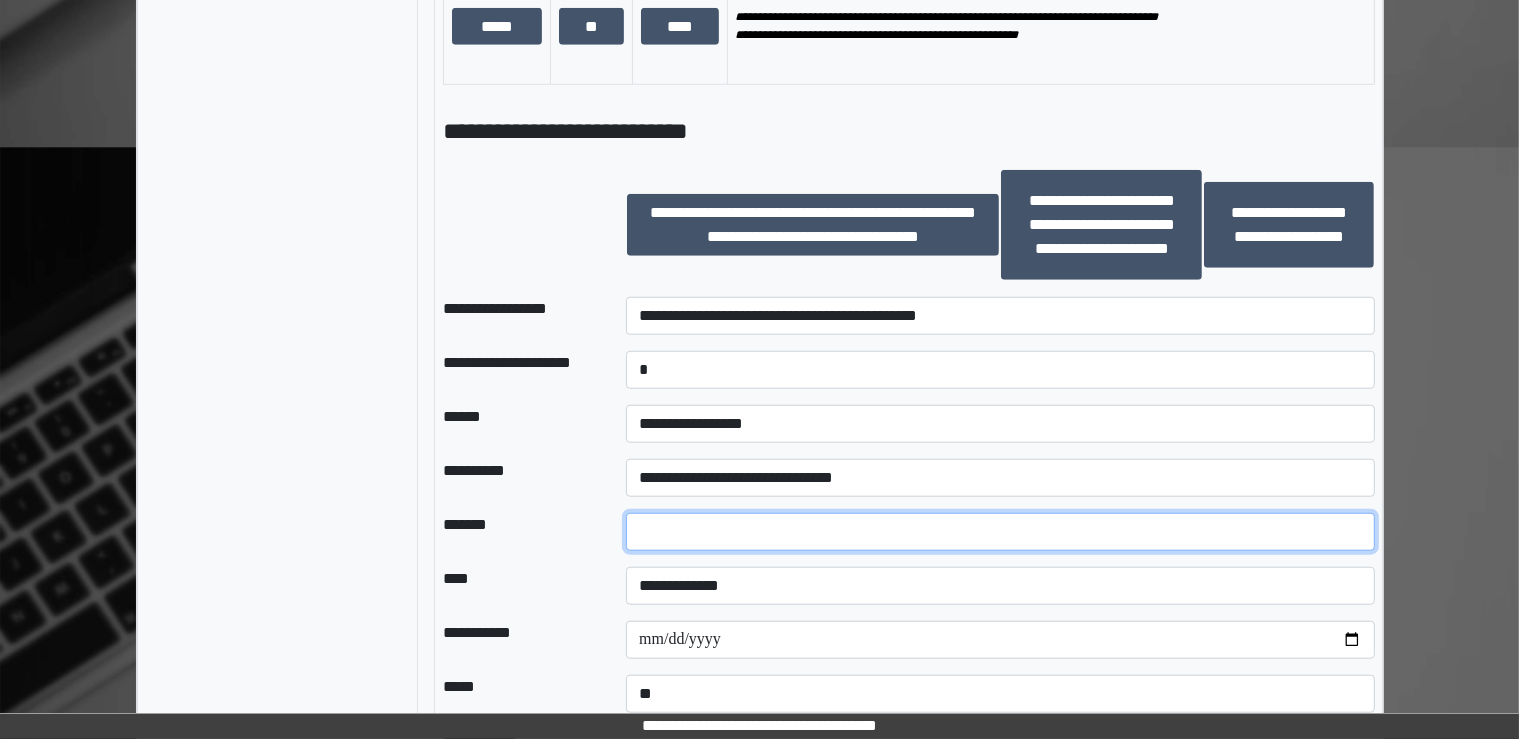 click at bounding box center (1000, 532) 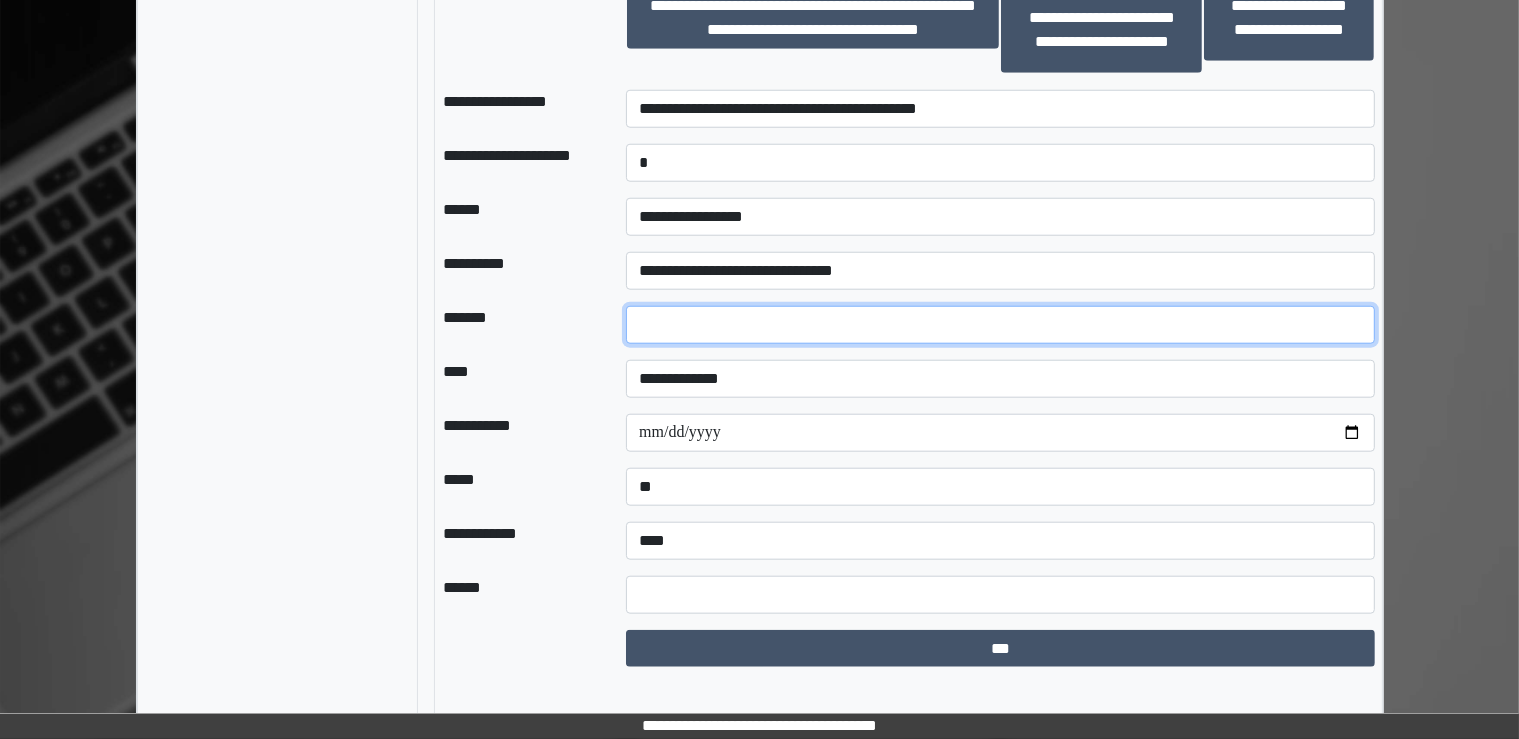 scroll, scrollTop: 1887, scrollLeft: 0, axis: vertical 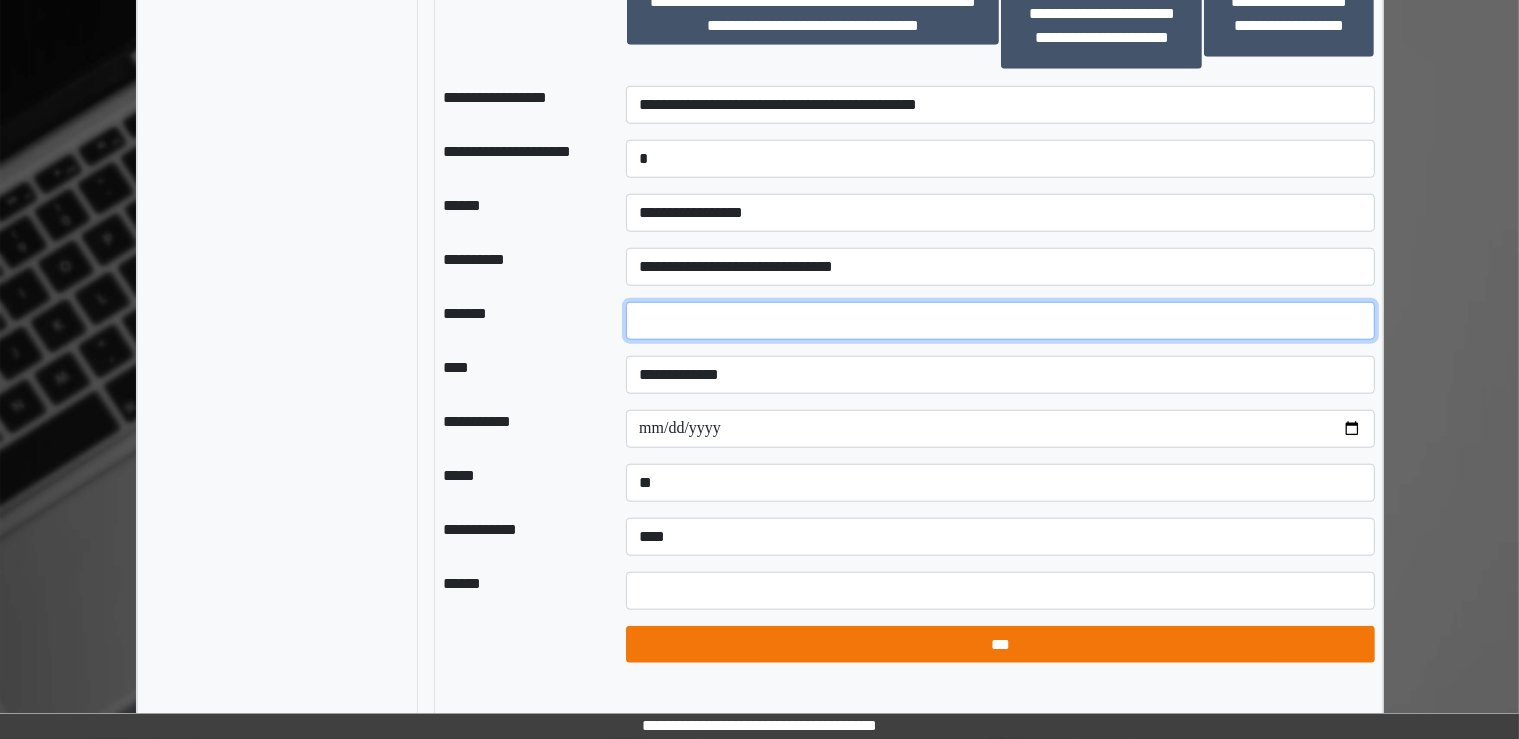 type on "*" 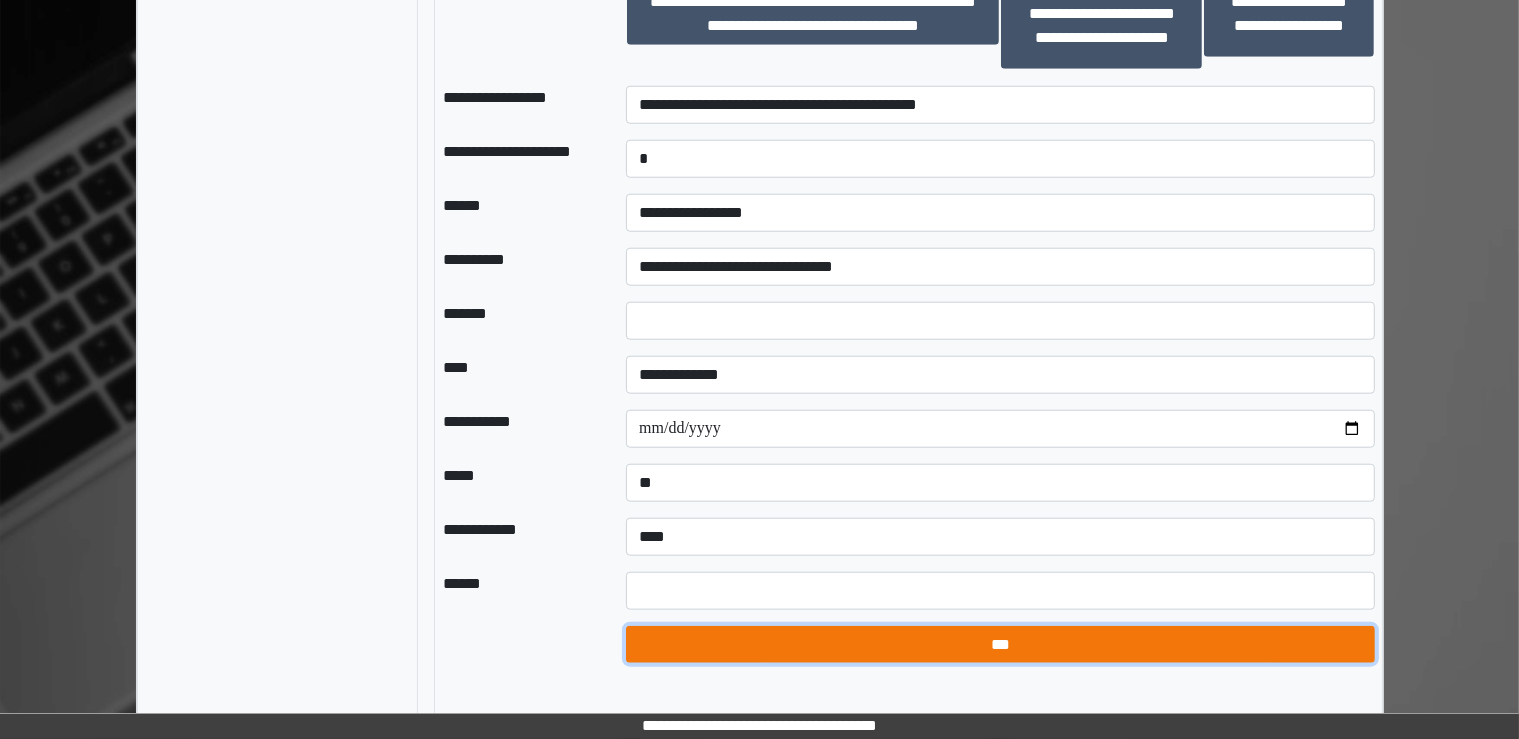 click on "***" at bounding box center (1000, 645) 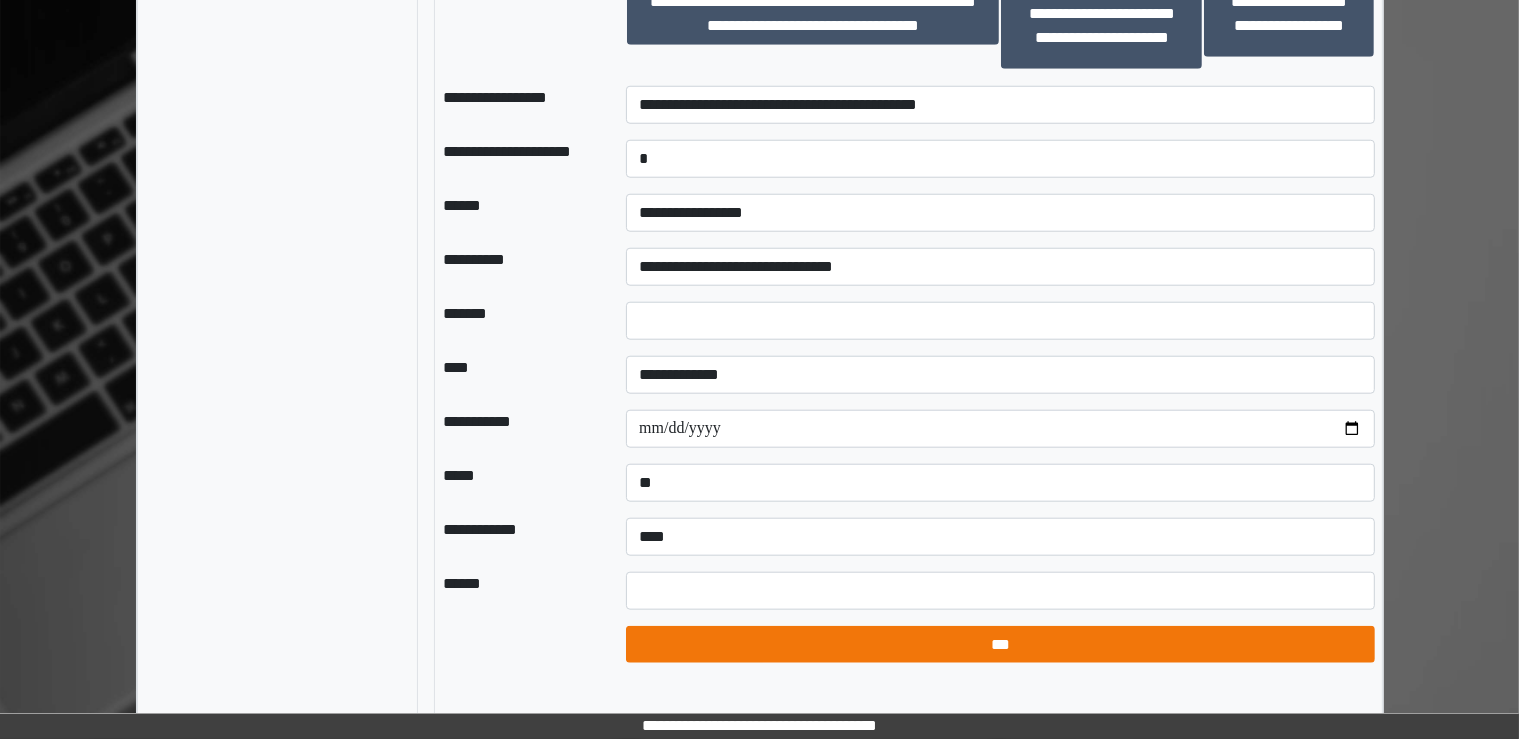 select on "*" 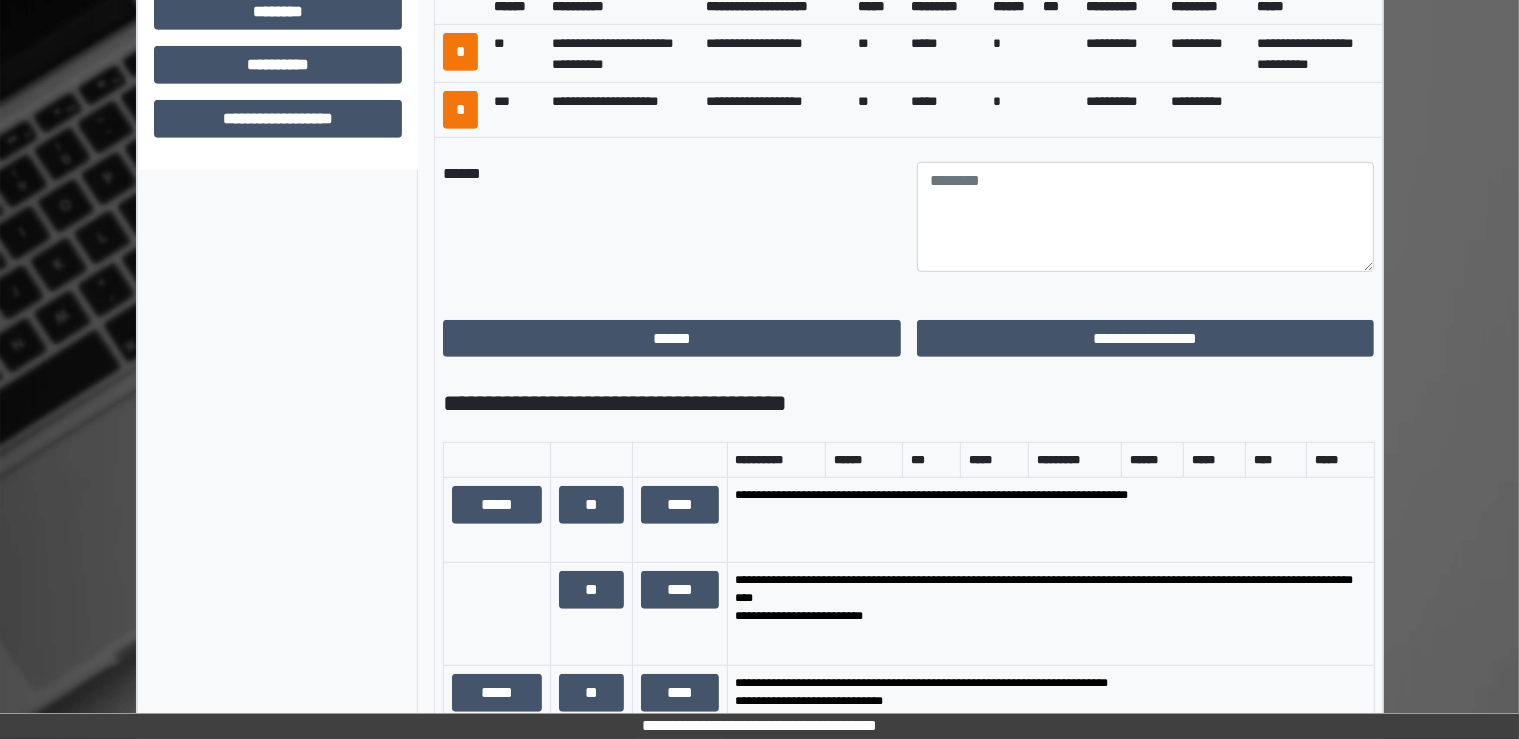 scroll, scrollTop: 976, scrollLeft: 0, axis: vertical 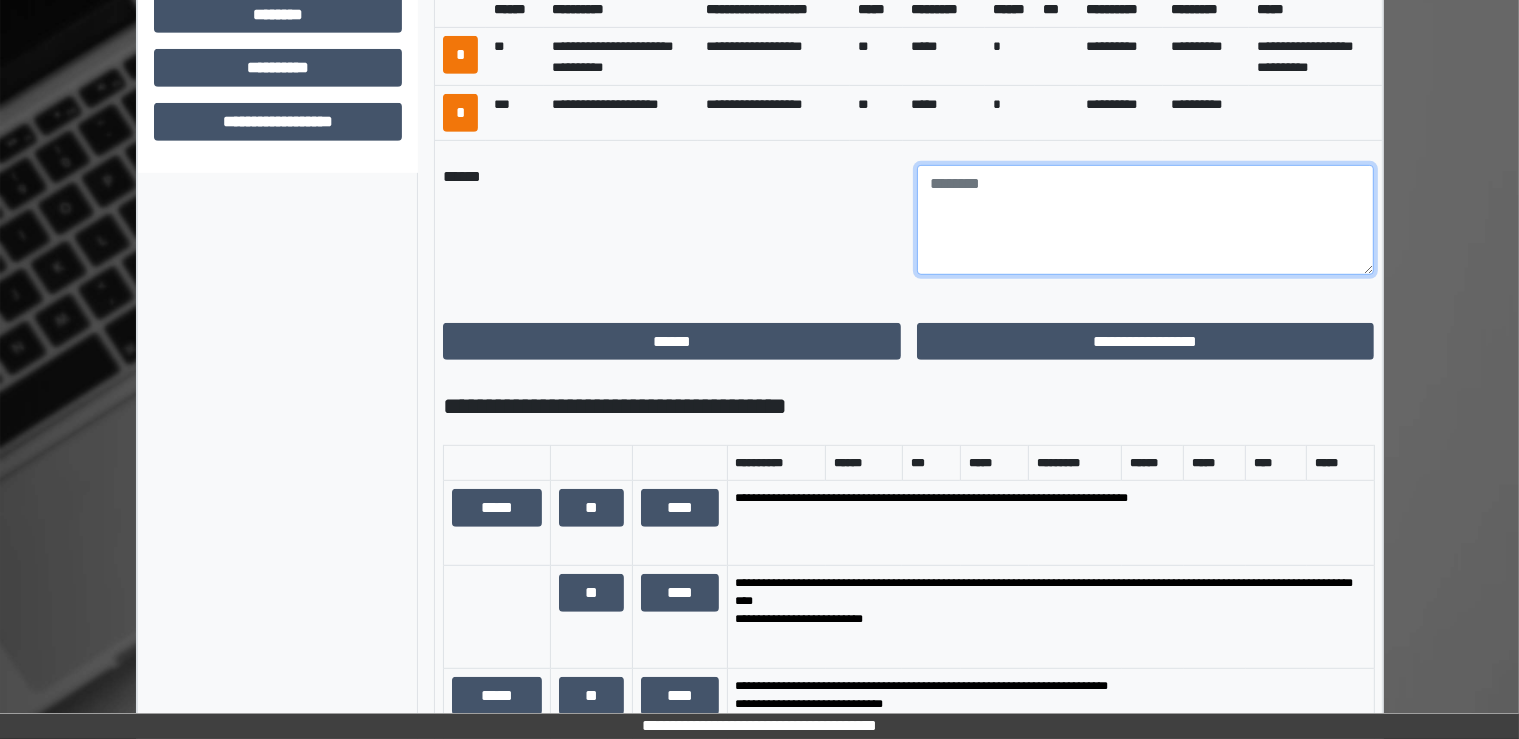 click at bounding box center [1146, 220] 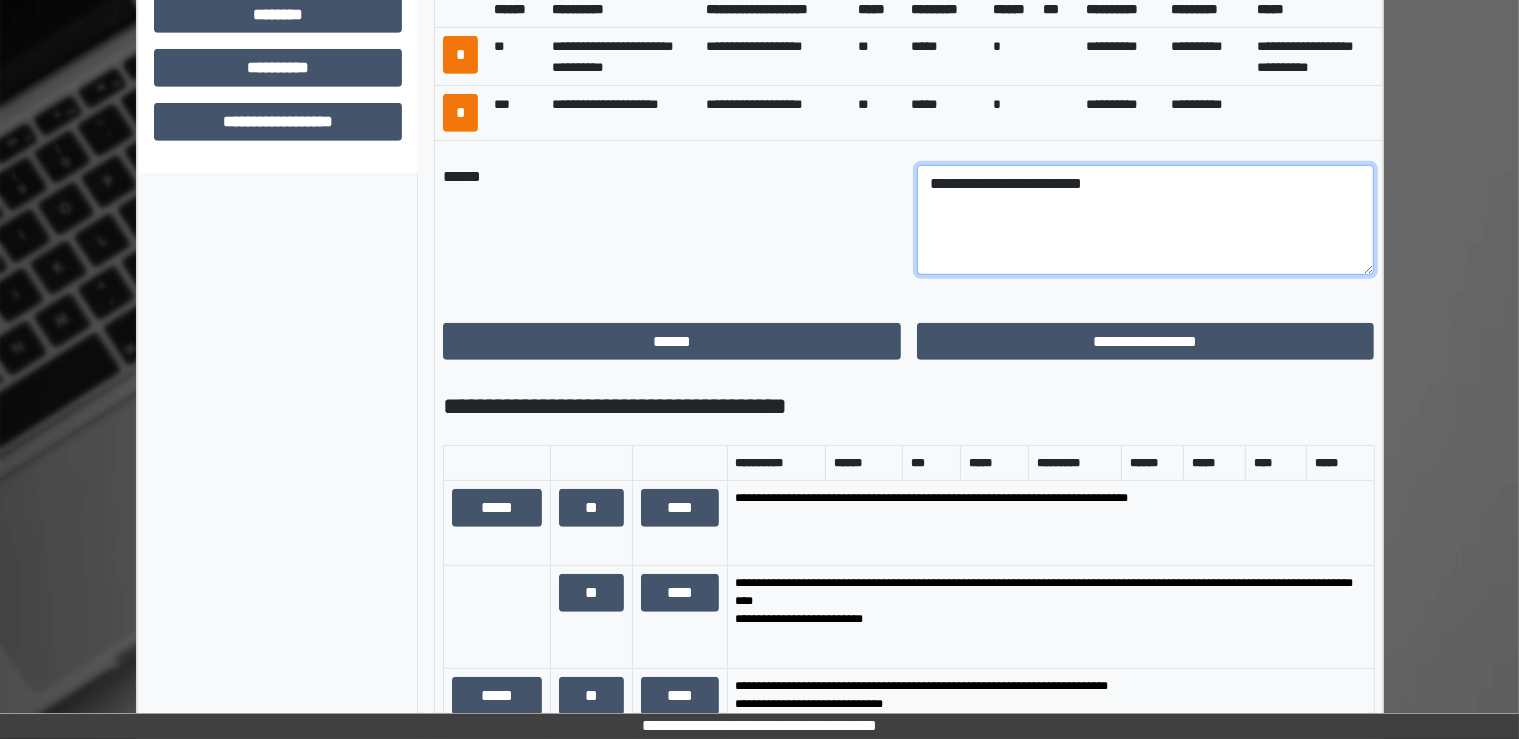 click on "**********" at bounding box center (1146, 220) 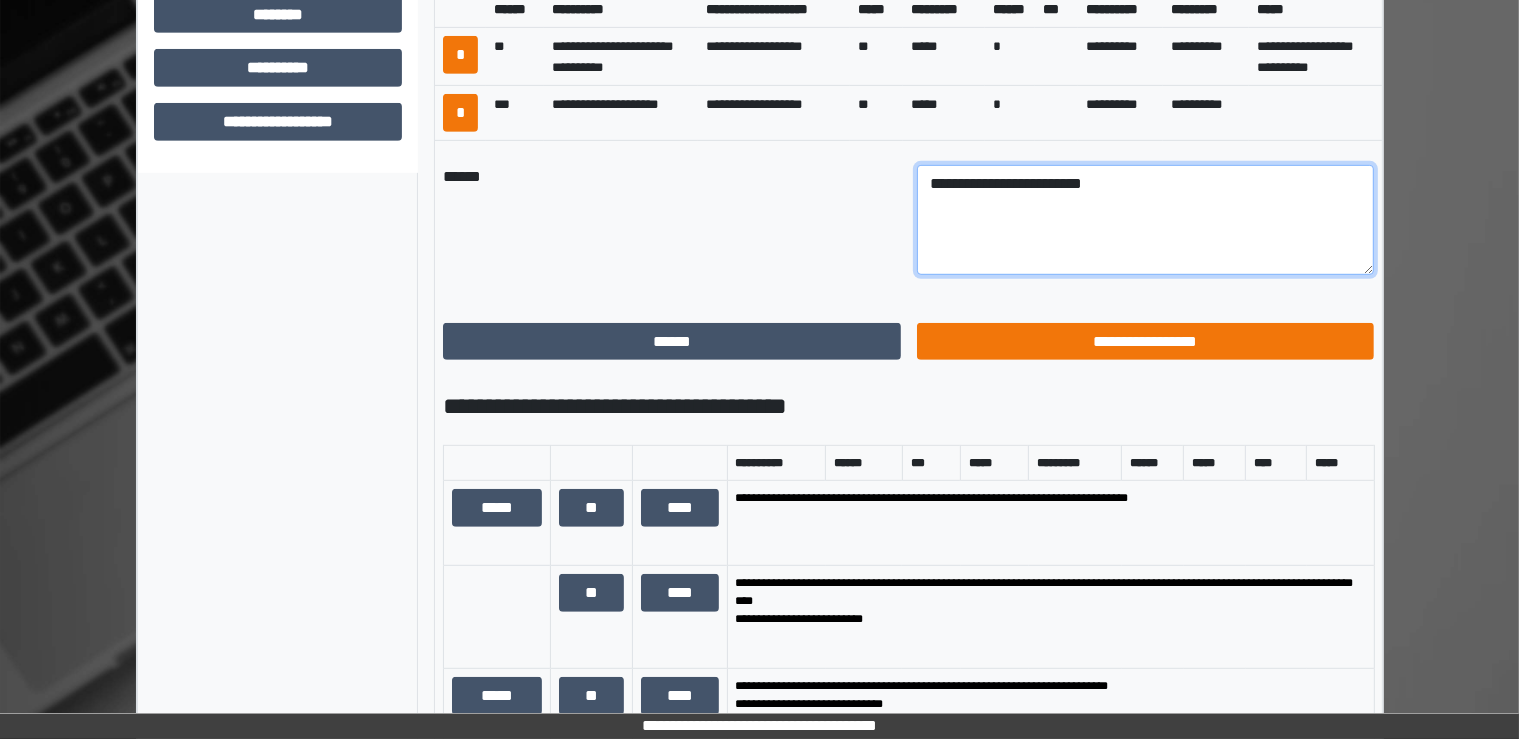 type on "**********" 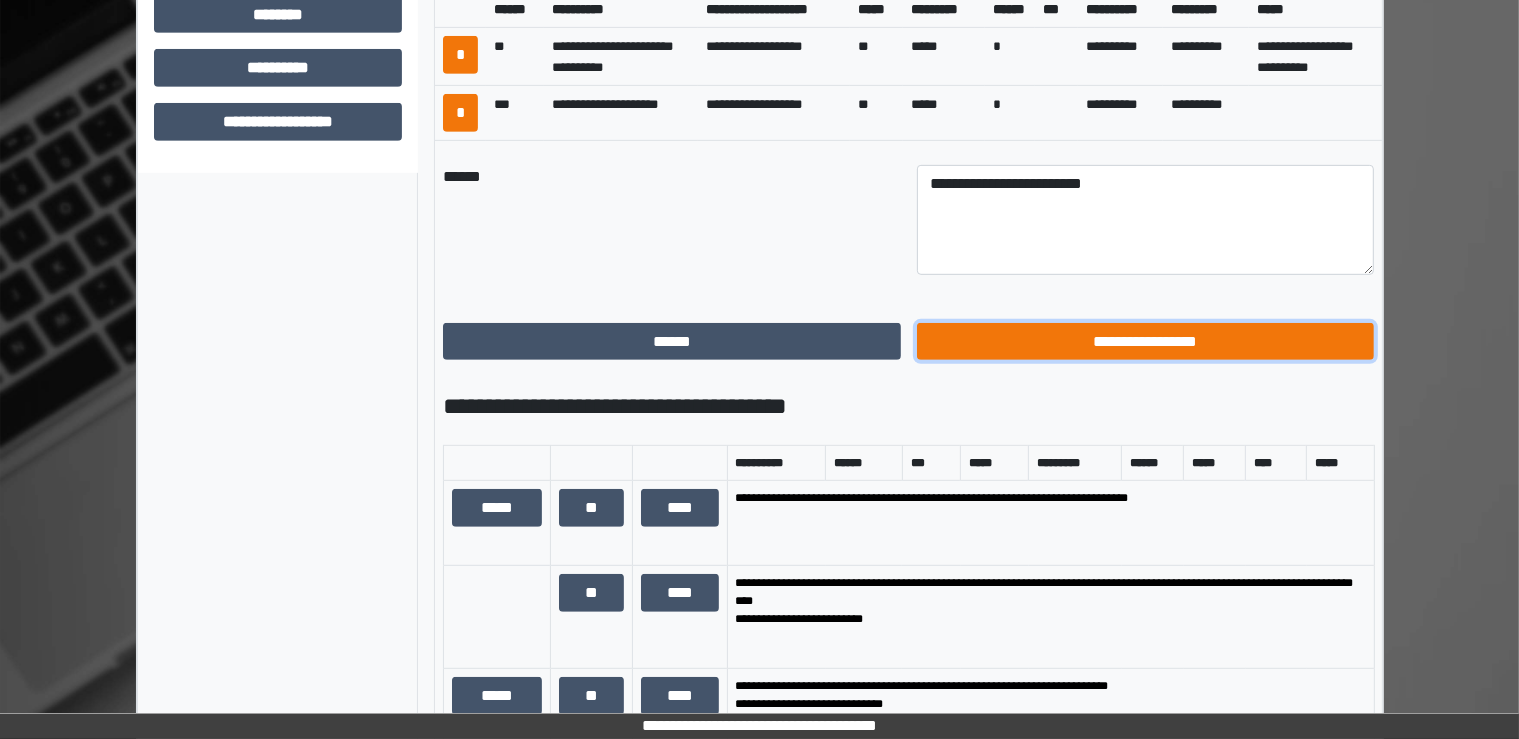 click on "**********" at bounding box center [1146, 342] 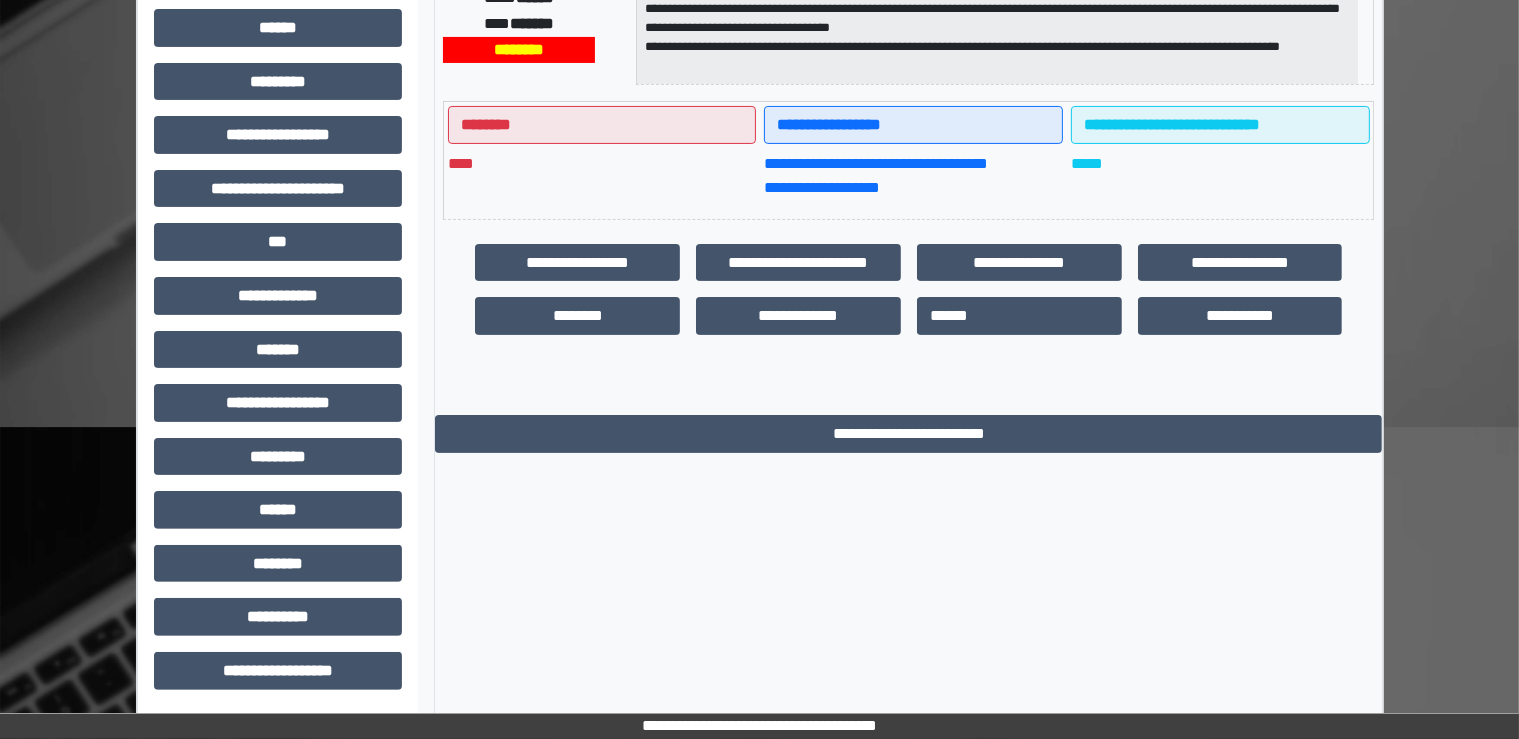 scroll, scrollTop: 0, scrollLeft: 0, axis: both 